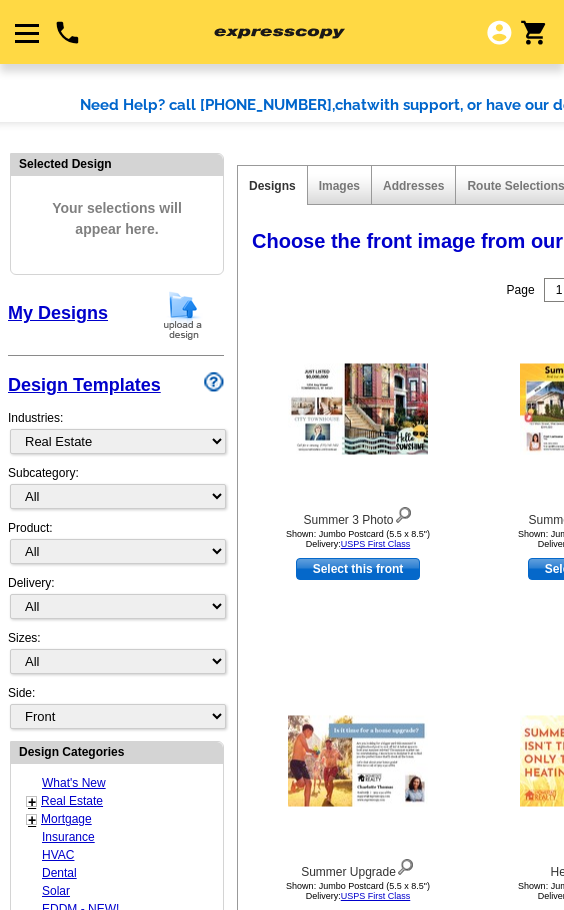 select on "785" 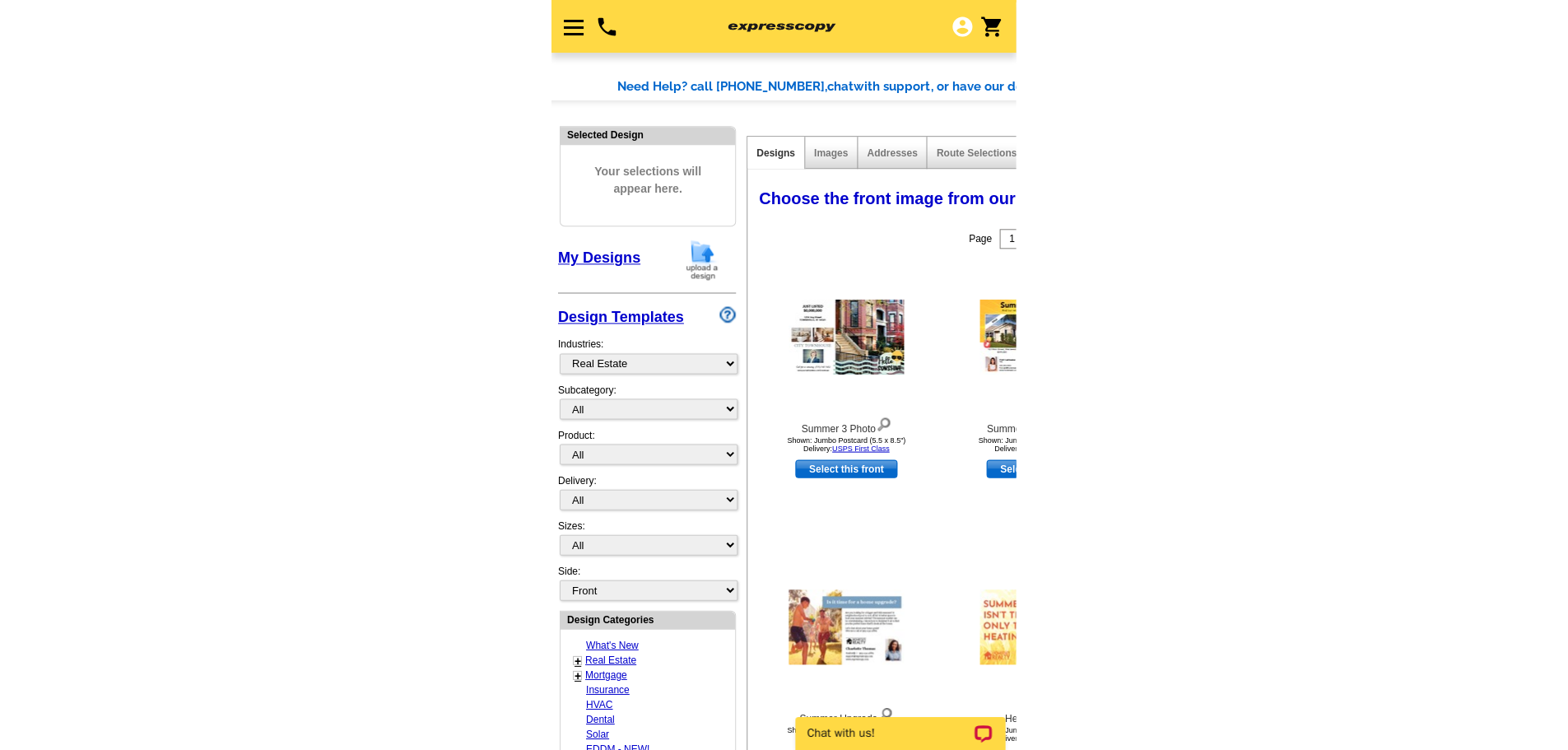 scroll, scrollTop: 0, scrollLeft: 0, axis: both 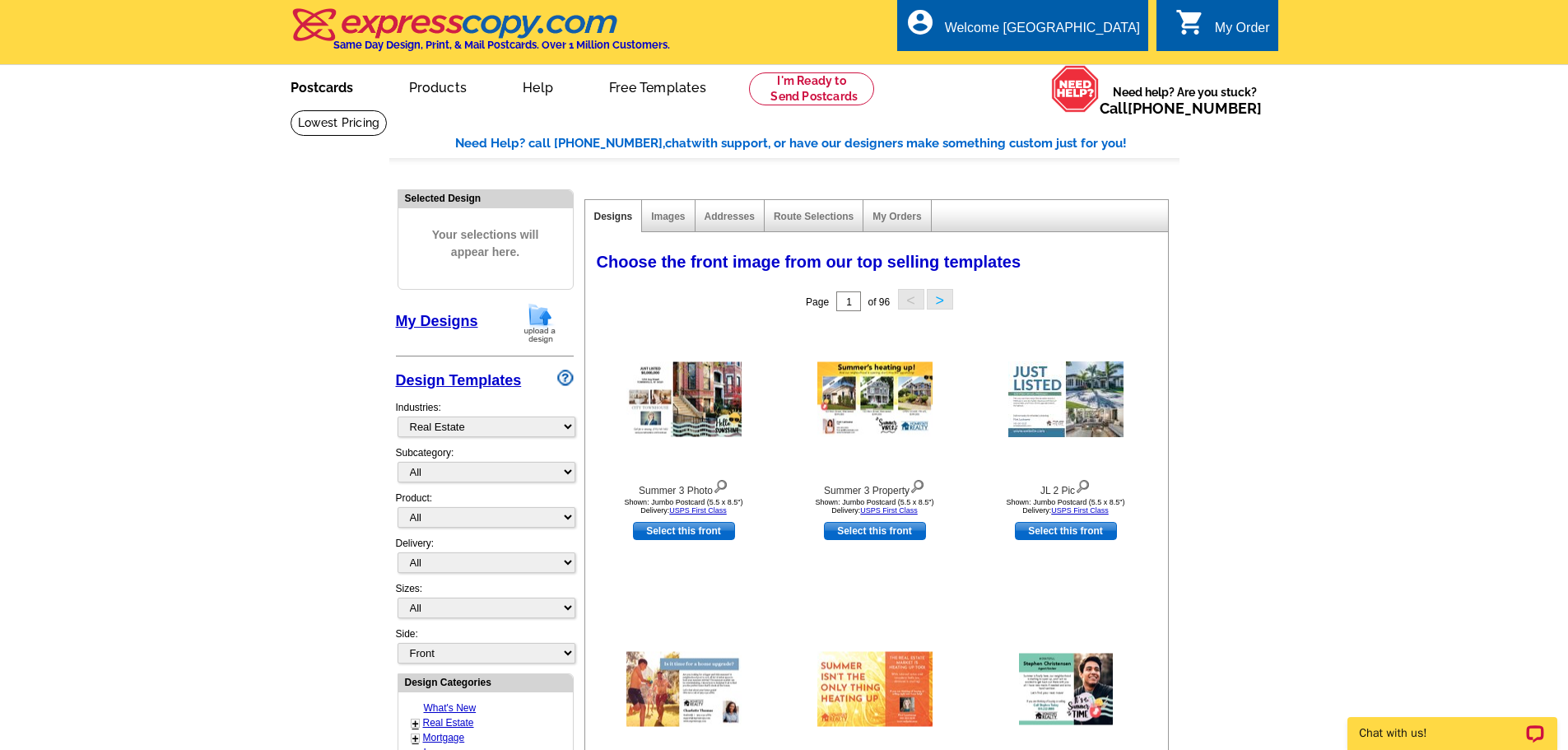 click on "Postcards" at bounding box center [322, 86] 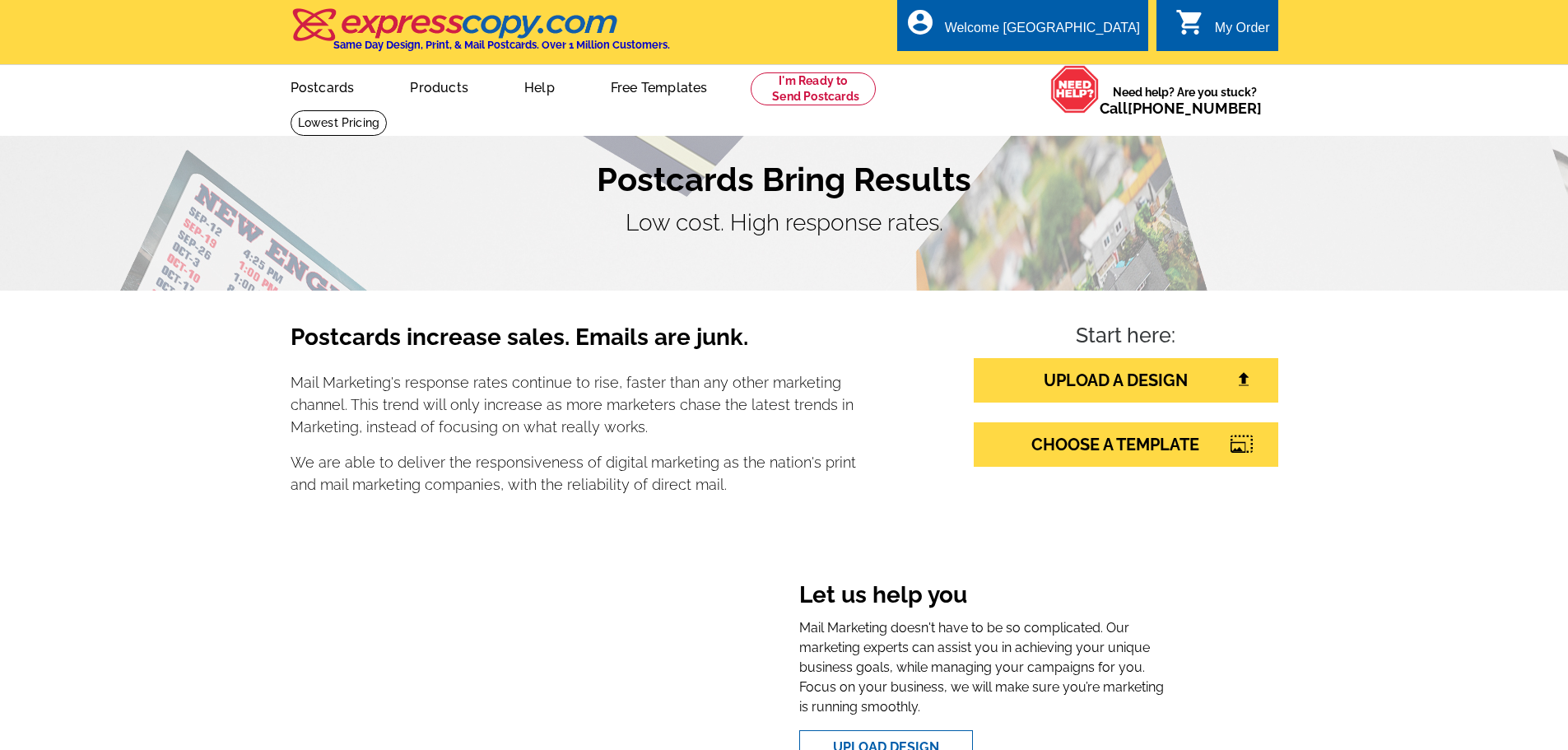scroll, scrollTop: 0, scrollLeft: 0, axis: both 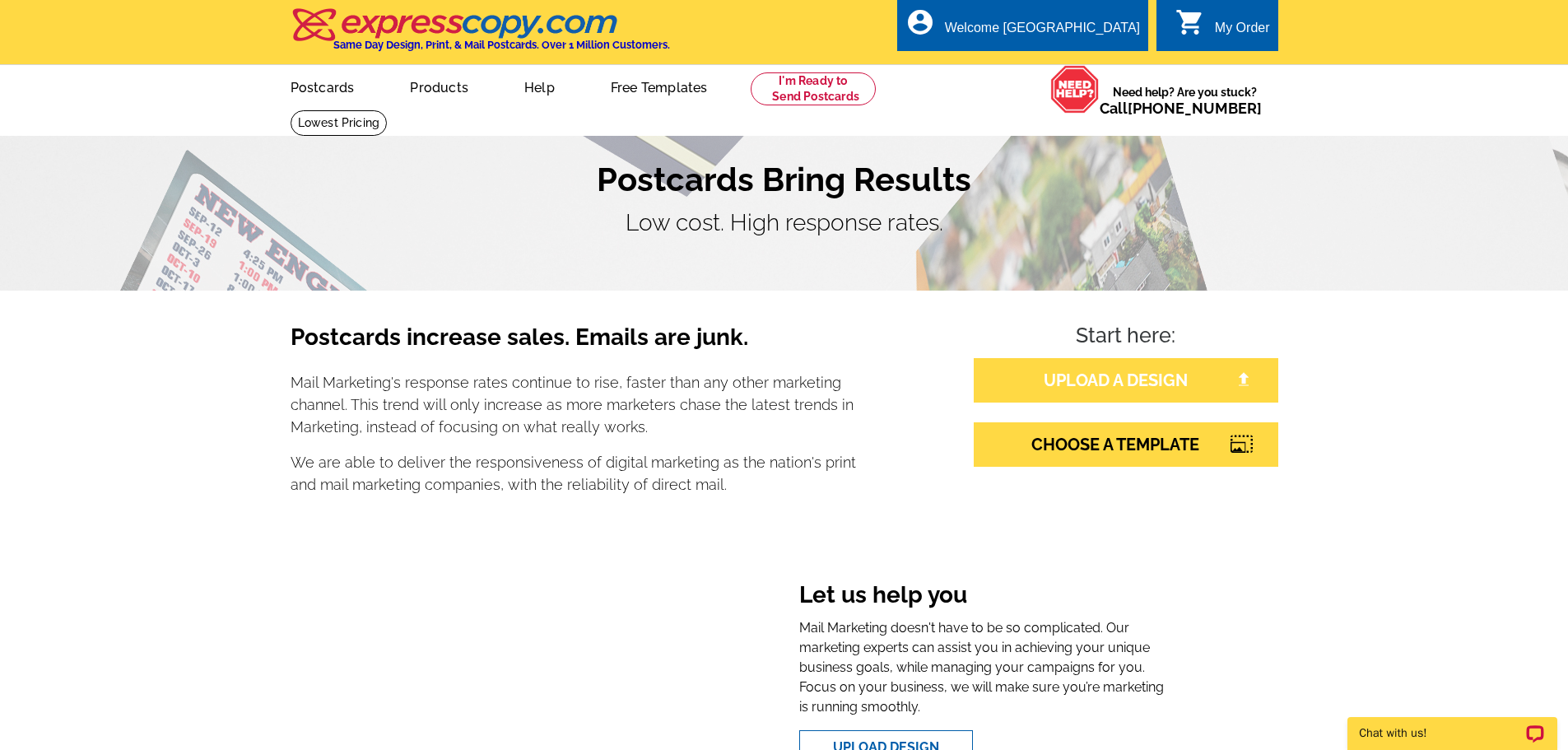 click on "UPLOAD A DESIGN" at bounding box center [1126, 380] 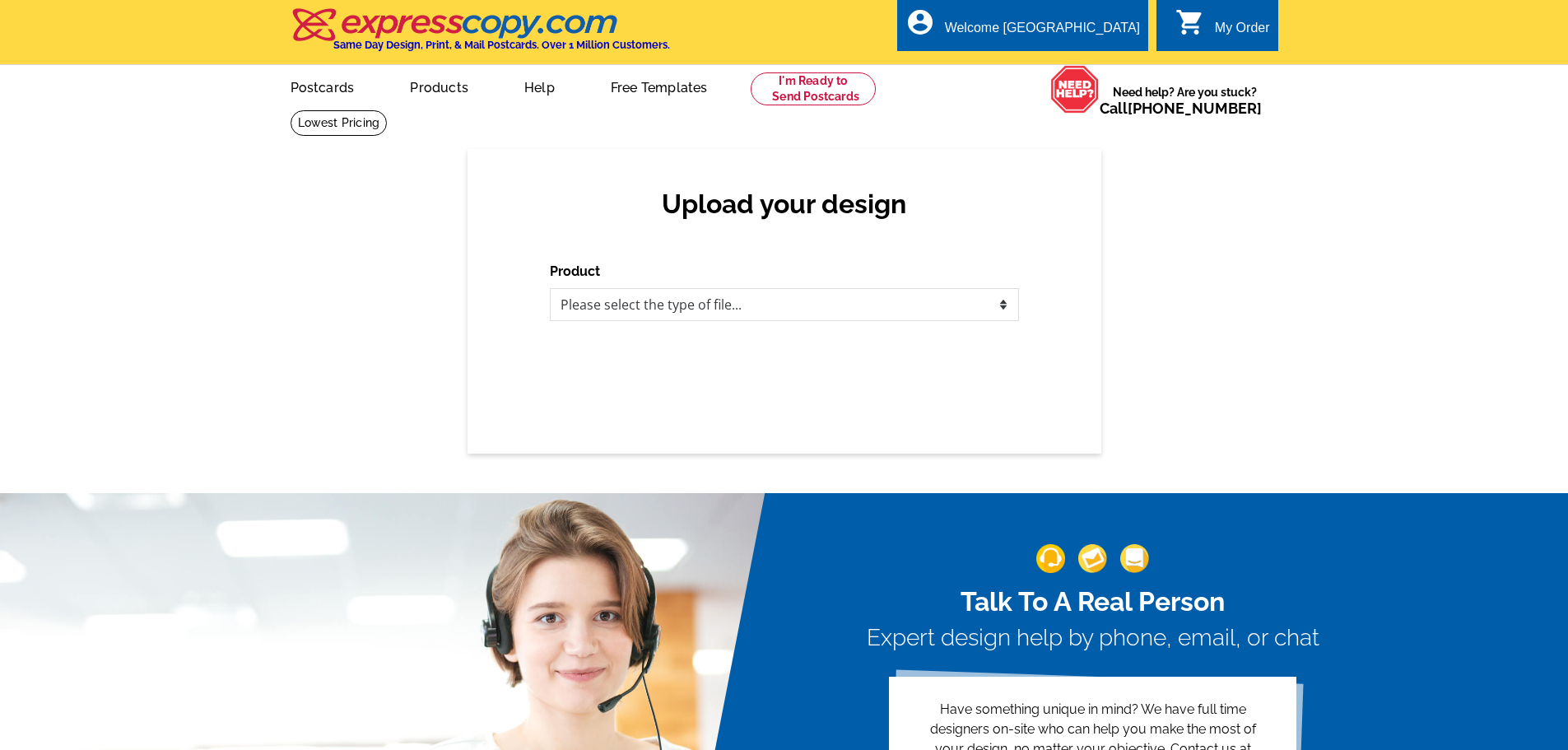 scroll, scrollTop: 0, scrollLeft: 0, axis: both 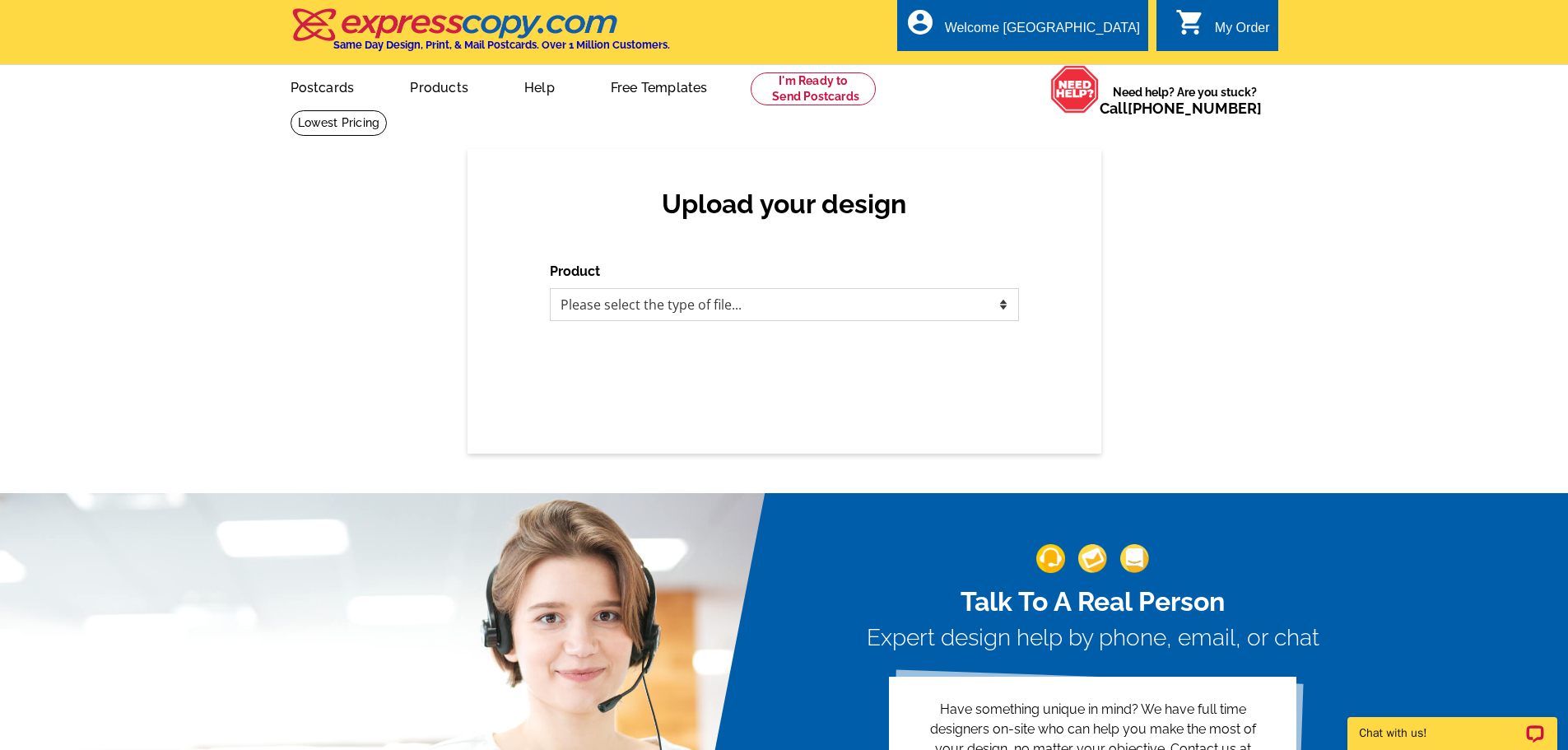 click on "Please select the type of file...
Postcards
Business Cards
Letters and flyers
Greeting Cards
Door Hangers" at bounding box center [784, 305] 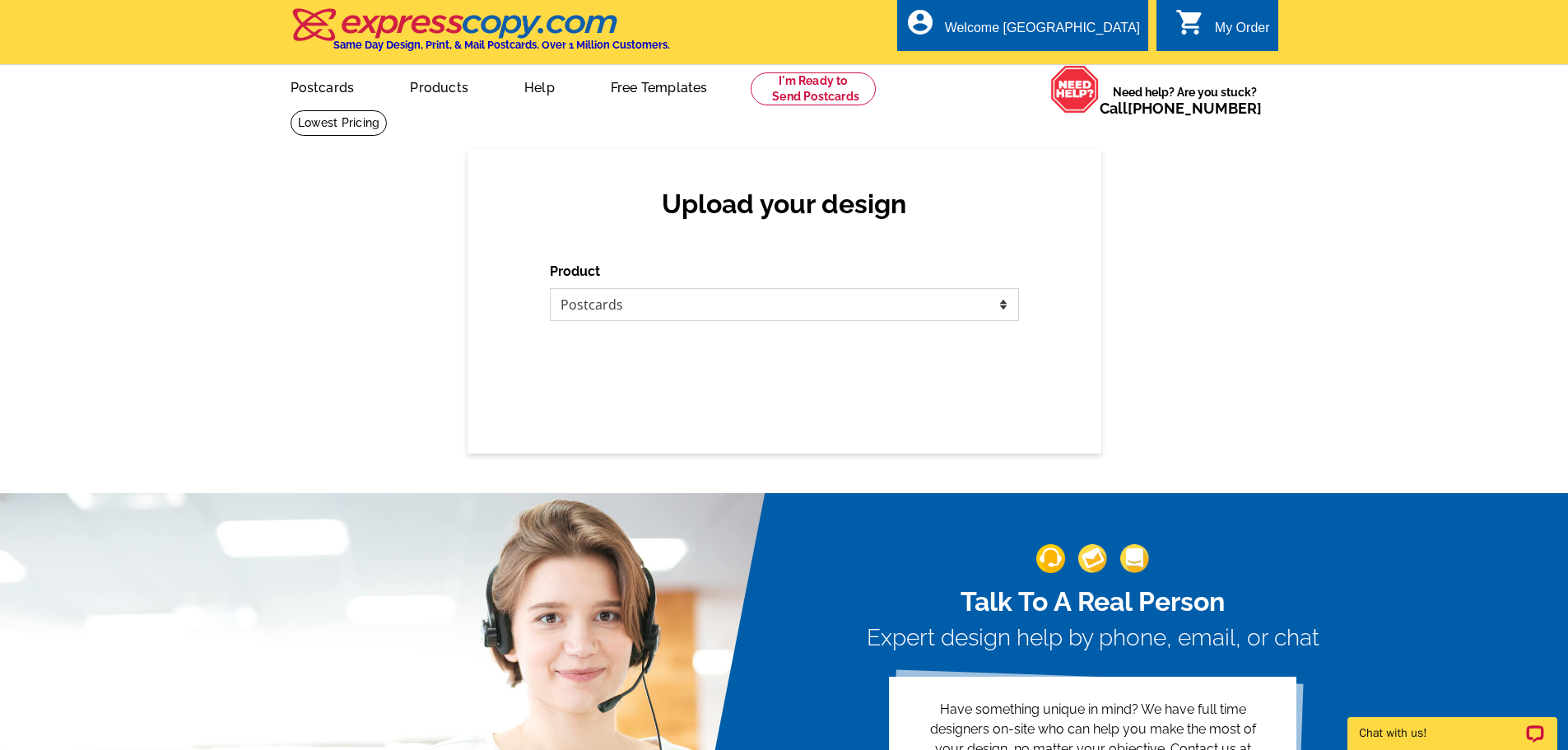 click on "Please select the type of file...
Postcards
Business Cards
Letters and flyers
Greeting Cards
Door Hangers" at bounding box center [784, 305] 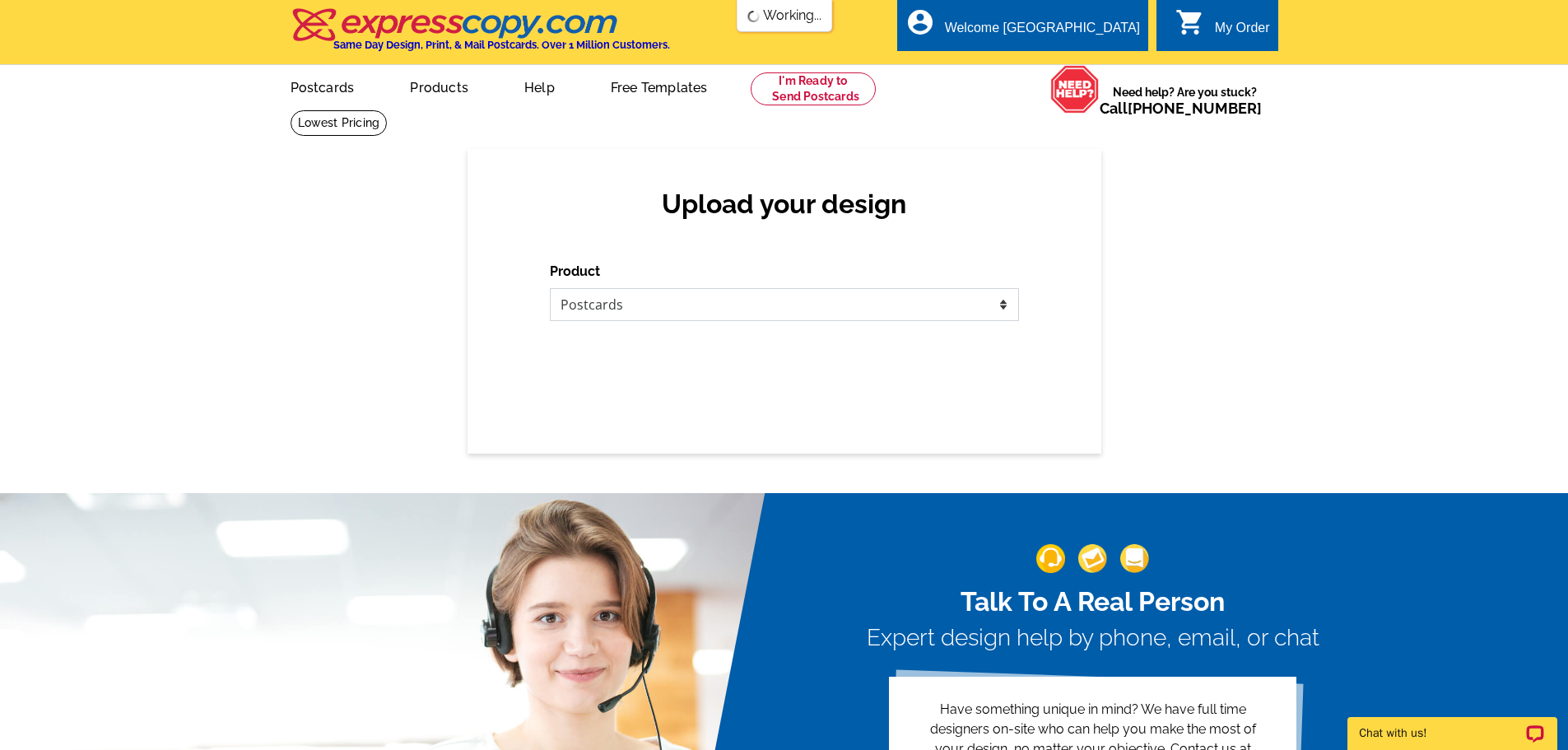 scroll, scrollTop: 0, scrollLeft: 0, axis: both 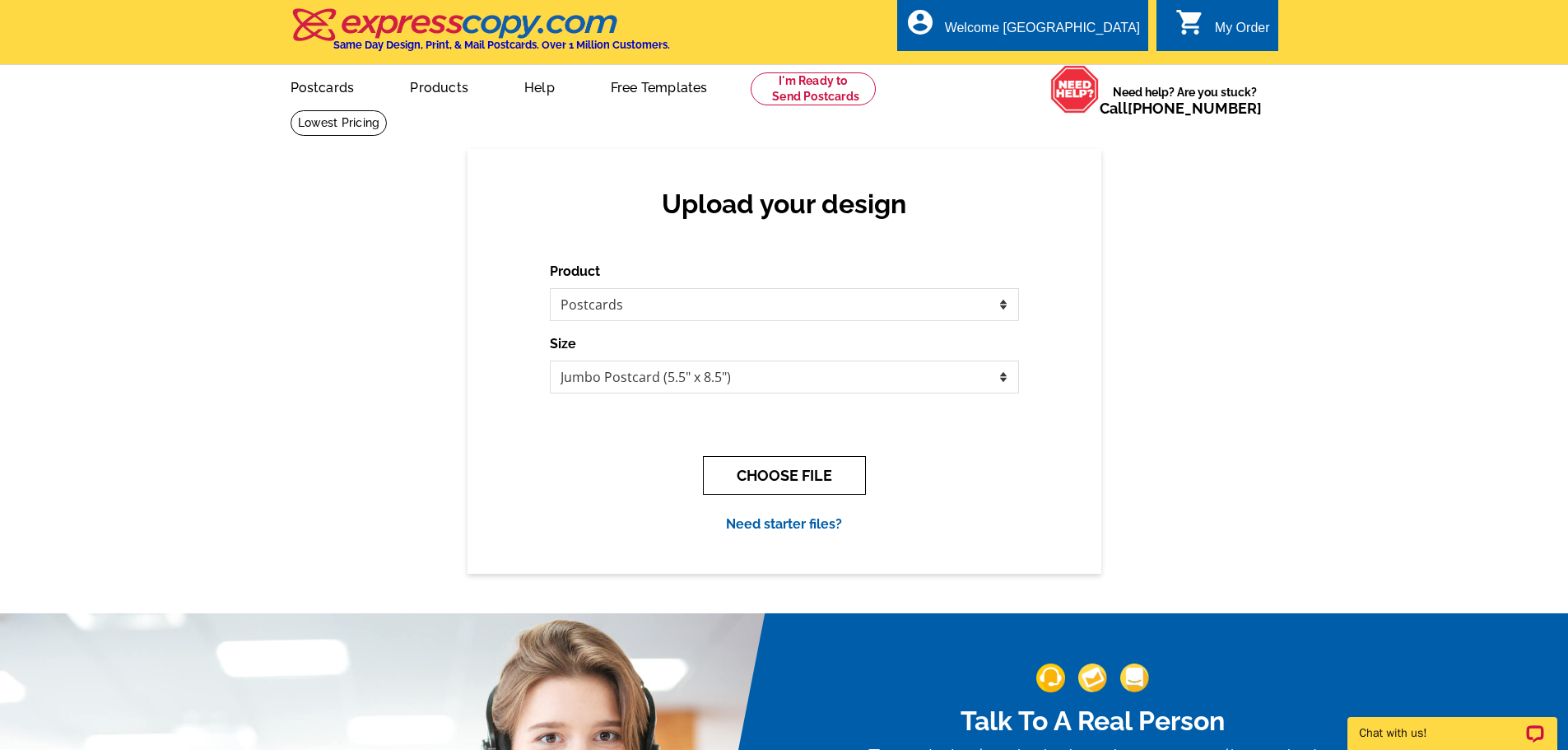 click on "CHOOSE FILE" at bounding box center [784, 475] 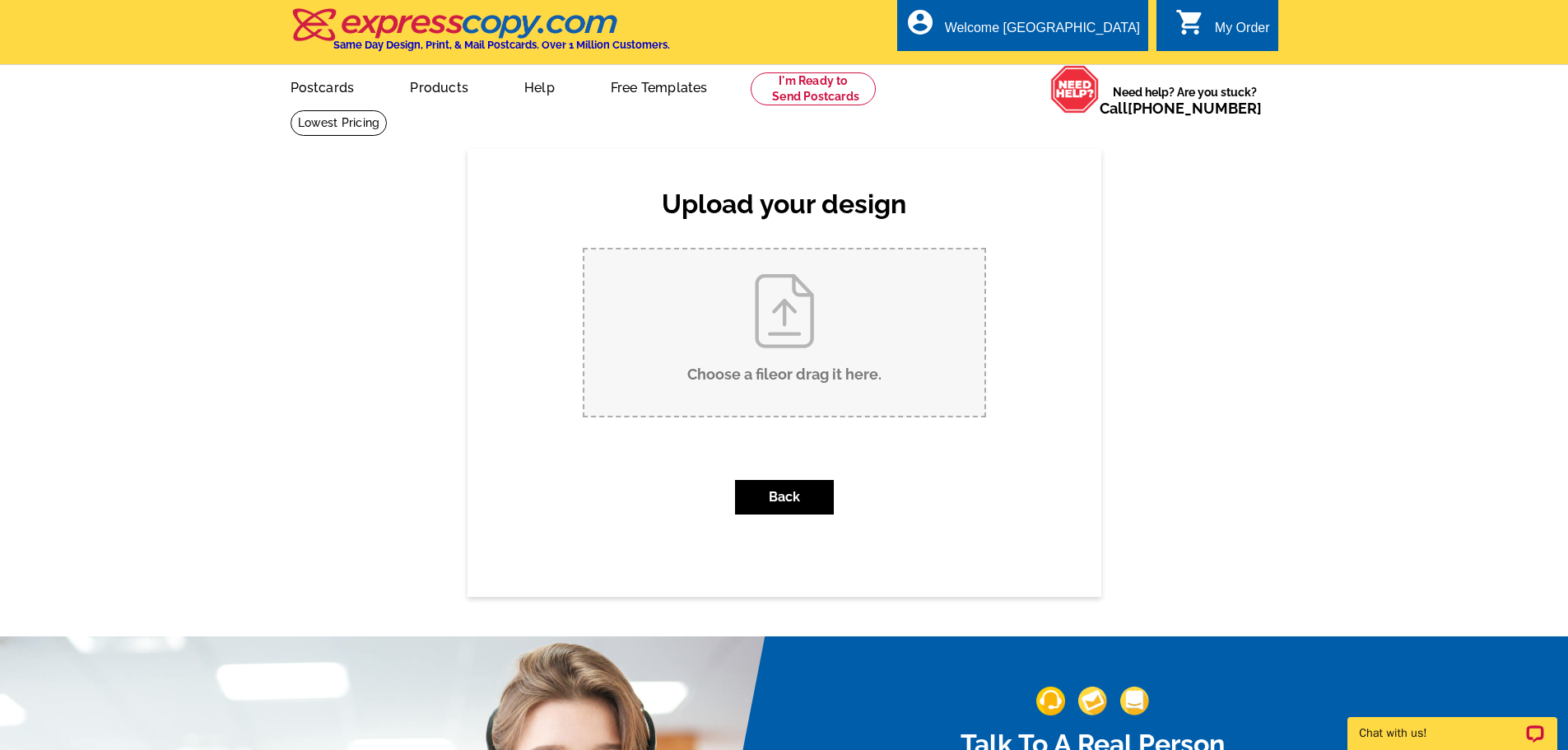 click on "Choose a file  or drag it here ." at bounding box center [784, 333] 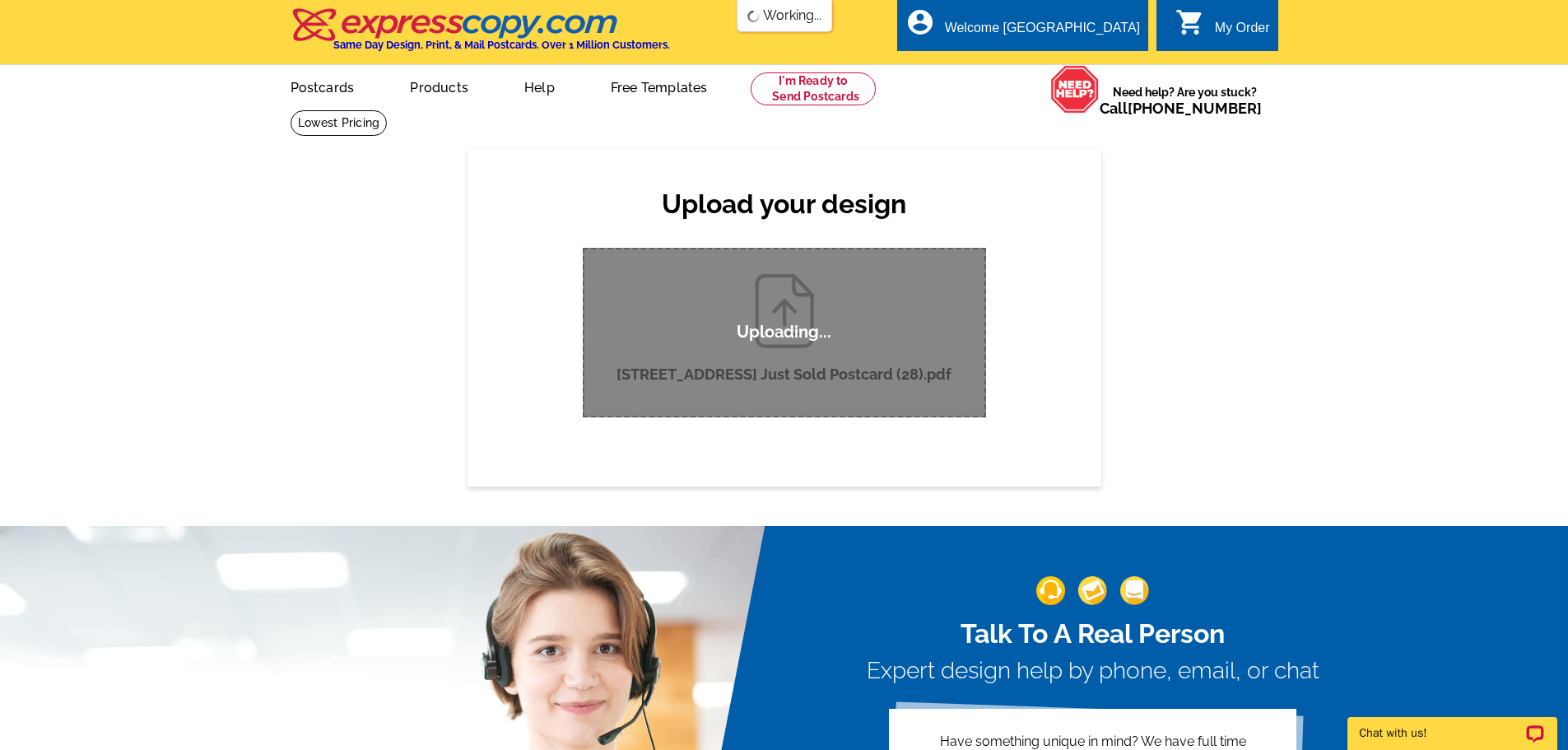type 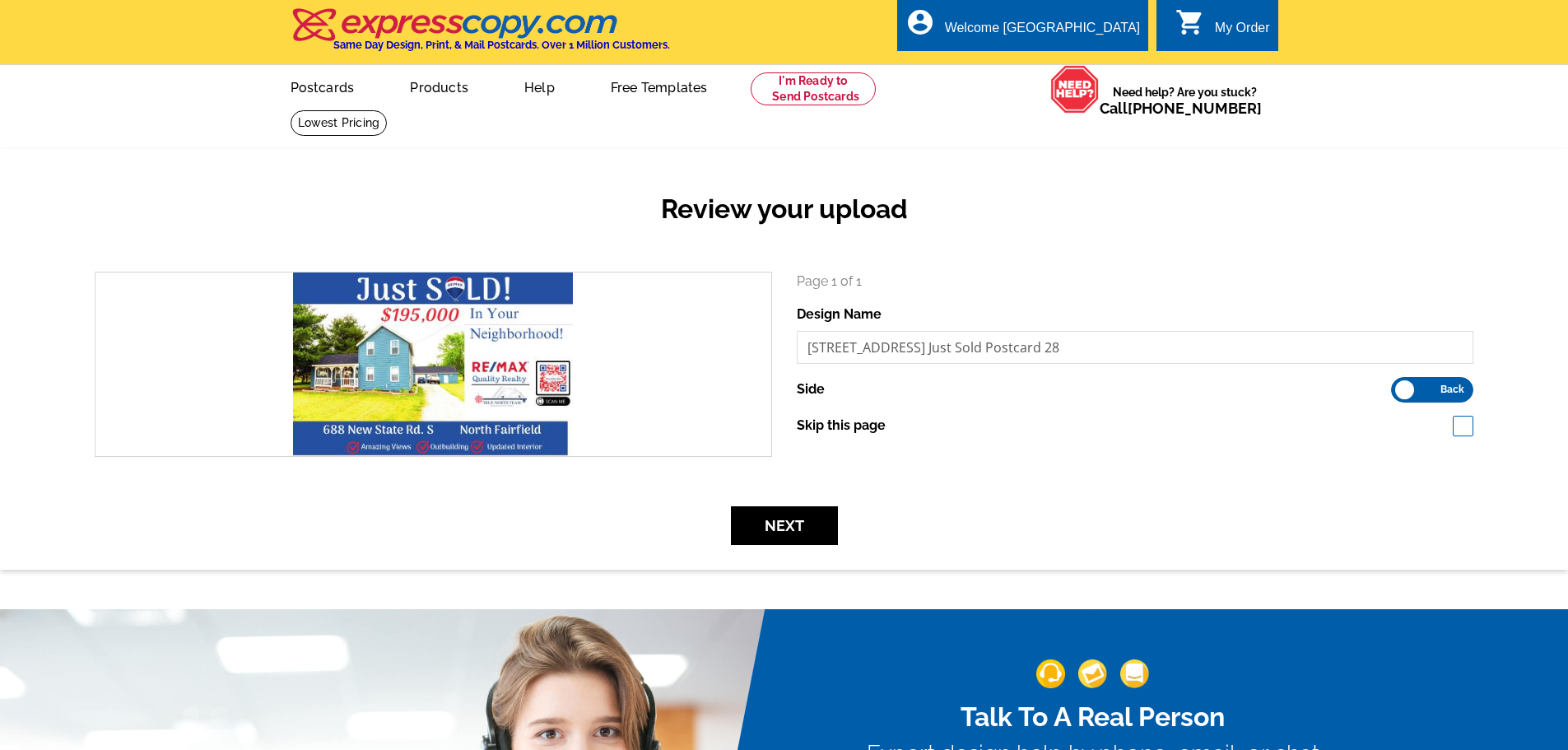scroll, scrollTop: 0, scrollLeft: 0, axis: both 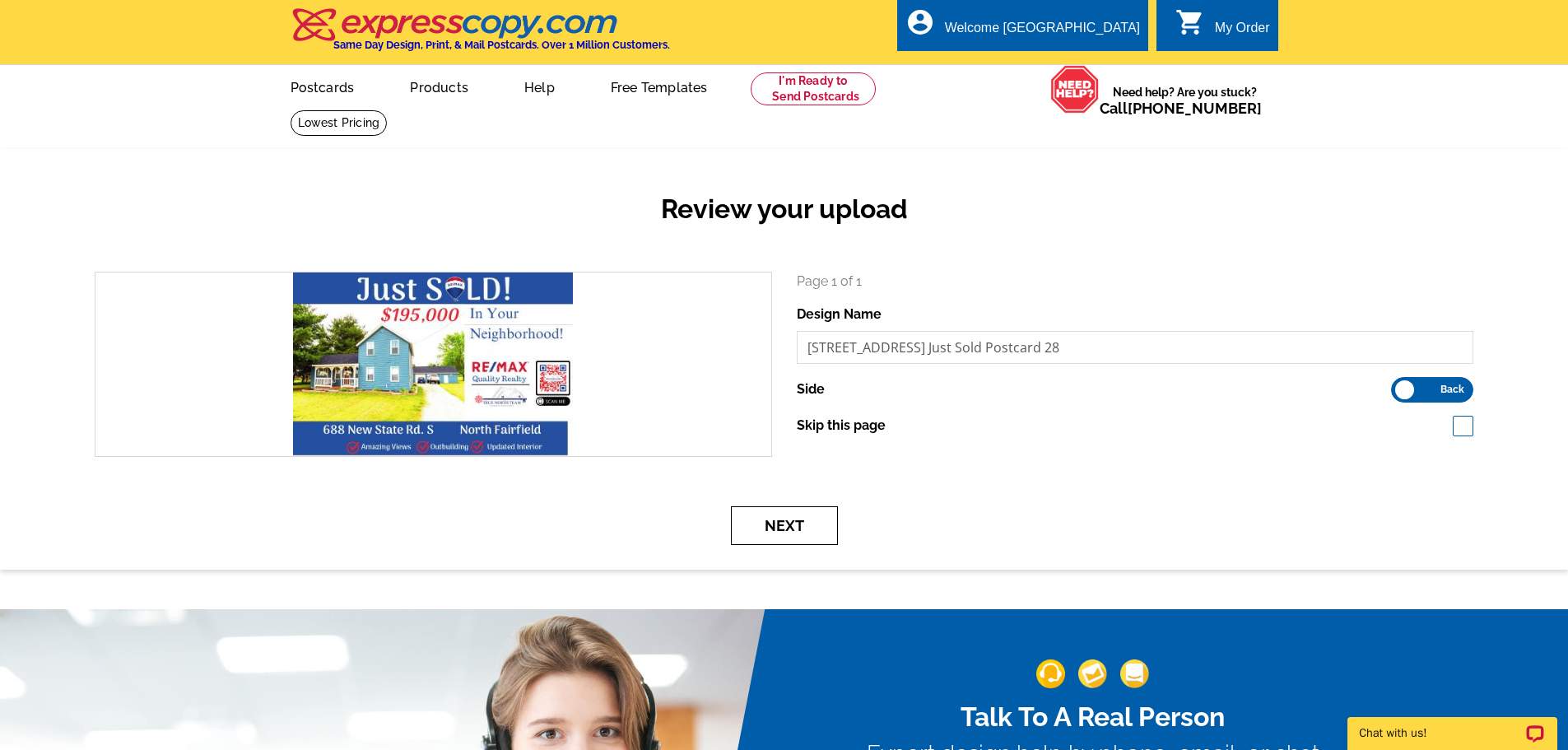 click on "Next" at bounding box center (784, 525) 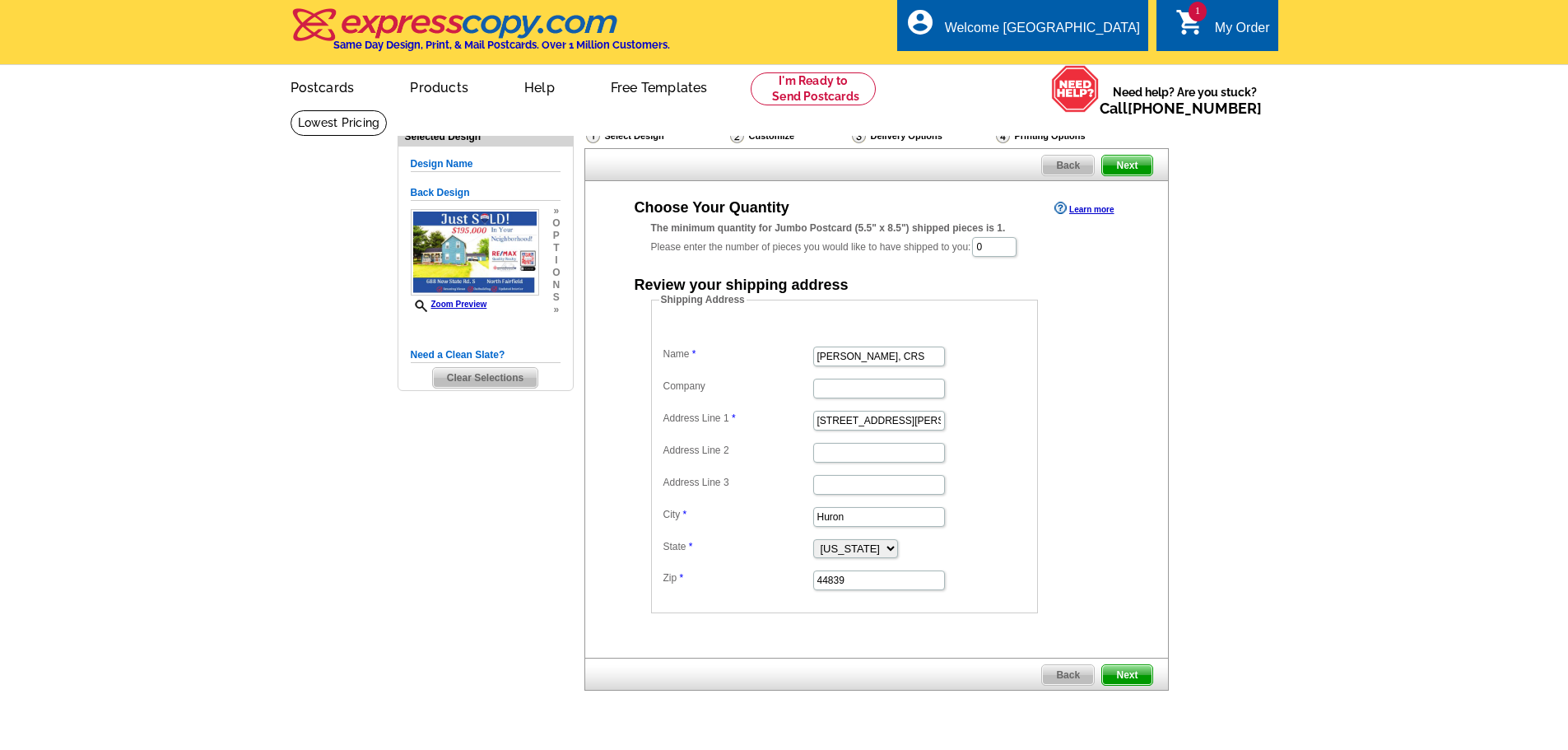 scroll, scrollTop: 0, scrollLeft: 0, axis: both 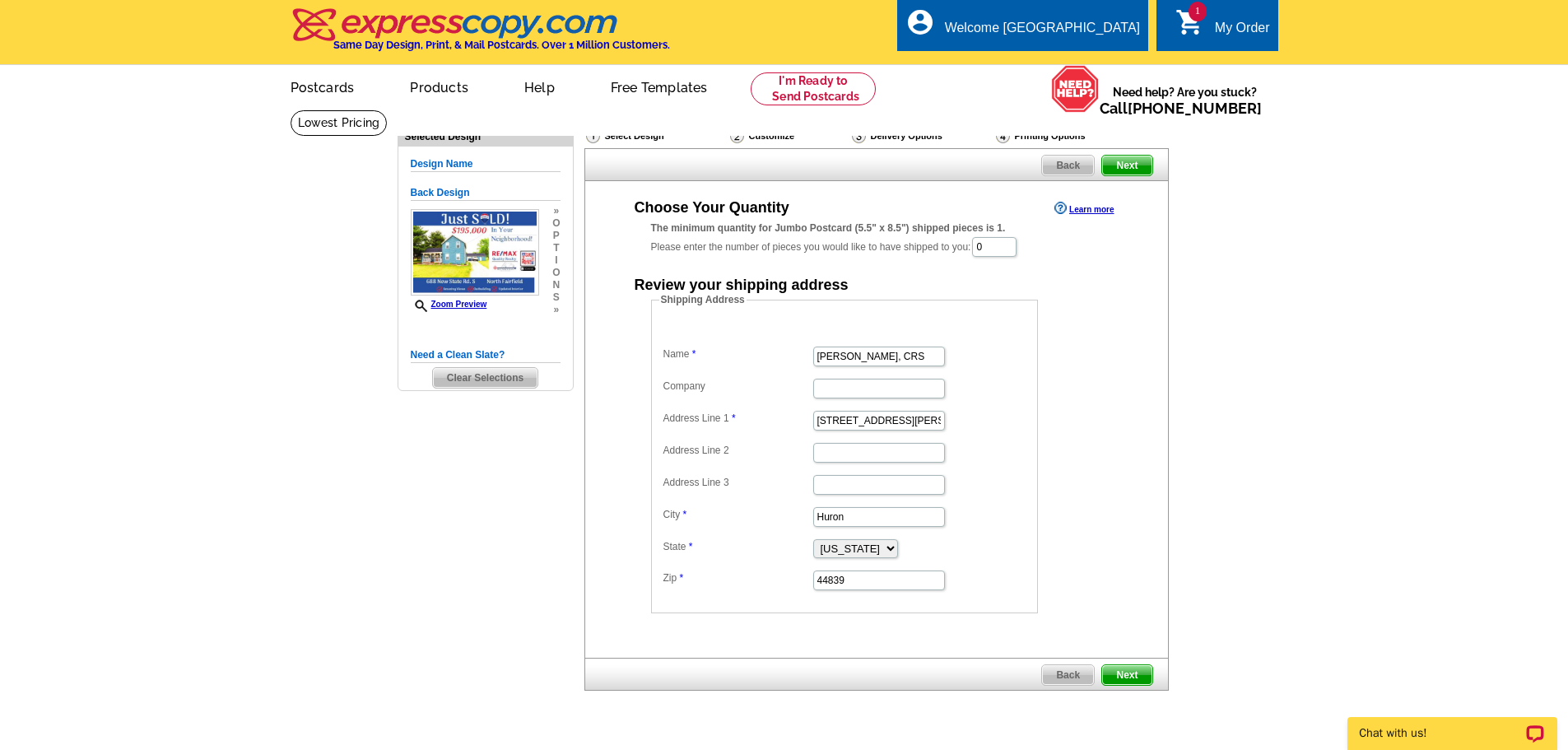 click on "Back" at bounding box center [1068, 165] 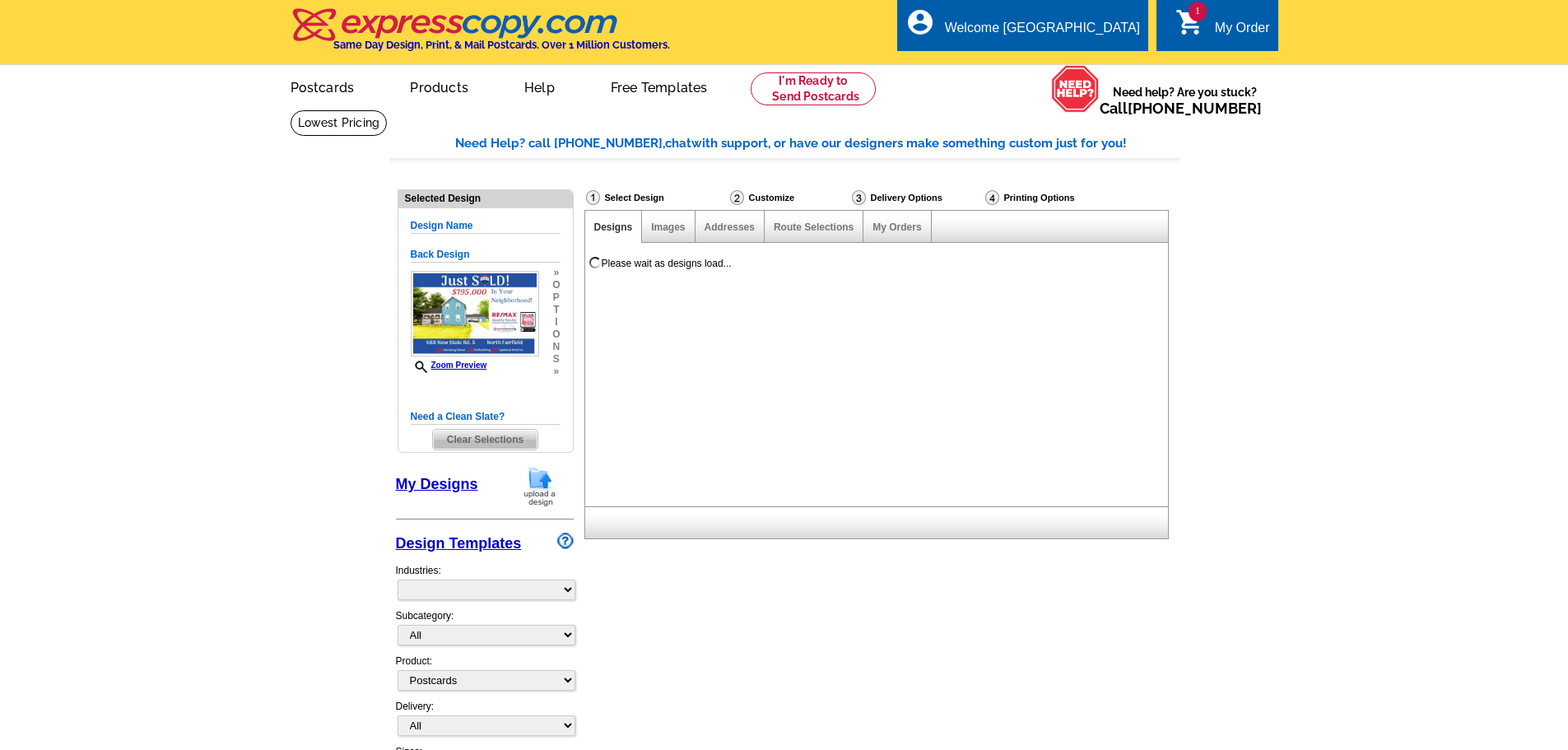 select on "1" 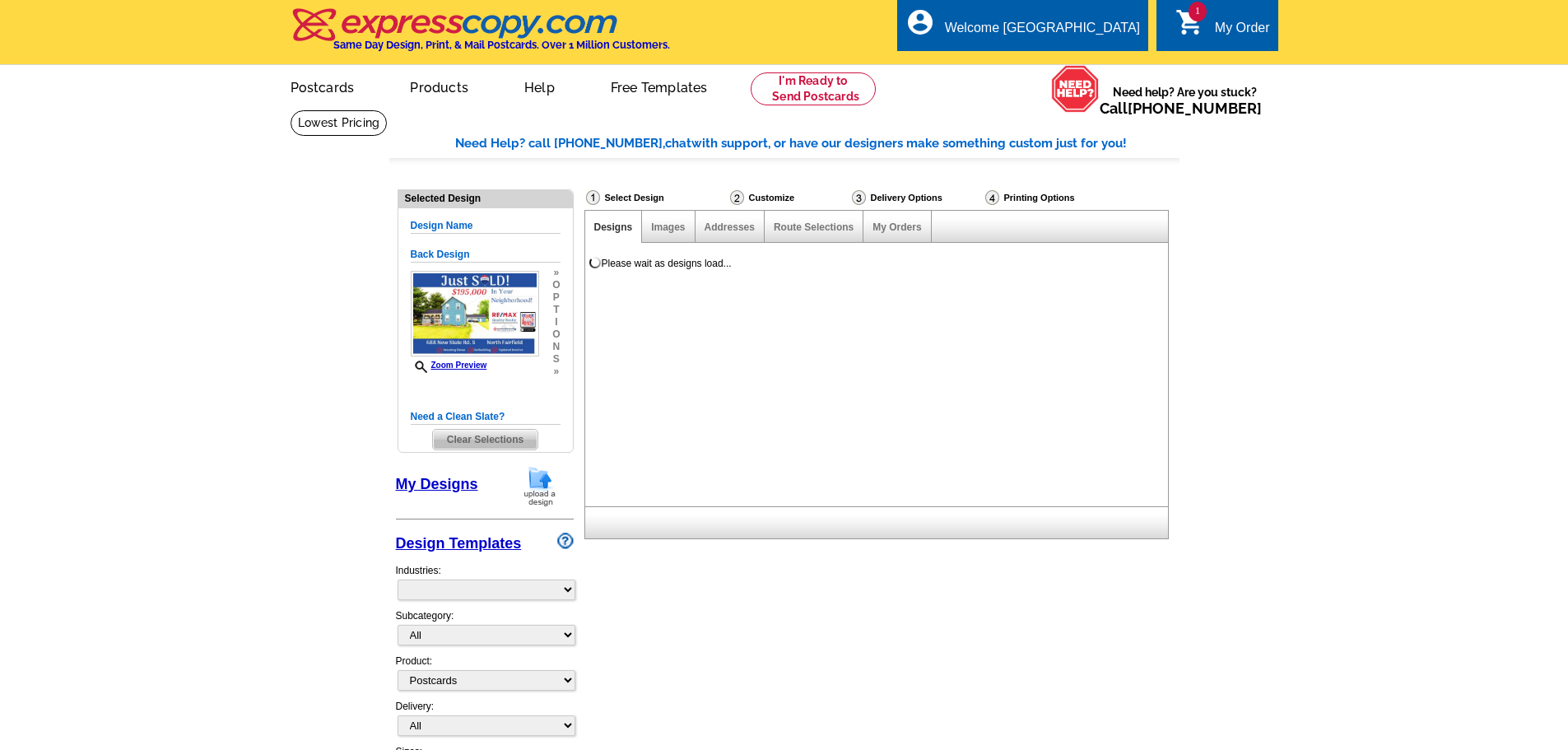 select on "2" 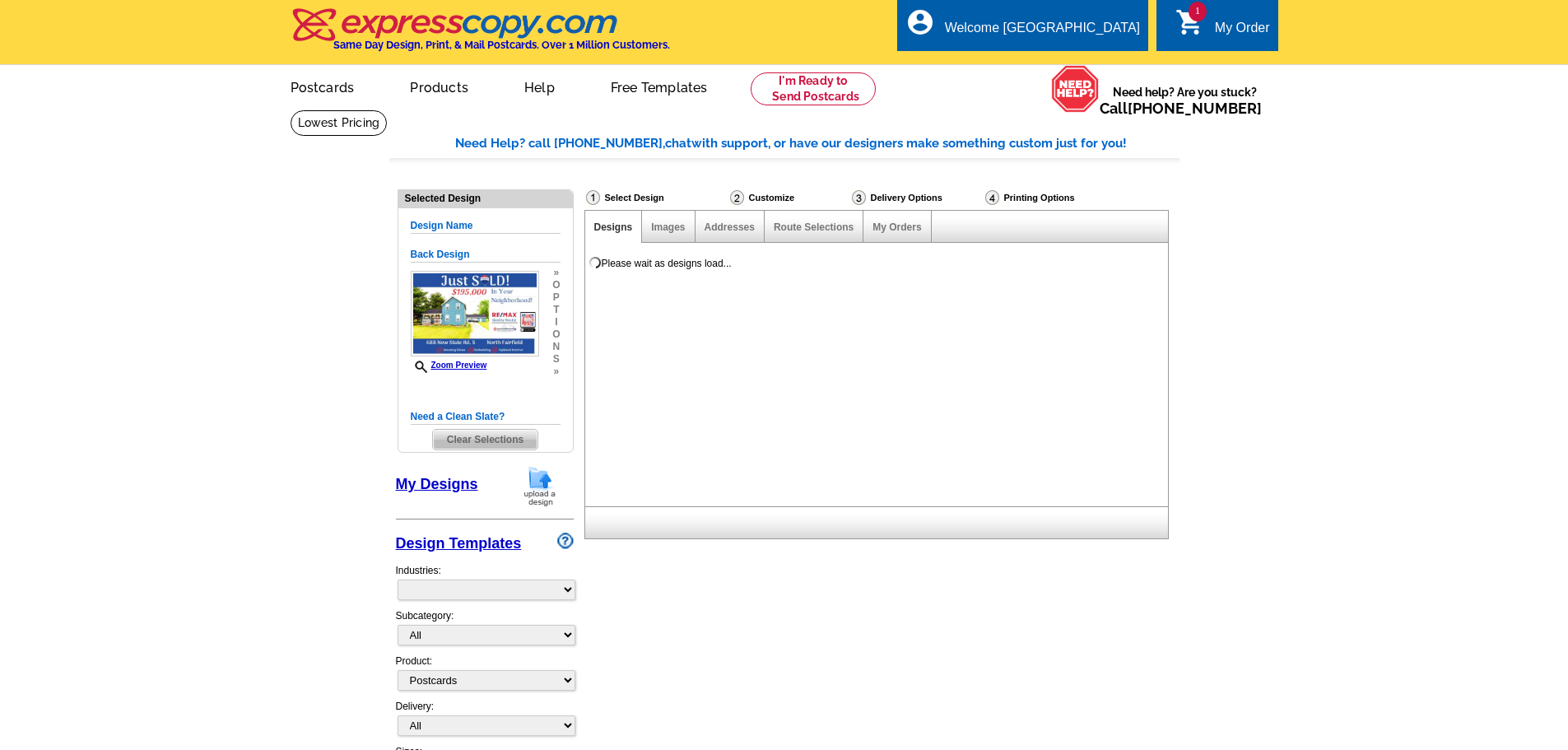 select on "785" 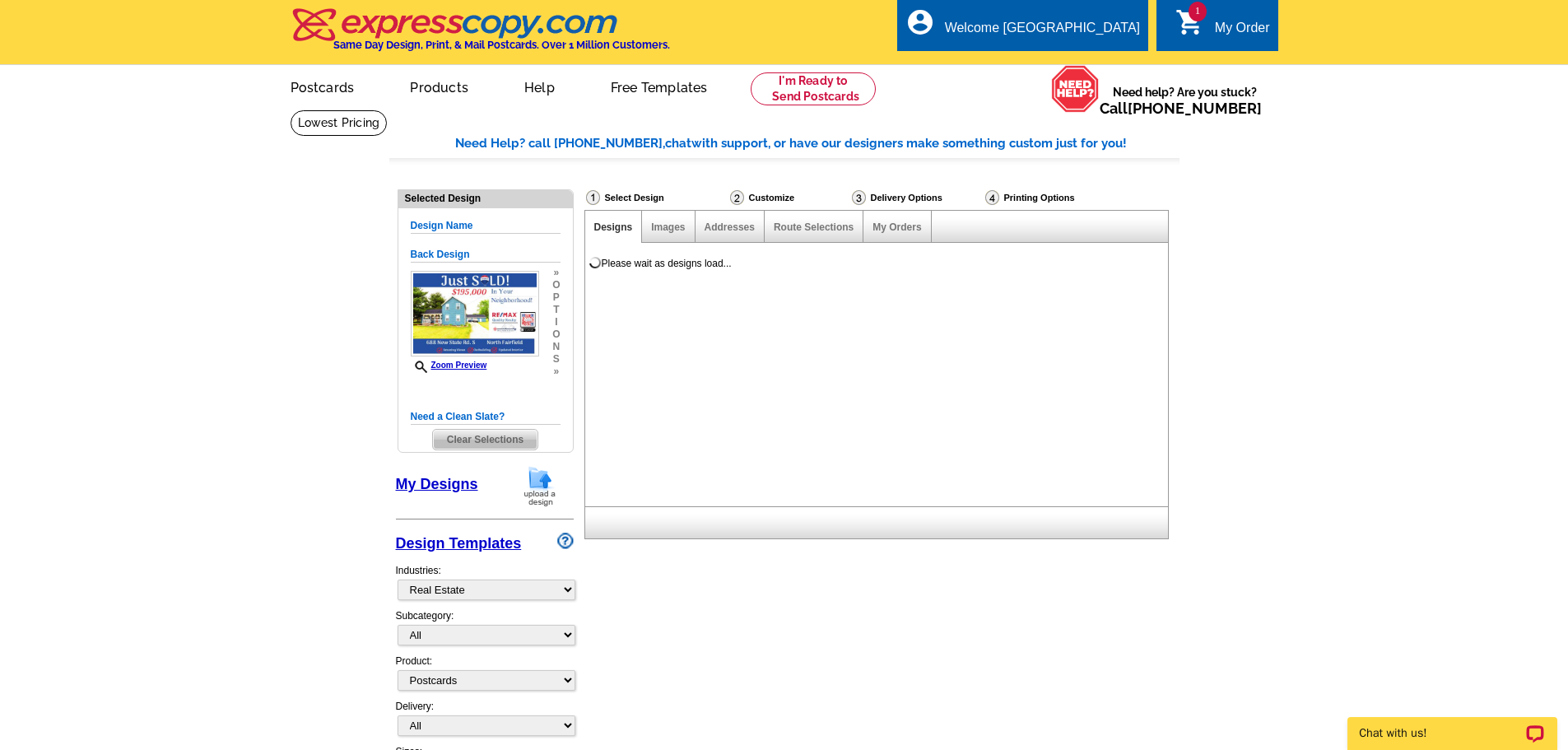 scroll, scrollTop: 0, scrollLeft: 0, axis: both 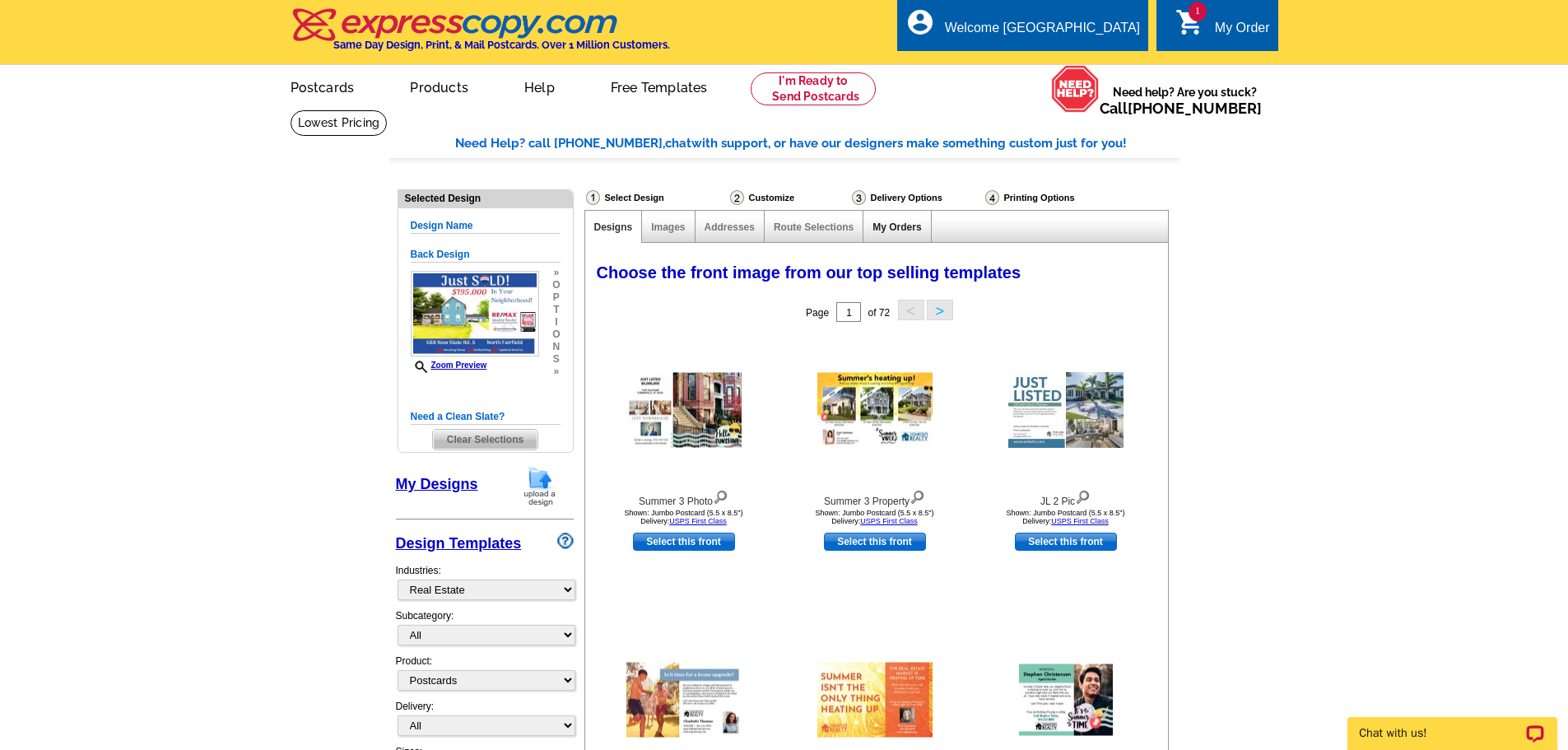click on "My Orders" at bounding box center (896, 227) 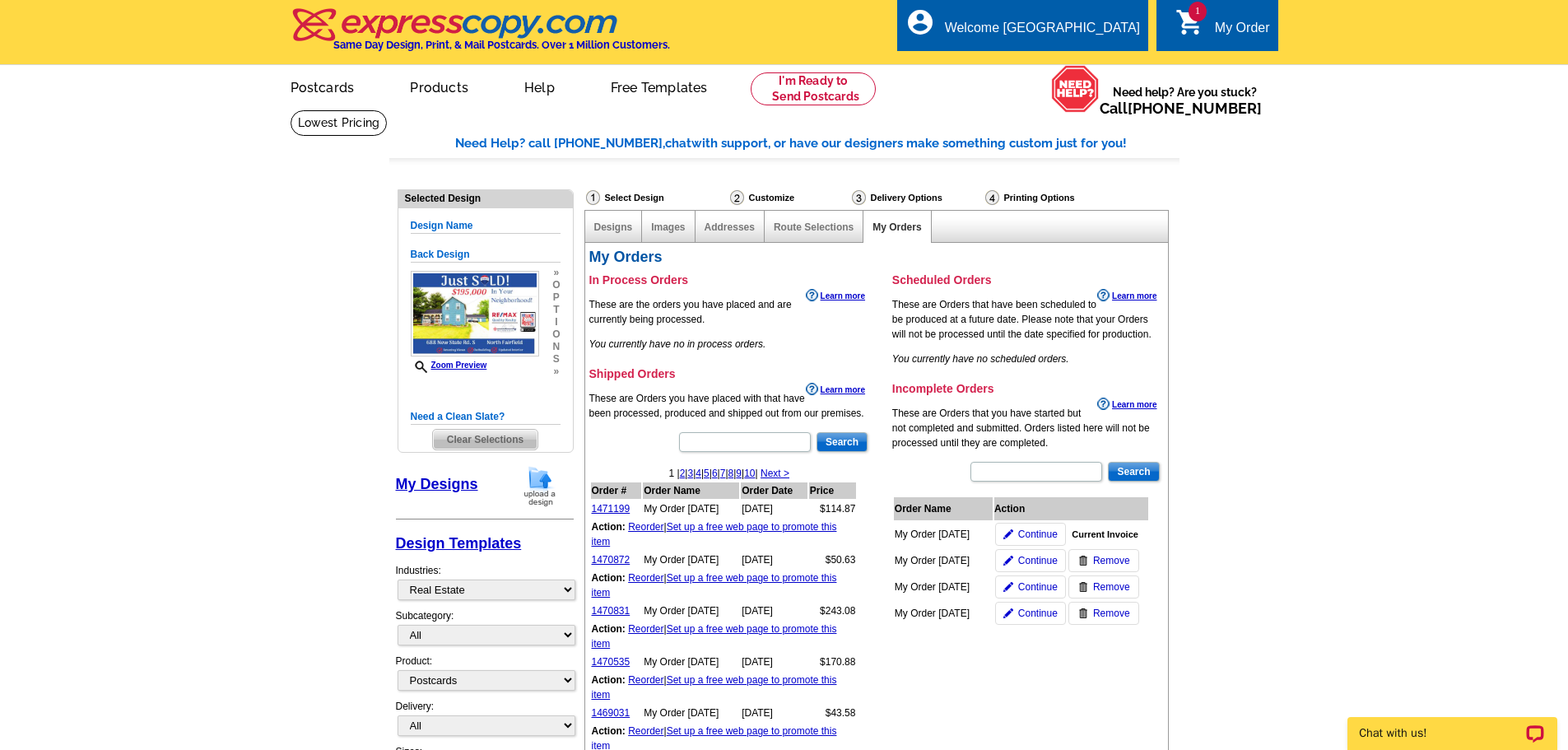 click on "Designs" at bounding box center (614, 226) 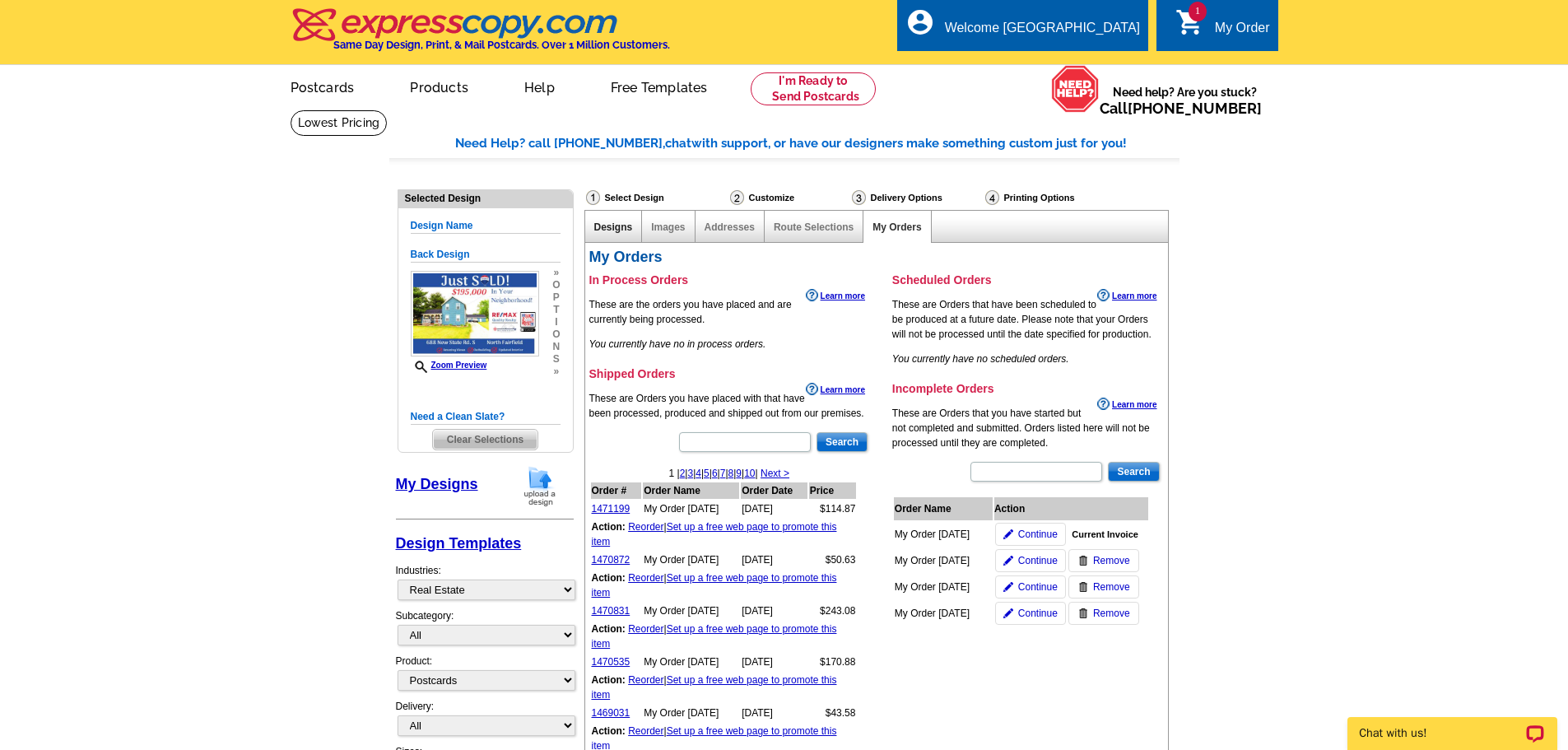 click on "Designs" at bounding box center [613, 227] 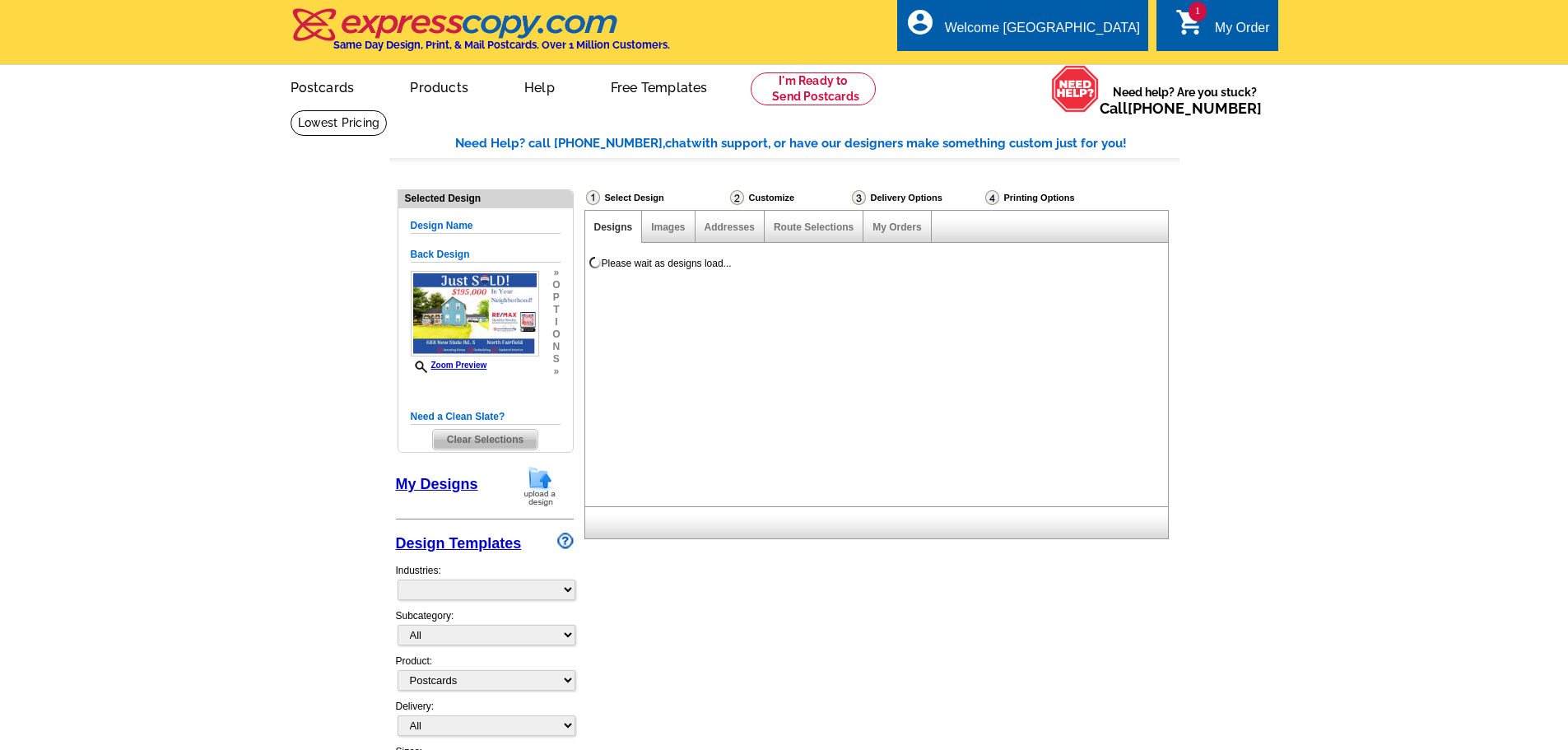 select on "1" 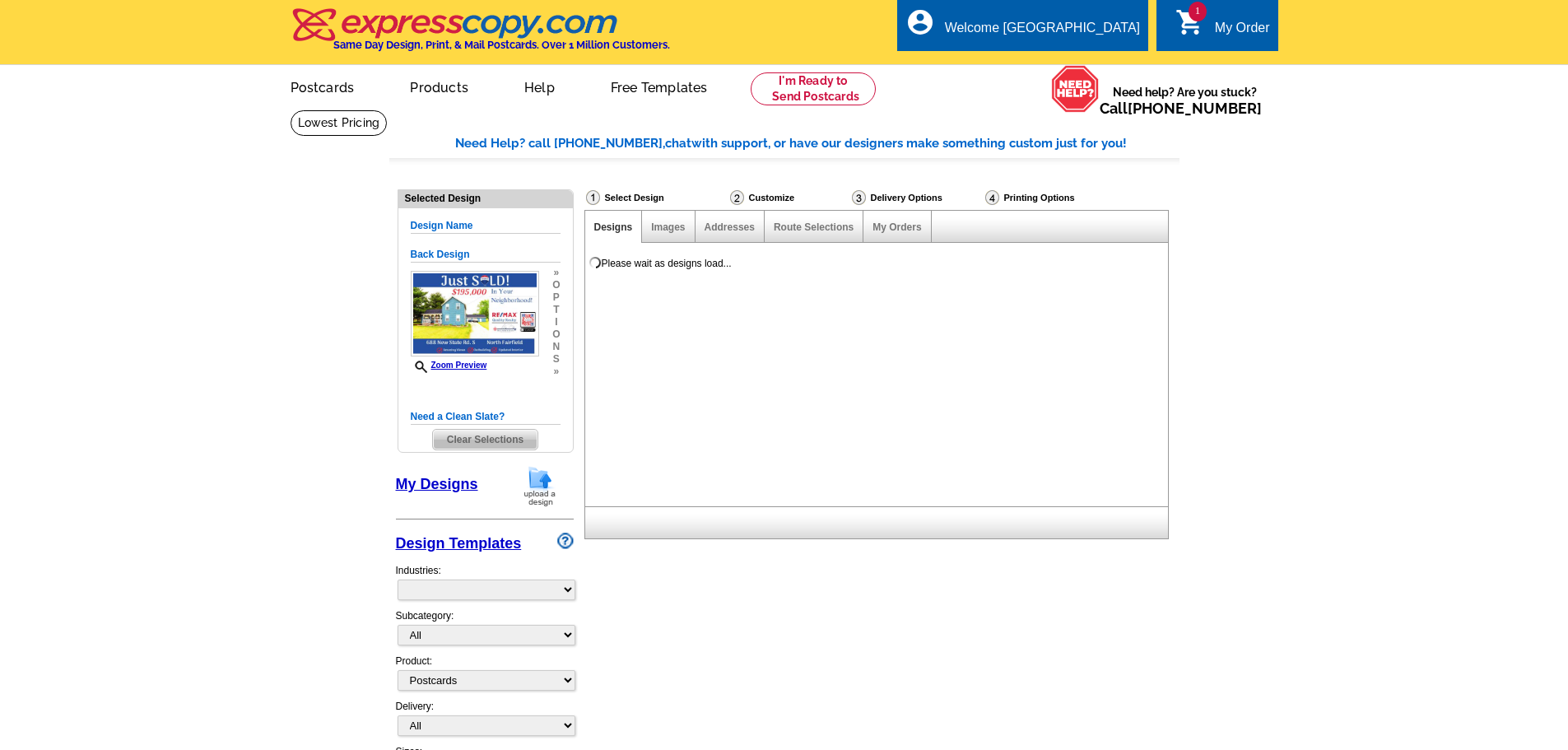 select on "2" 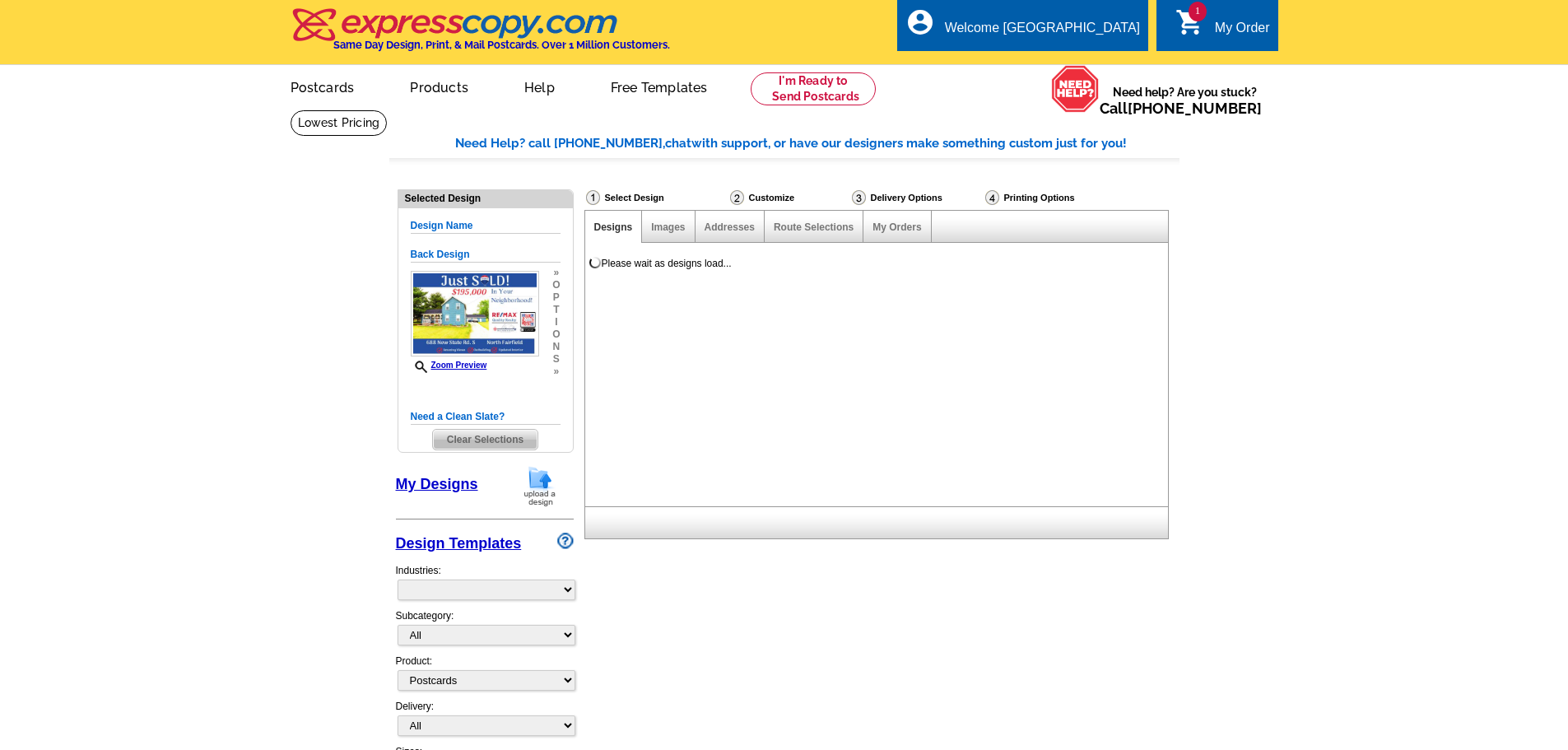 scroll, scrollTop: 0, scrollLeft: 0, axis: both 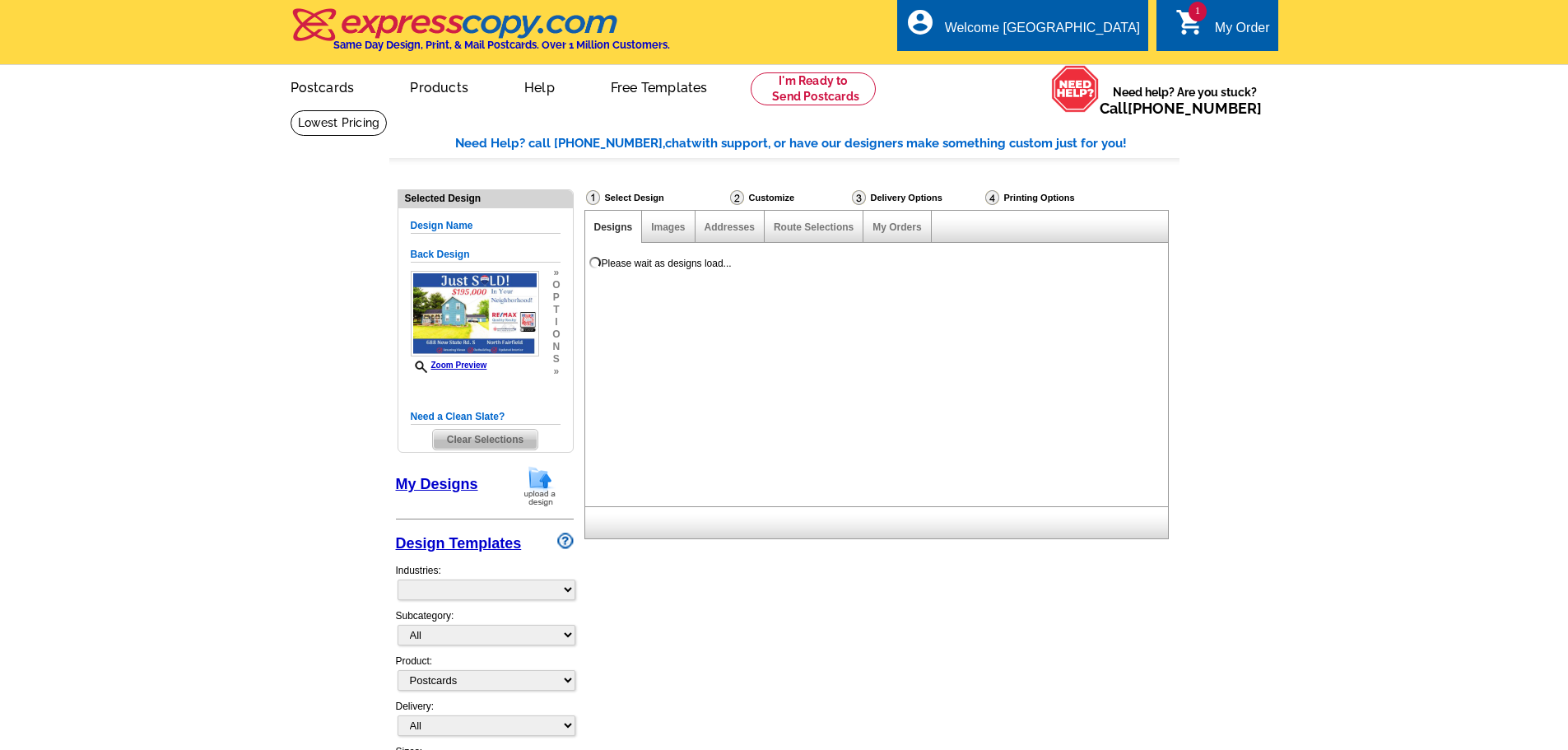 select on "785" 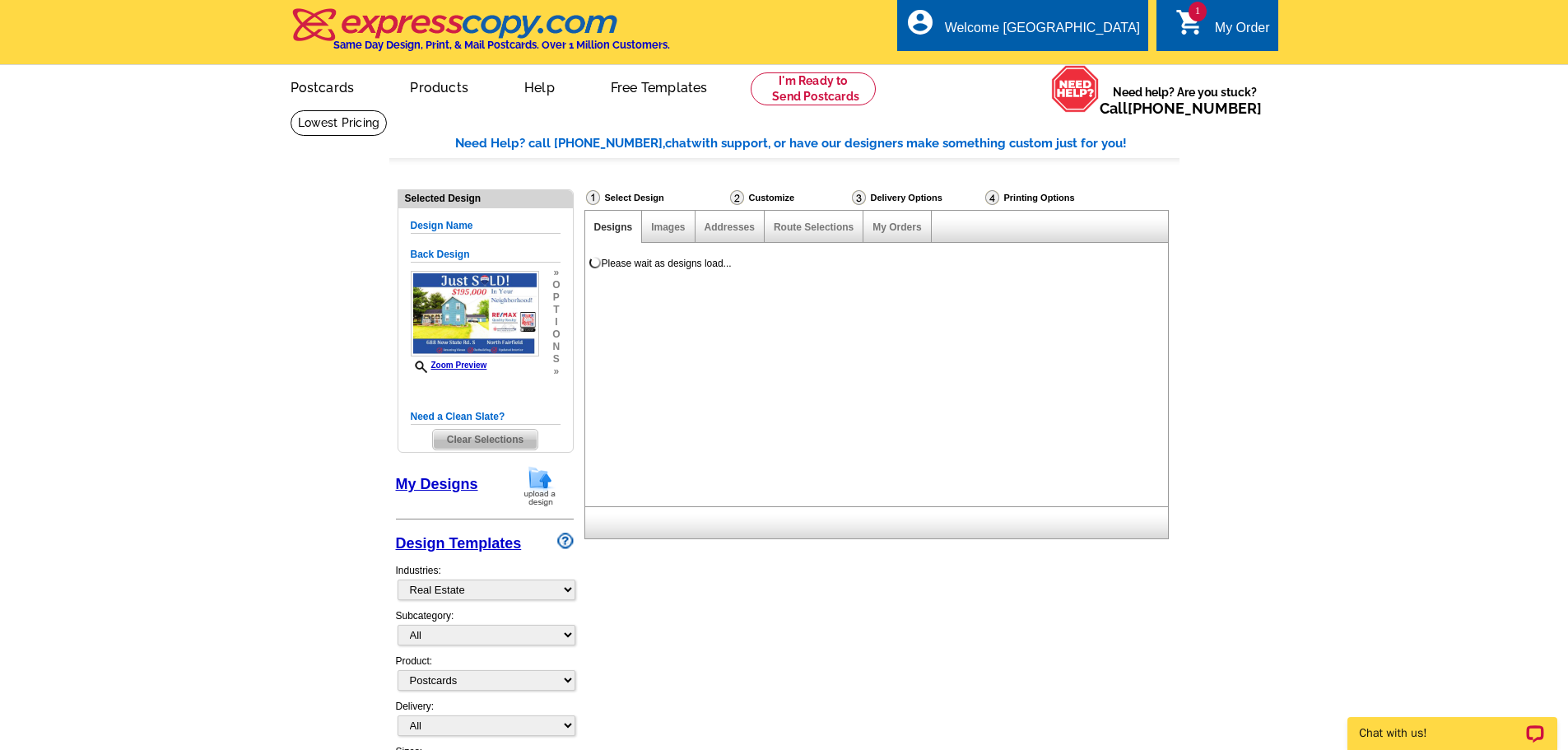 scroll, scrollTop: 0, scrollLeft: 0, axis: both 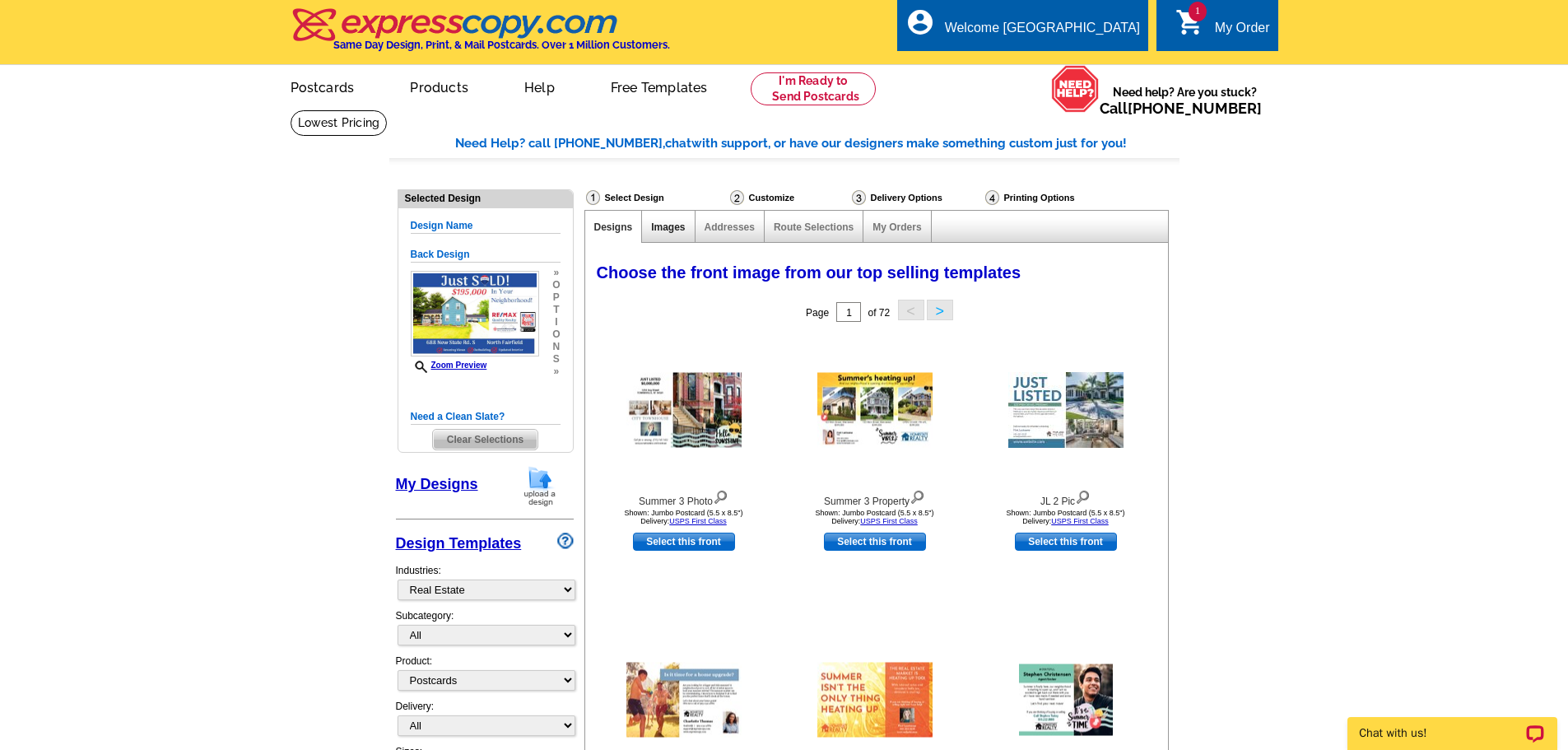 click on "Images" at bounding box center [668, 227] 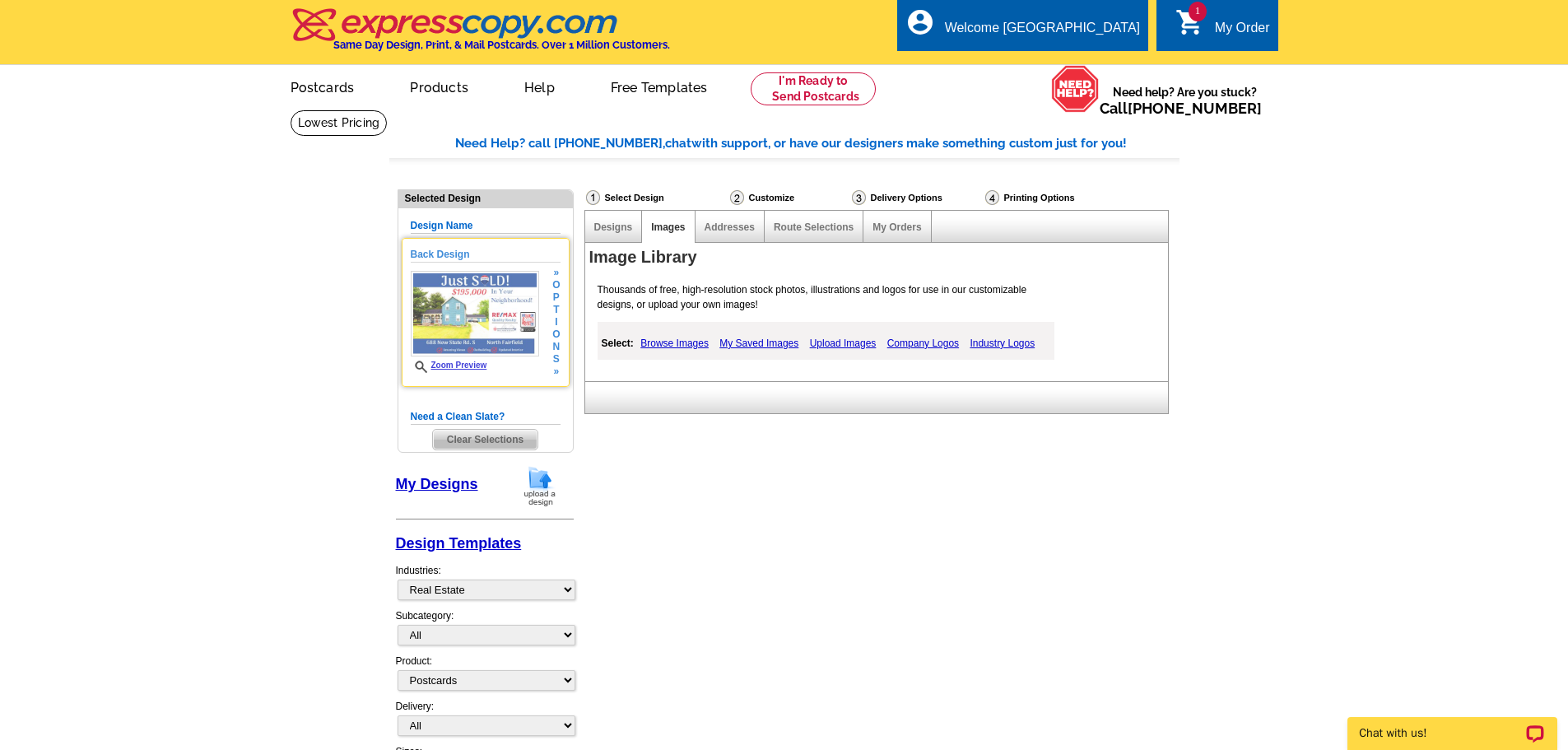 click on "Back Design" at bounding box center [486, 254] 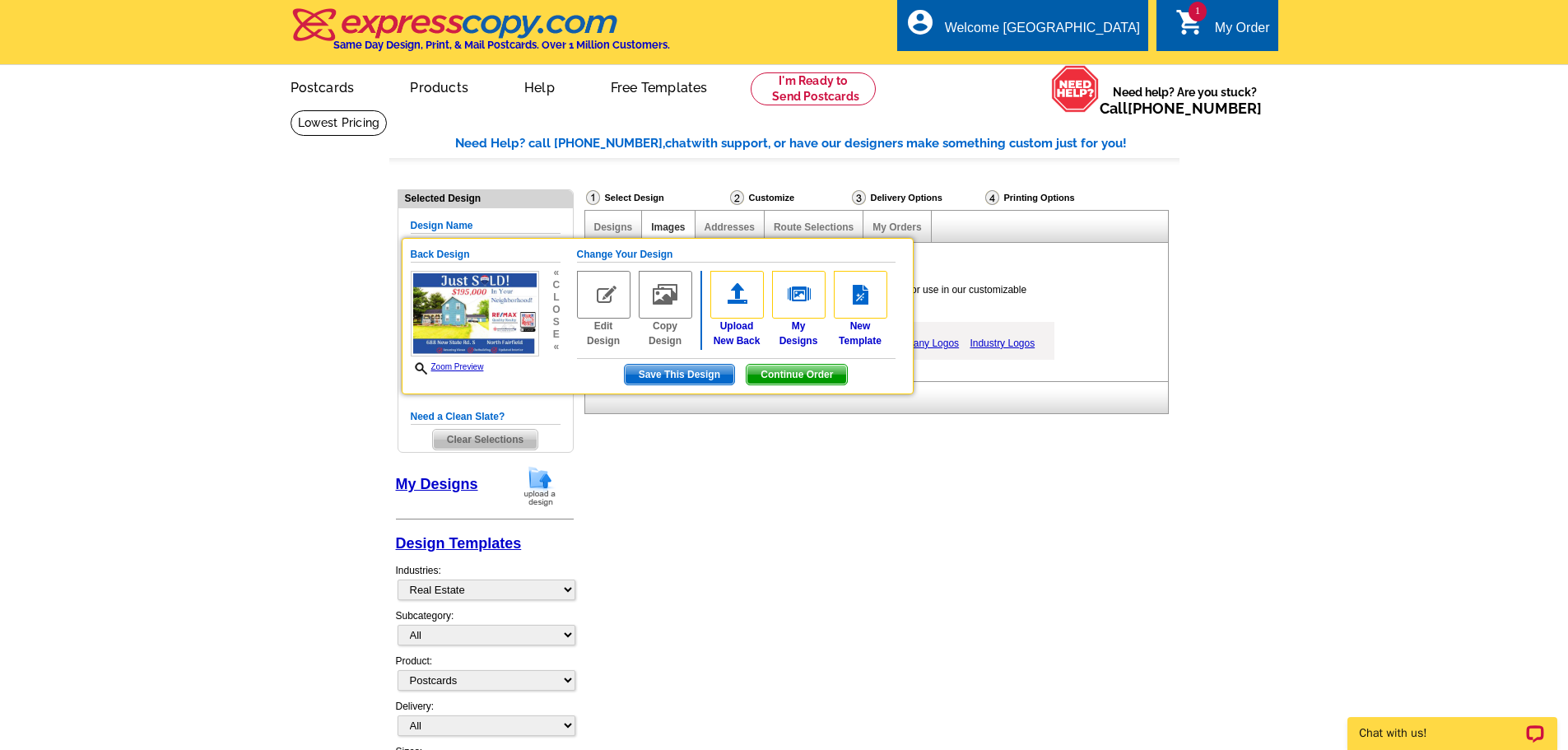 click at bounding box center [603, 295] 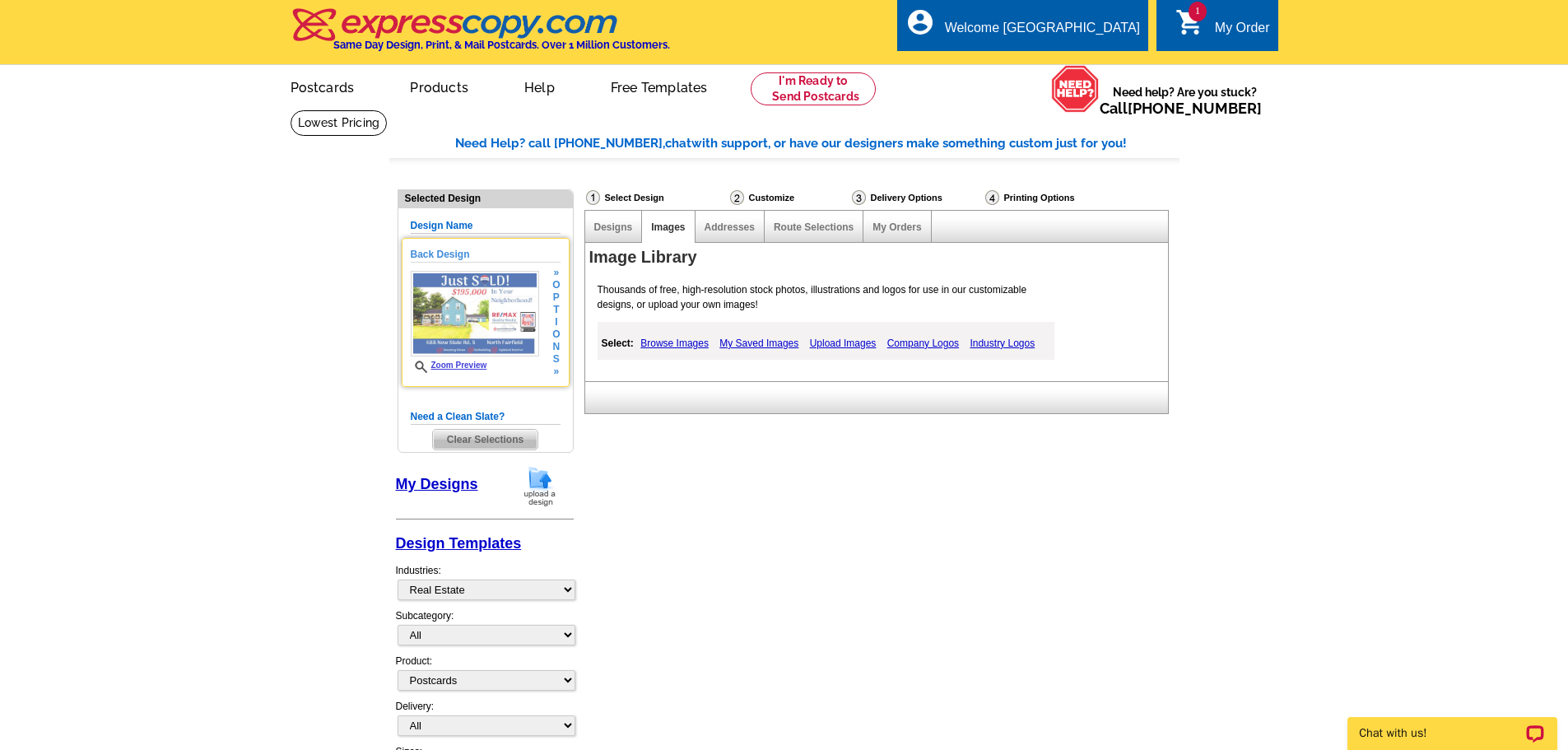 click at bounding box center [475, 314] 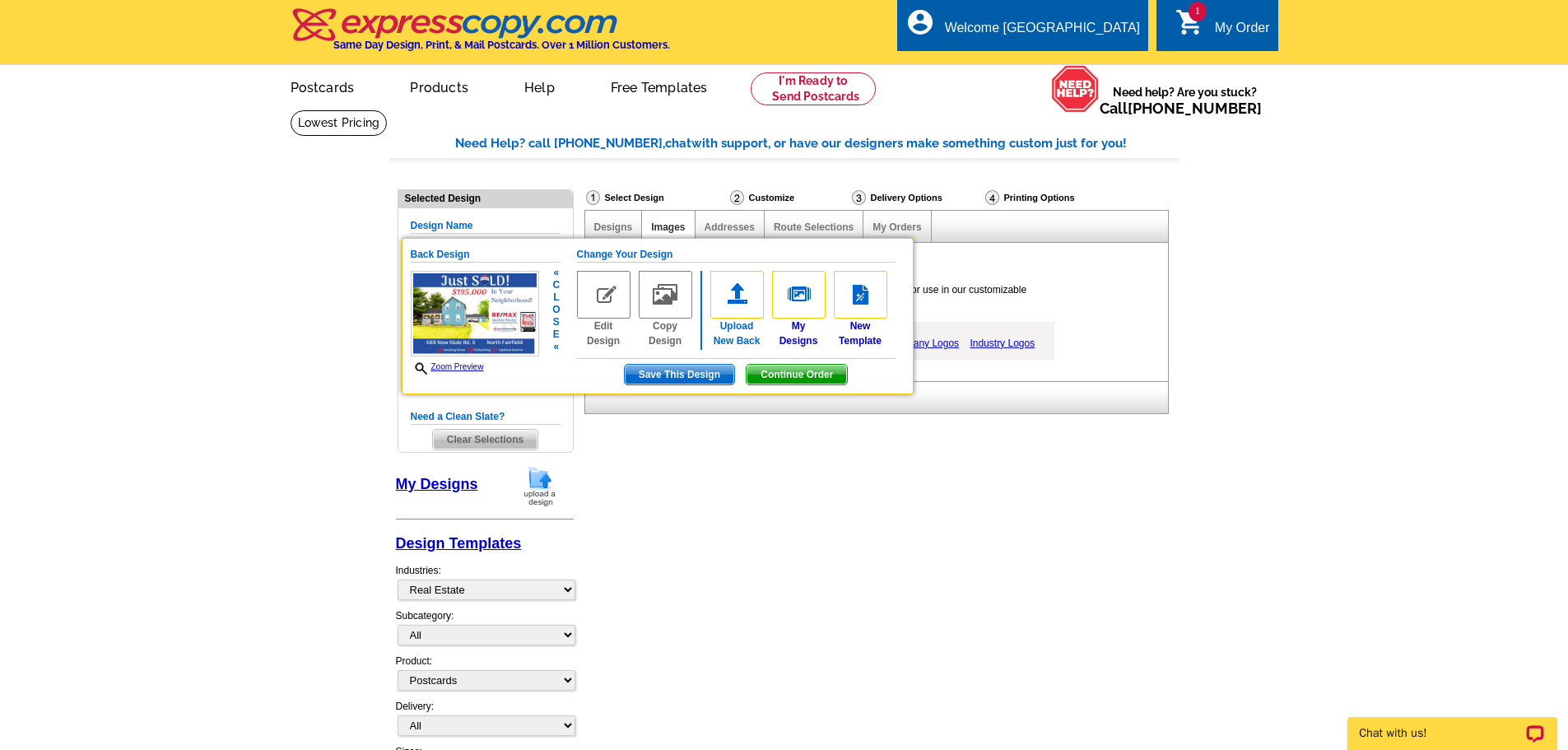 click at bounding box center (737, 295) 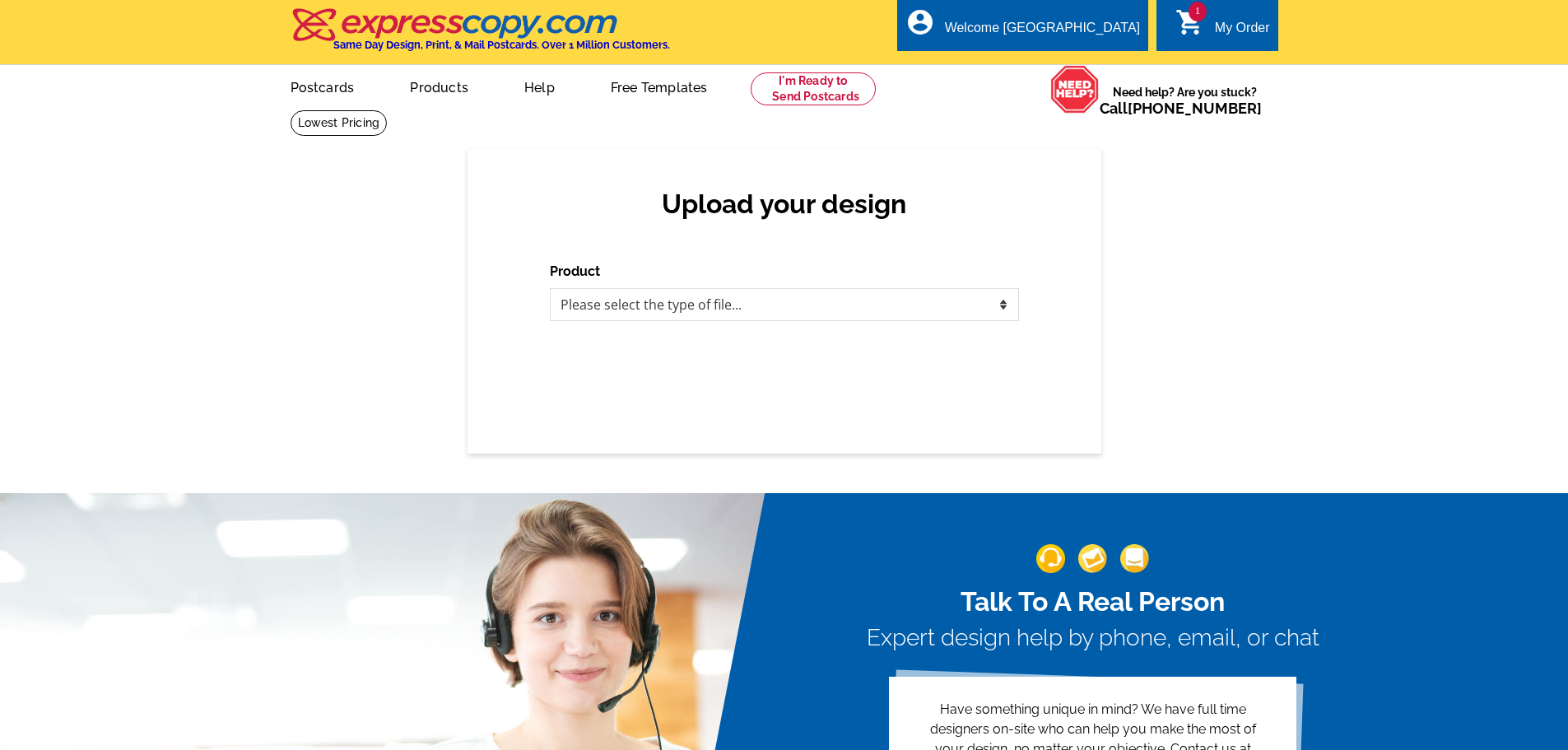 scroll, scrollTop: 0, scrollLeft: 0, axis: both 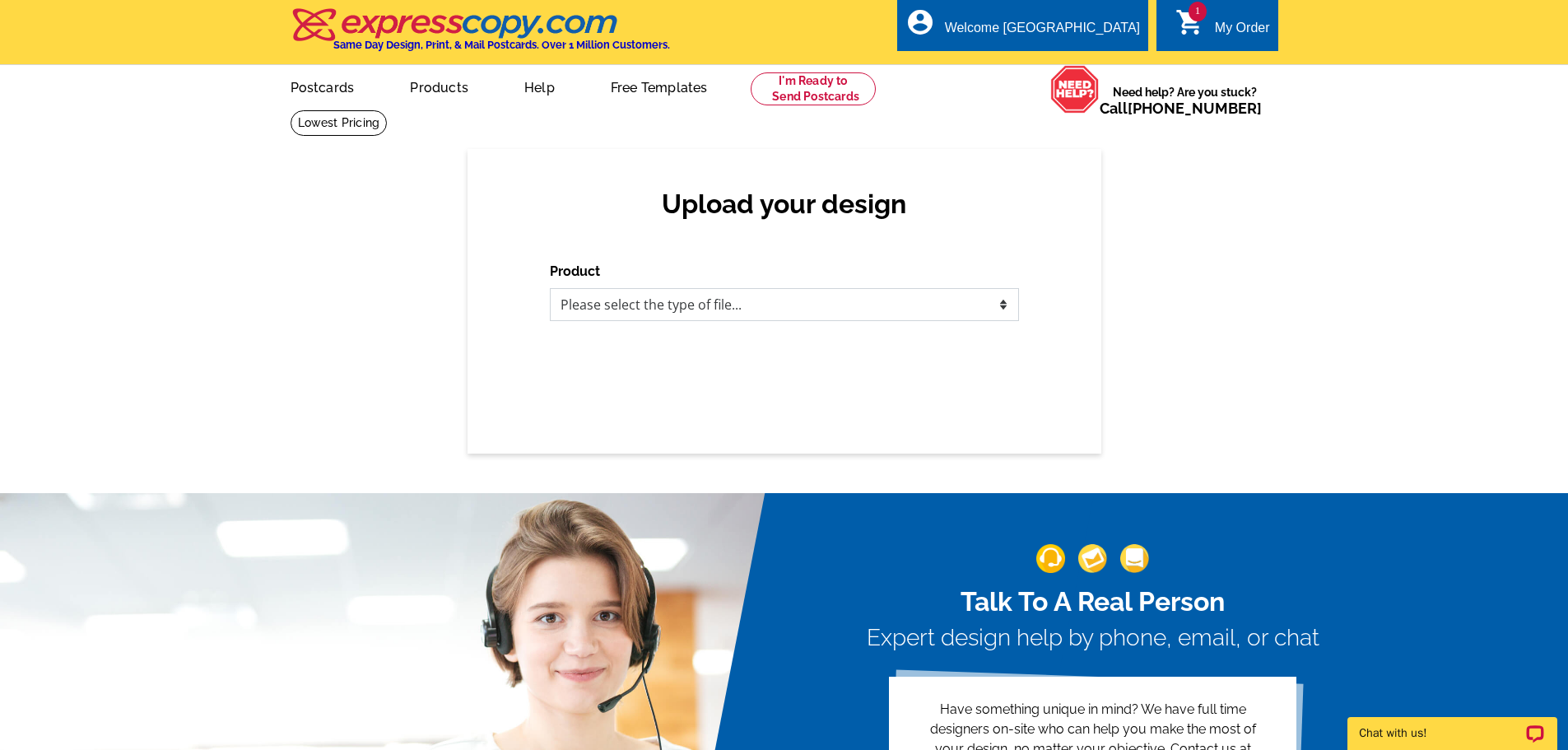 click on "Please select the type of file...
Postcards
Business Cards
Letters and flyers
Greeting Cards
Door Hangers" at bounding box center [784, 305] 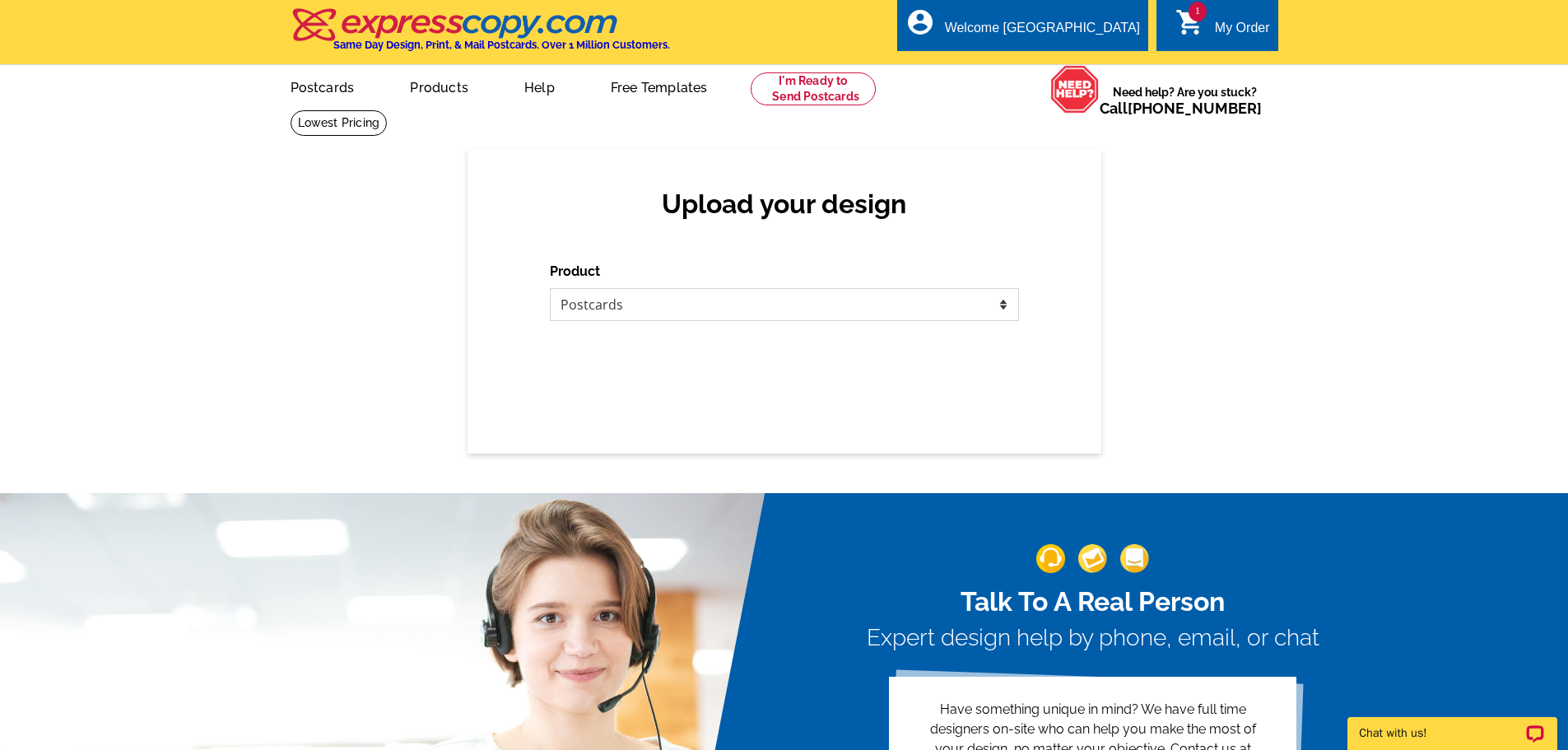 click on "Please select the type of file...
Postcards
Business Cards
Letters and flyers
Greeting Cards
Door Hangers" at bounding box center [784, 305] 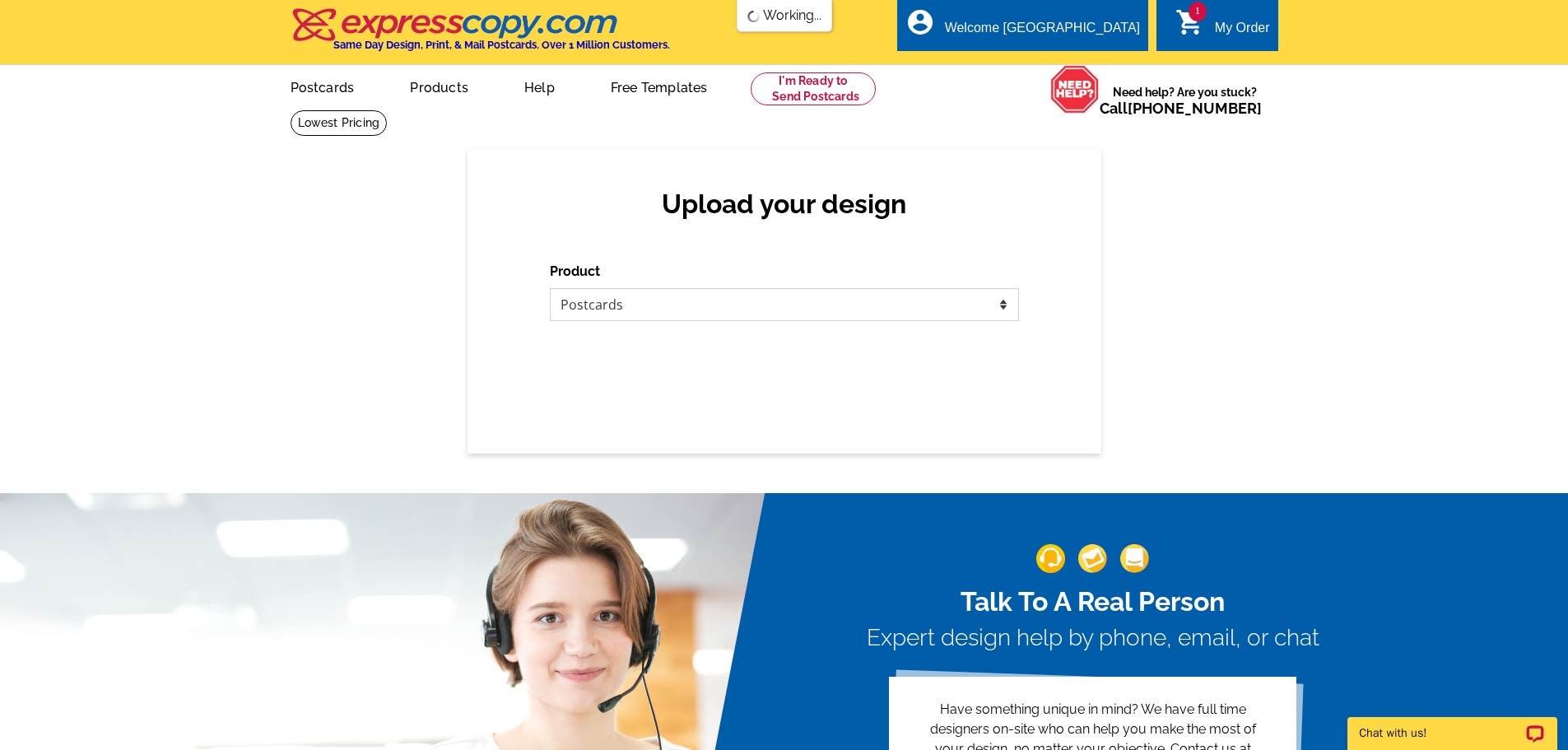 scroll, scrollTop: 0, scrollLeft: 0, axis: both 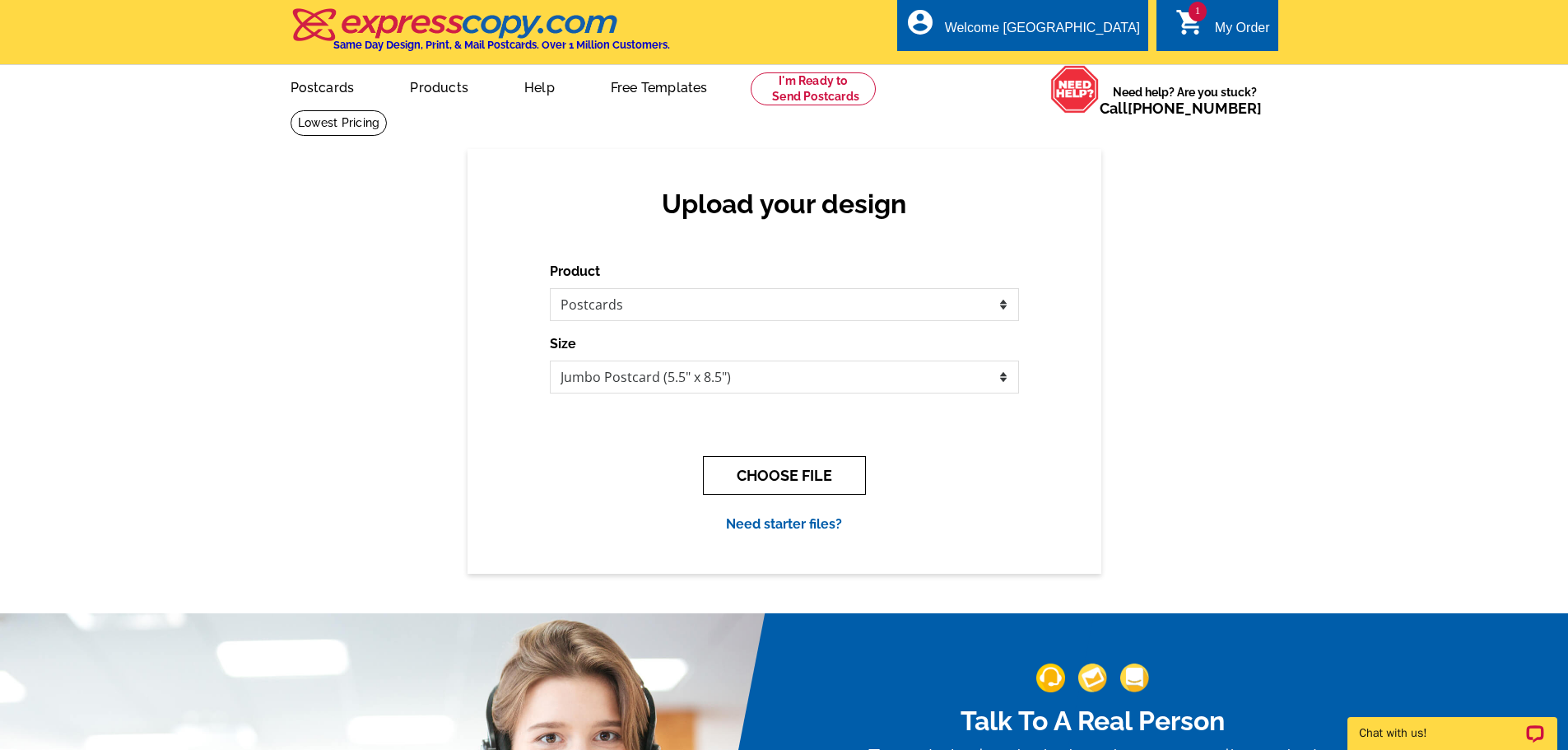 click on "CHOOSE FILE" at bounding box center (784, 475) 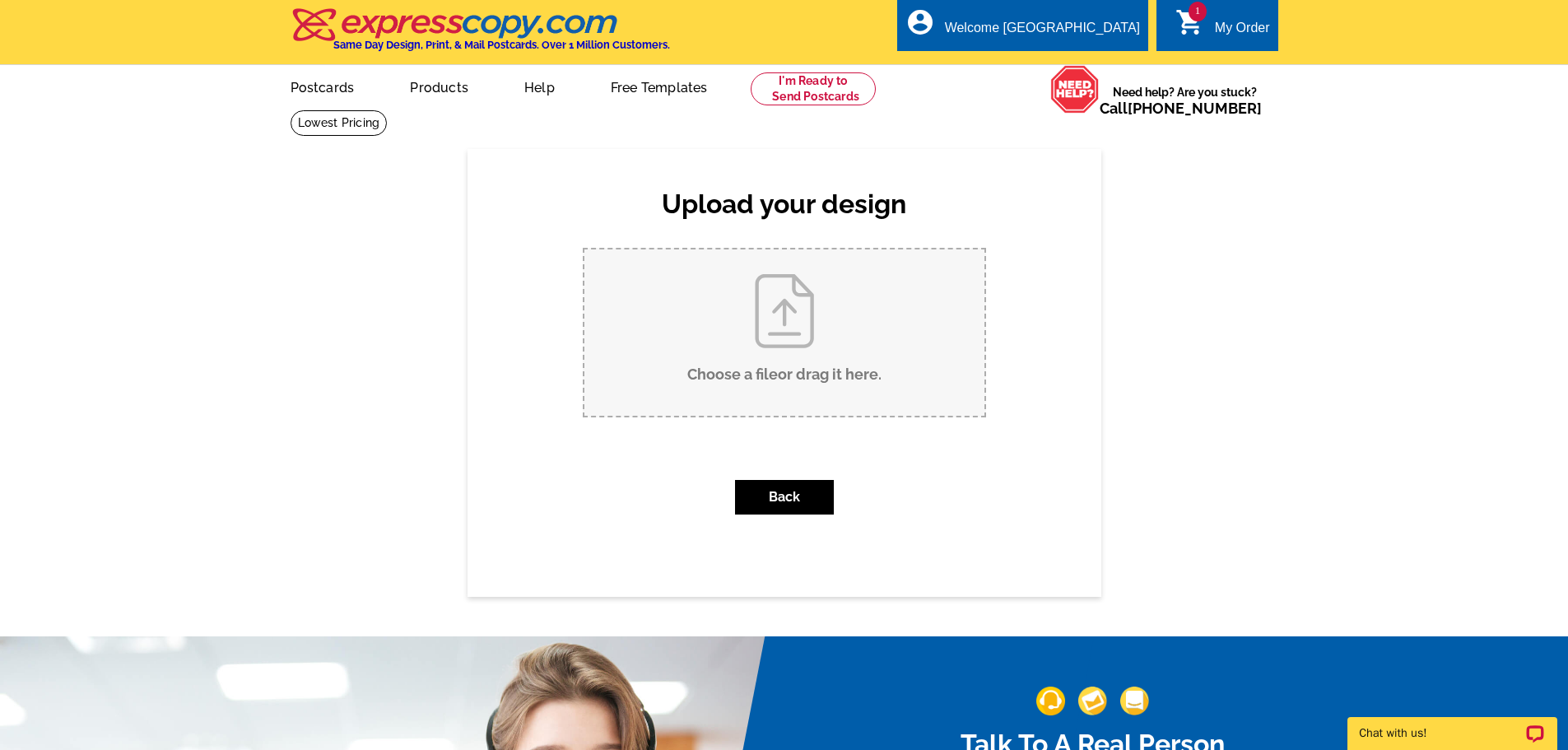 click on "Choose a file  or drag it here ." at bounding box center [784, 333] 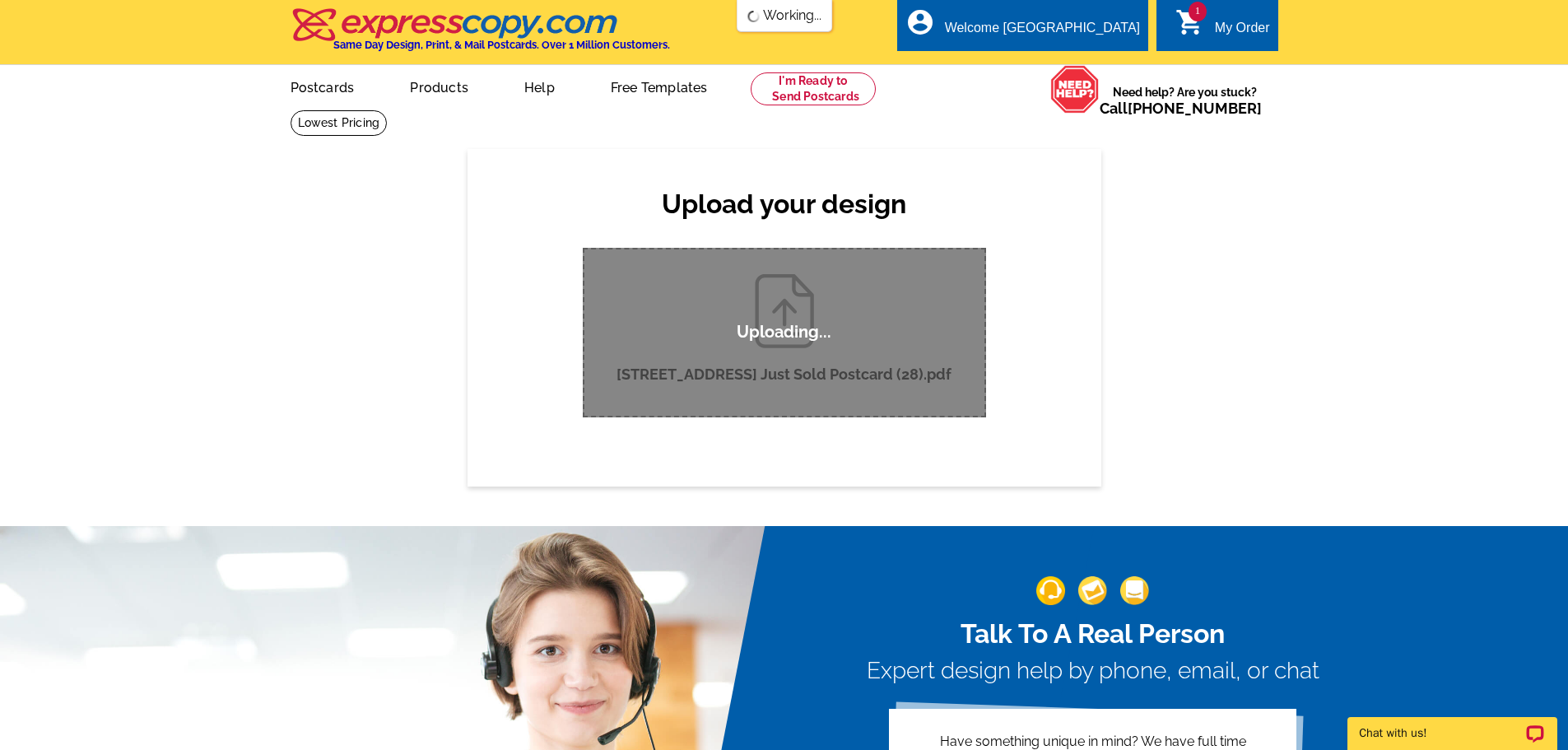 type 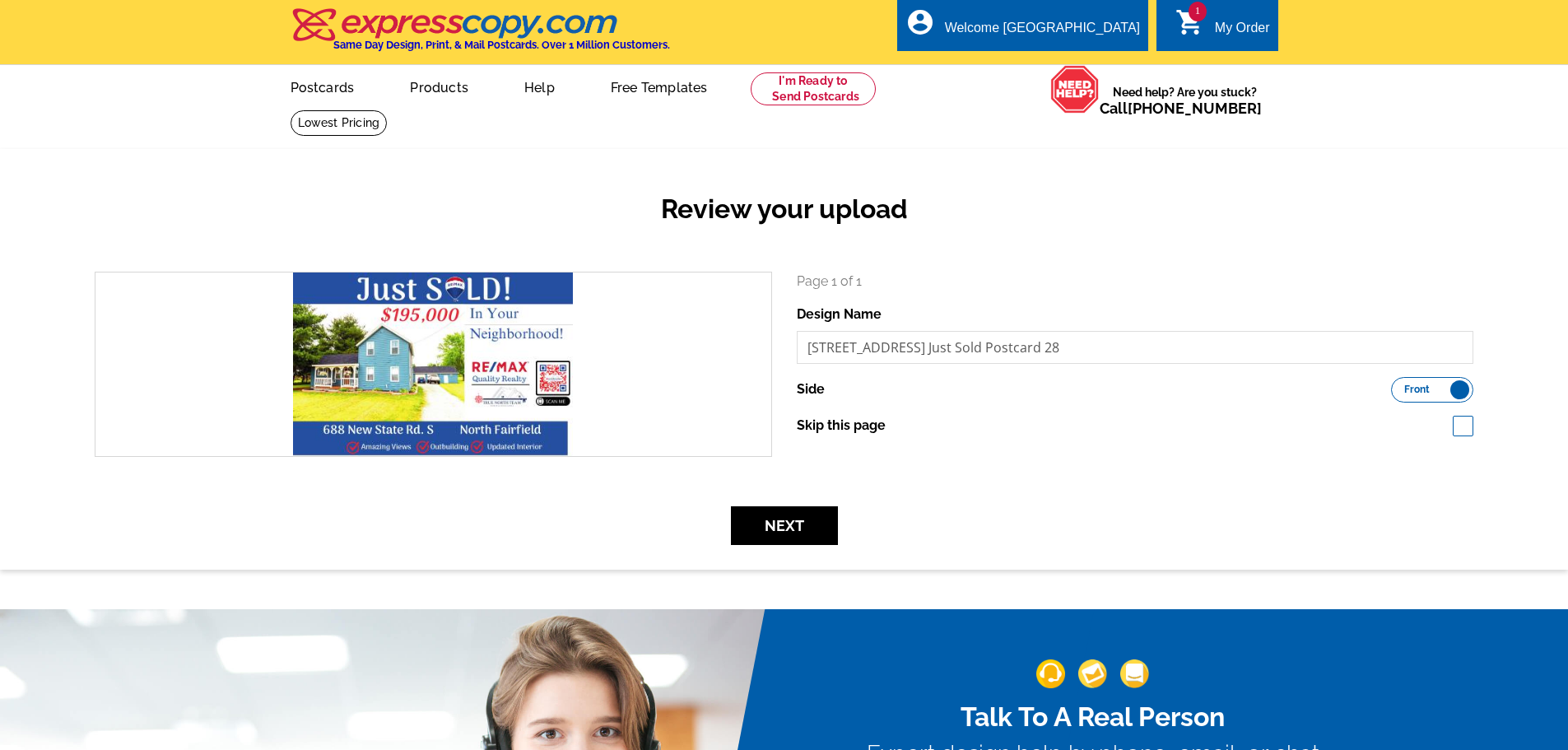scroll, scrollTop: 0, scrollLeft: 0, axis: both 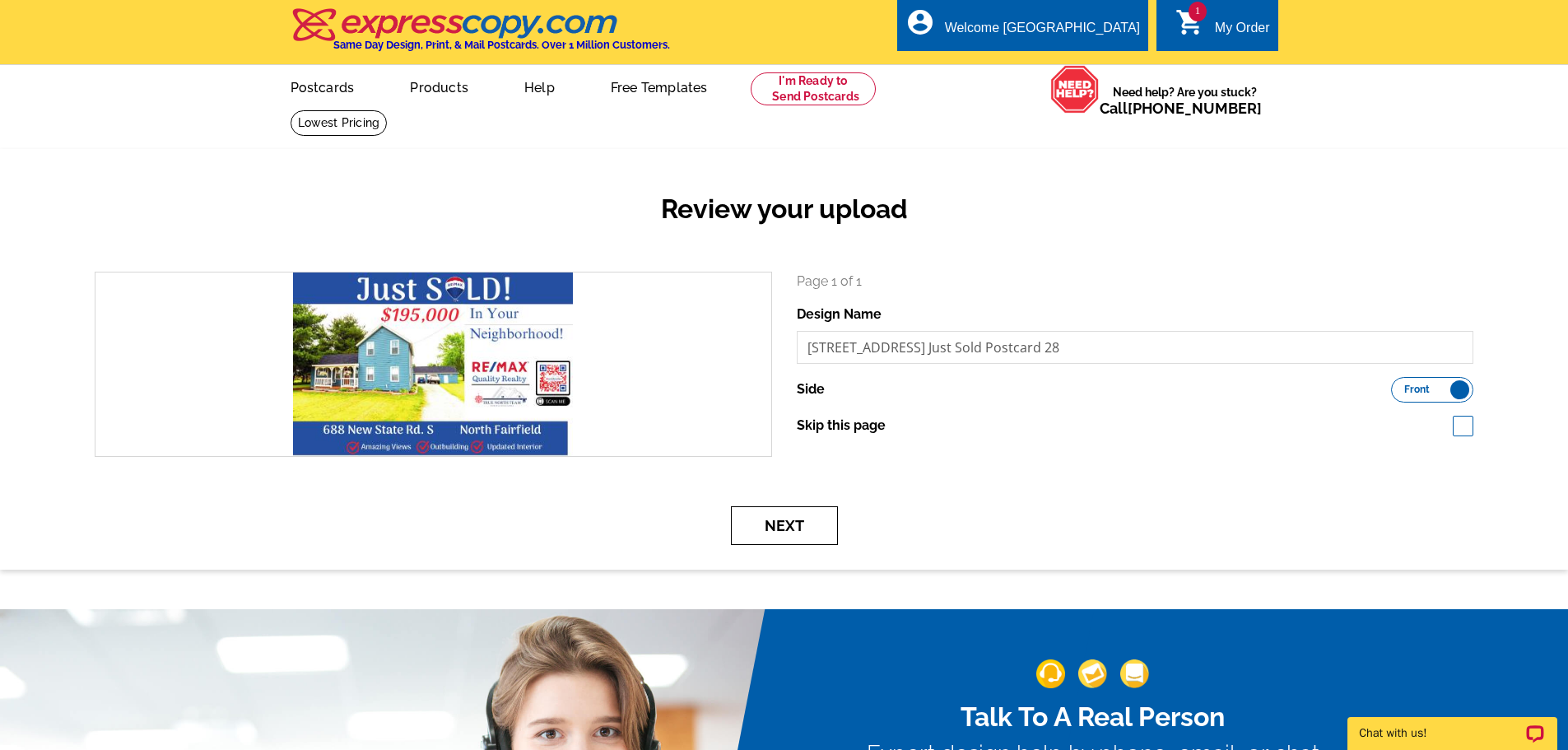 click on "Next" at bounding box center [784, 525] 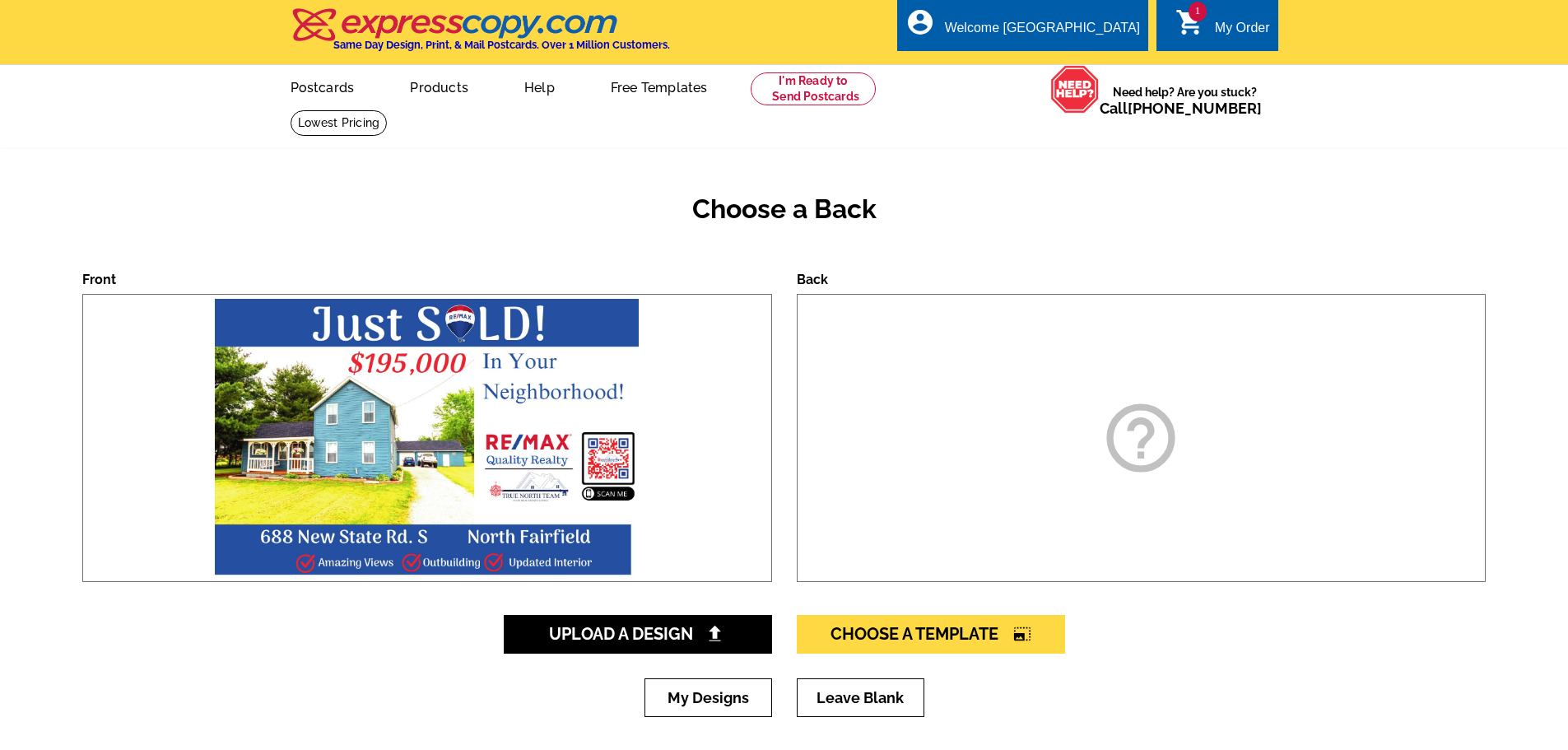 scroll, scrollTop: 0, scrollLeft: 0, axis: both 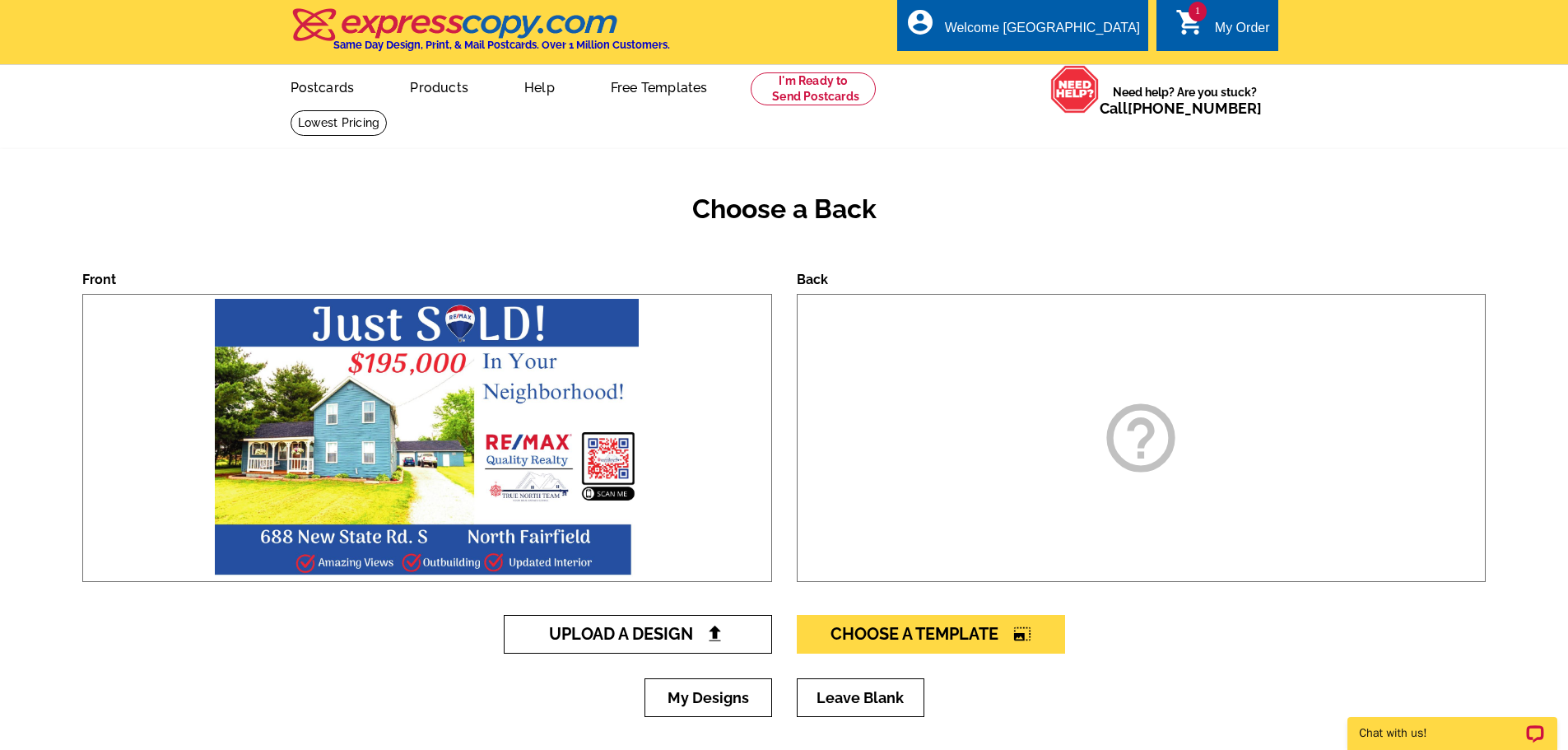 click on "Upload A Design" at bounding box center [637, 634] 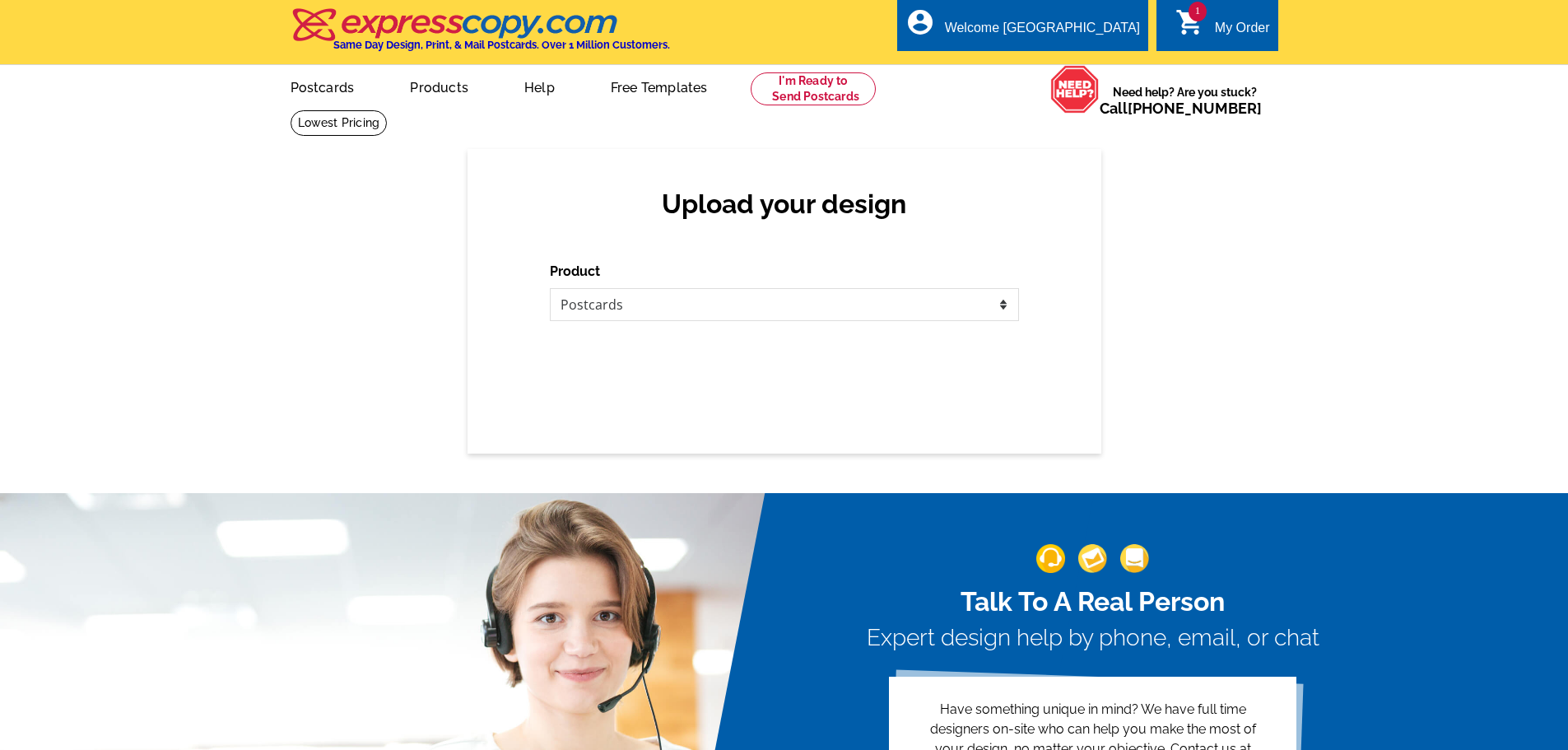 scroll, scrollTop: 0, scrollLeft: 0, axis: both 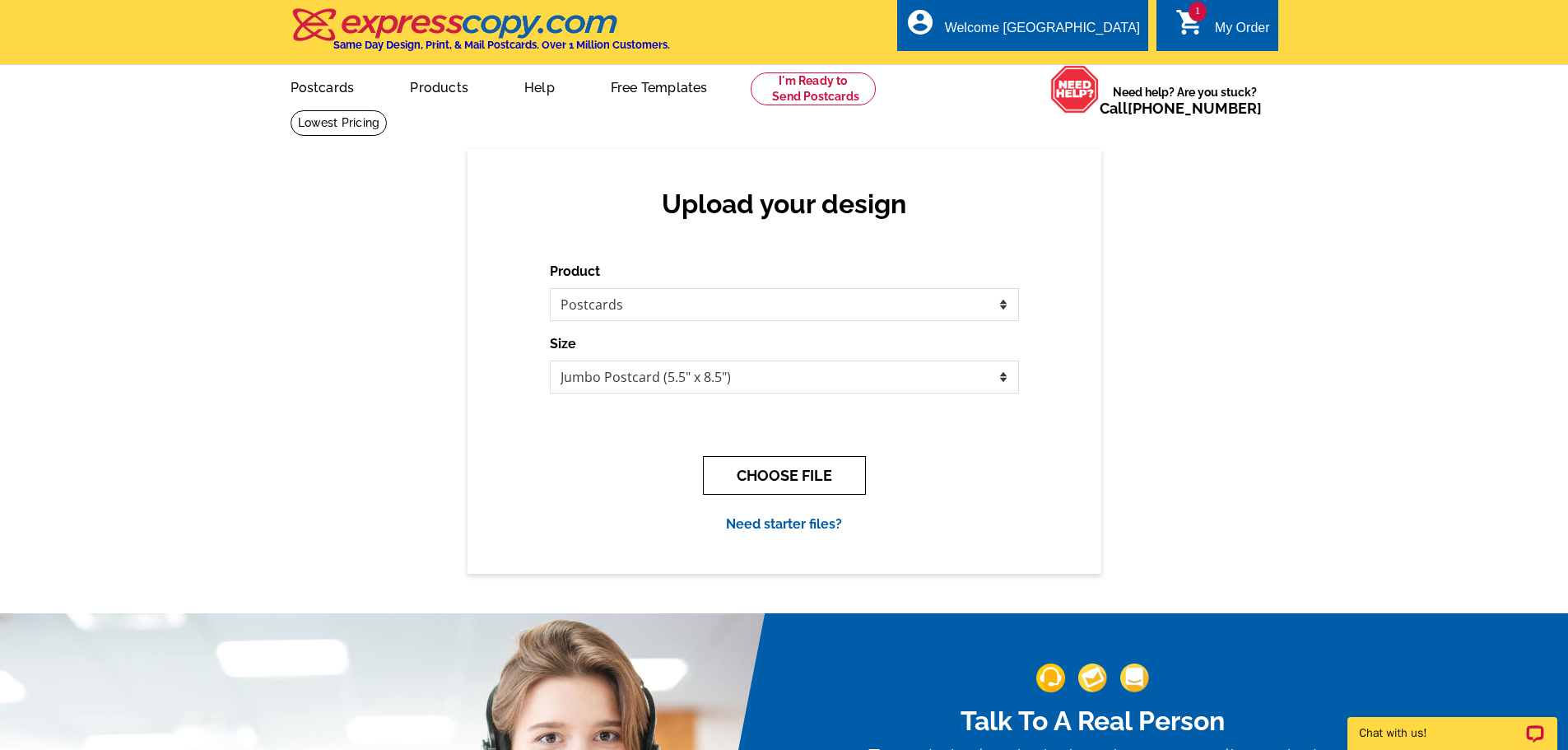 click on "CHOOSE FILE" at bounding box center (784, 475) 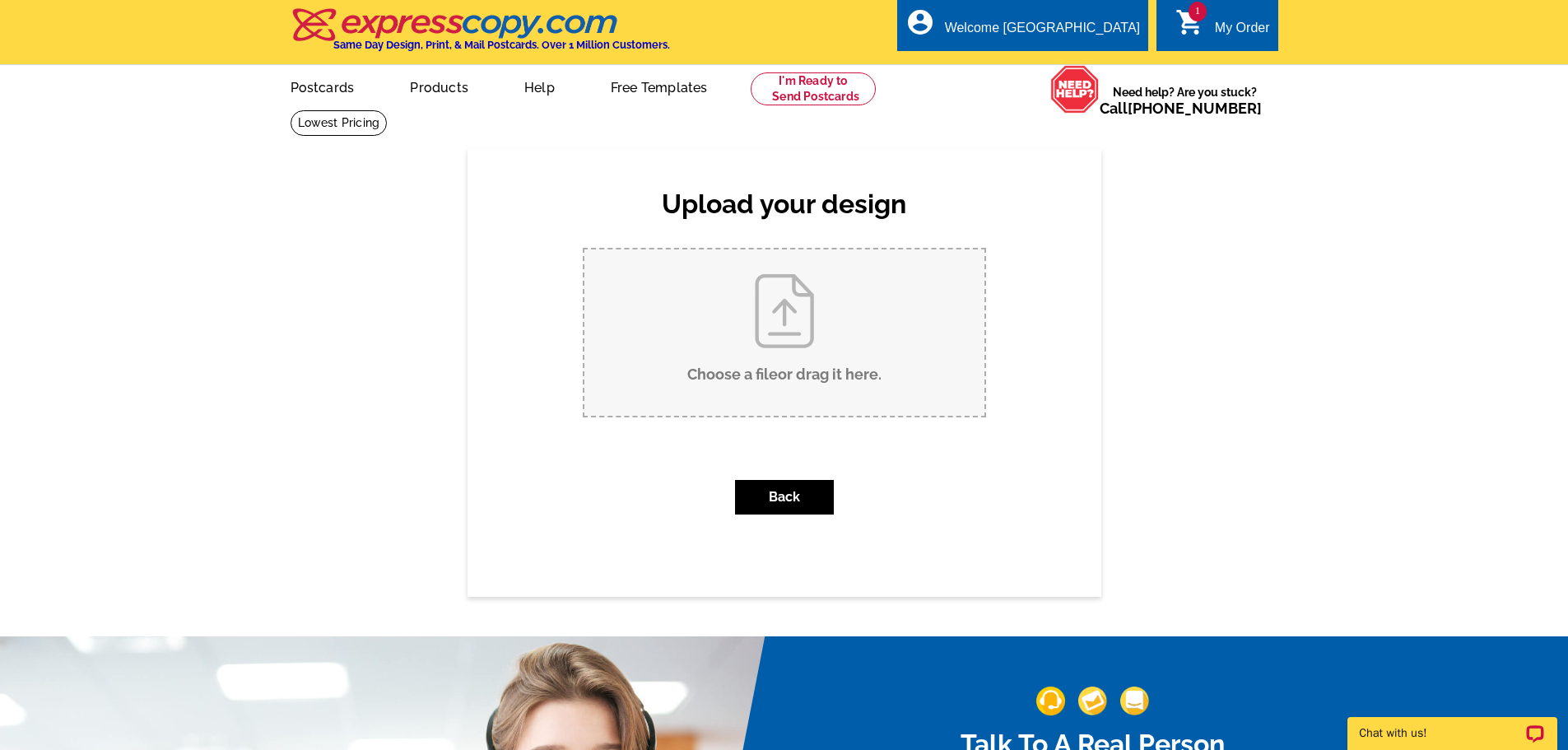 click on "Choose a file  or drag it here ." at bounding box center (784, 333) 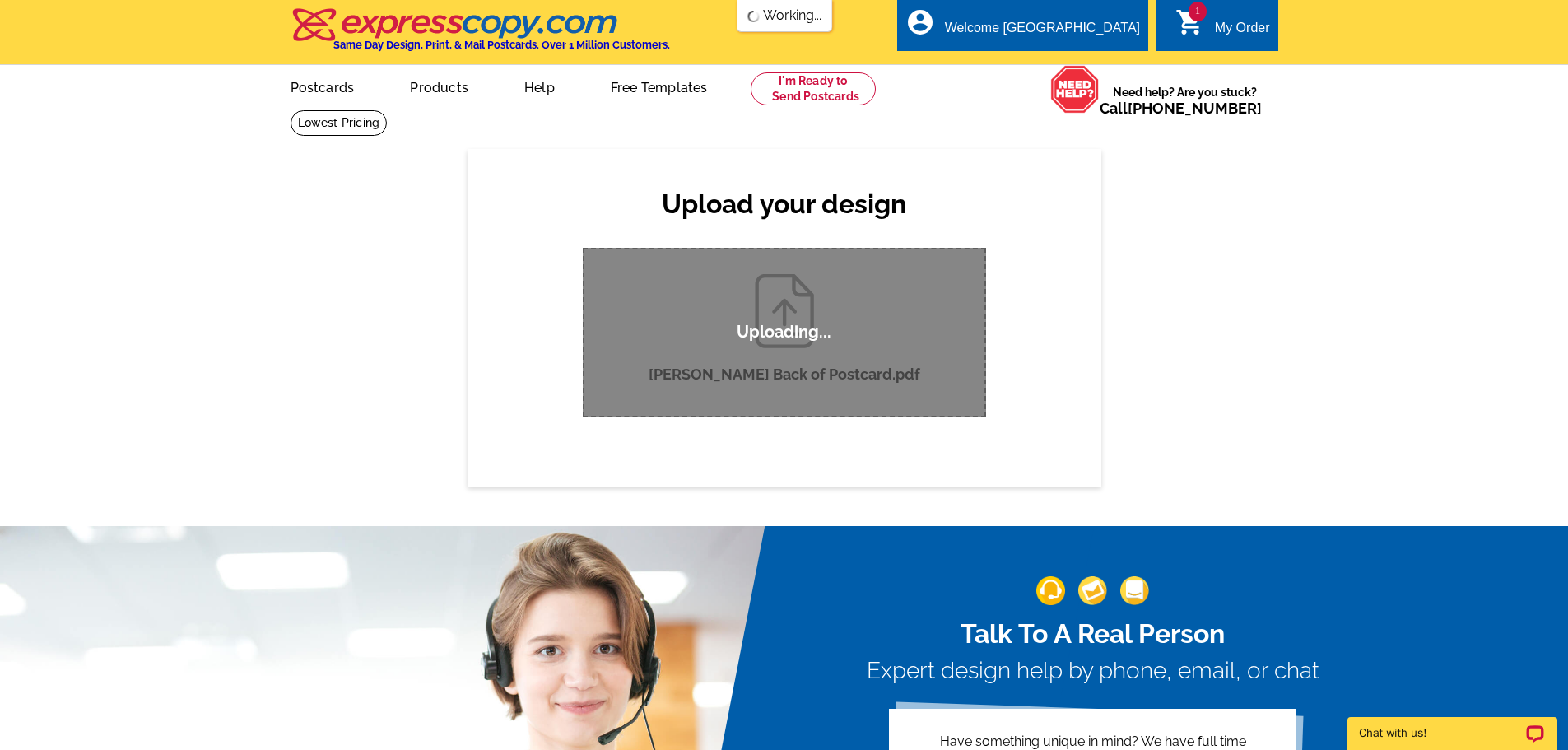 scroll, scrollTop: 0, scrollLeft: 0, axis: both 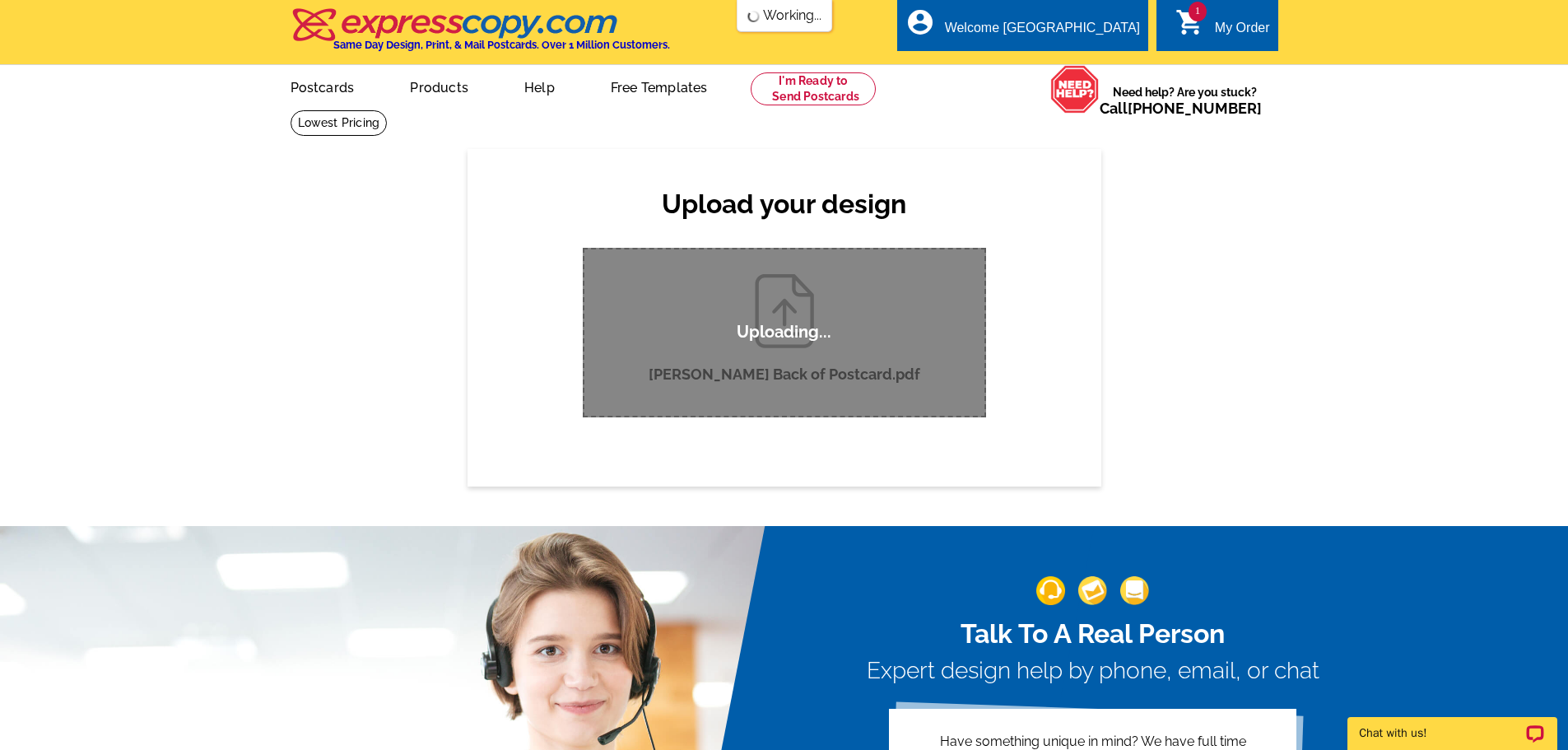 type 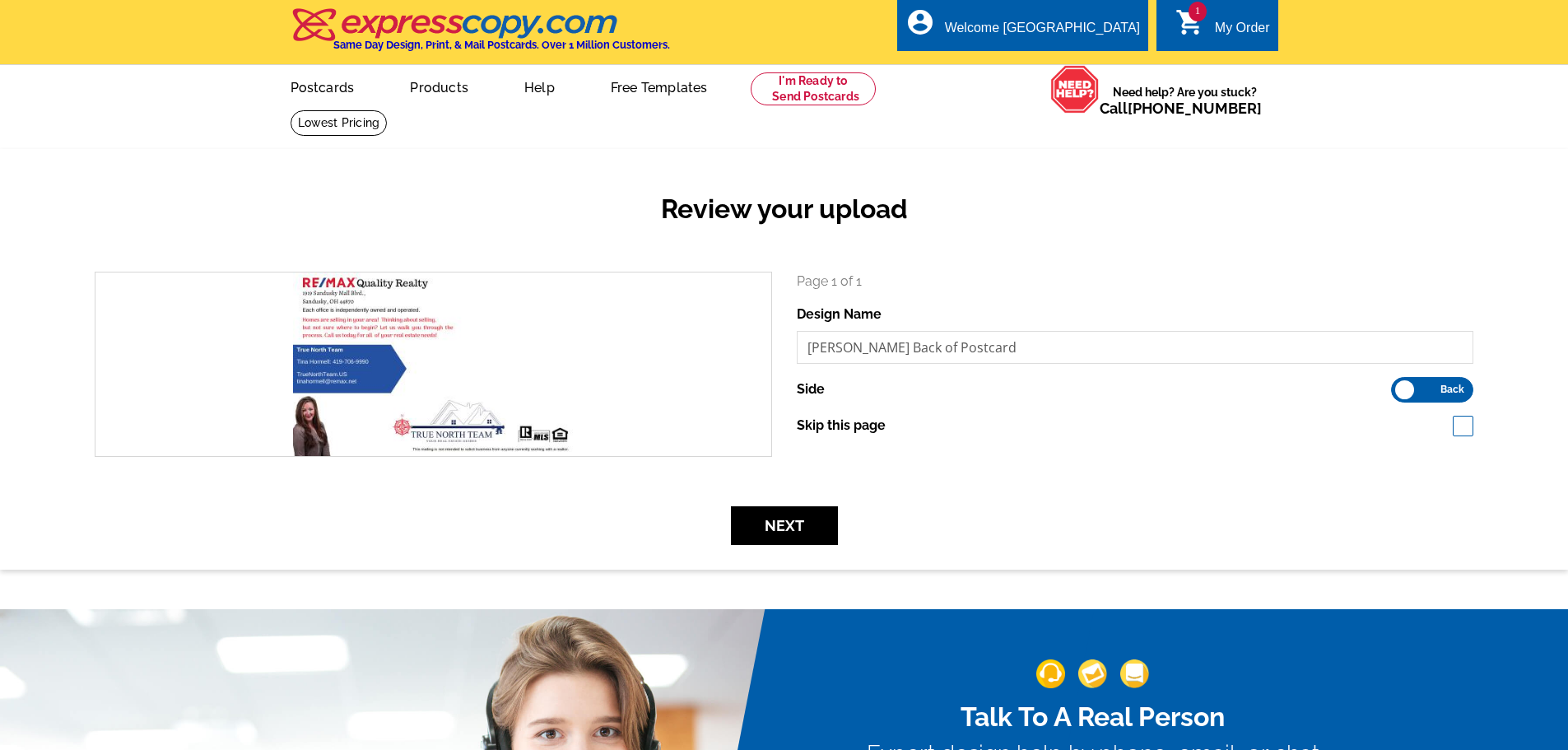 scroll, scrollTop: 0, scrollLeft: 0, axis: both 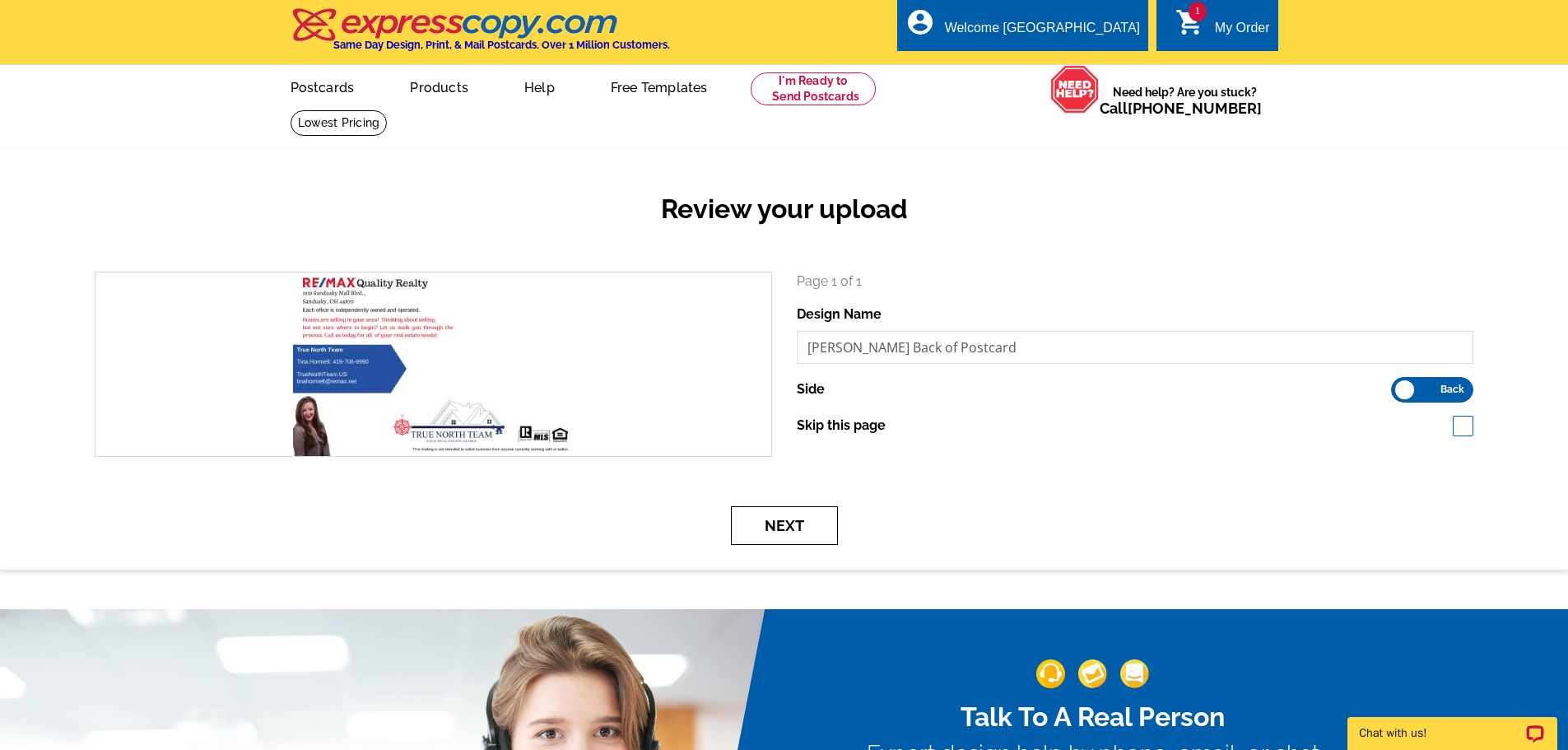 click on "Next" at bounding box center [784, 525] 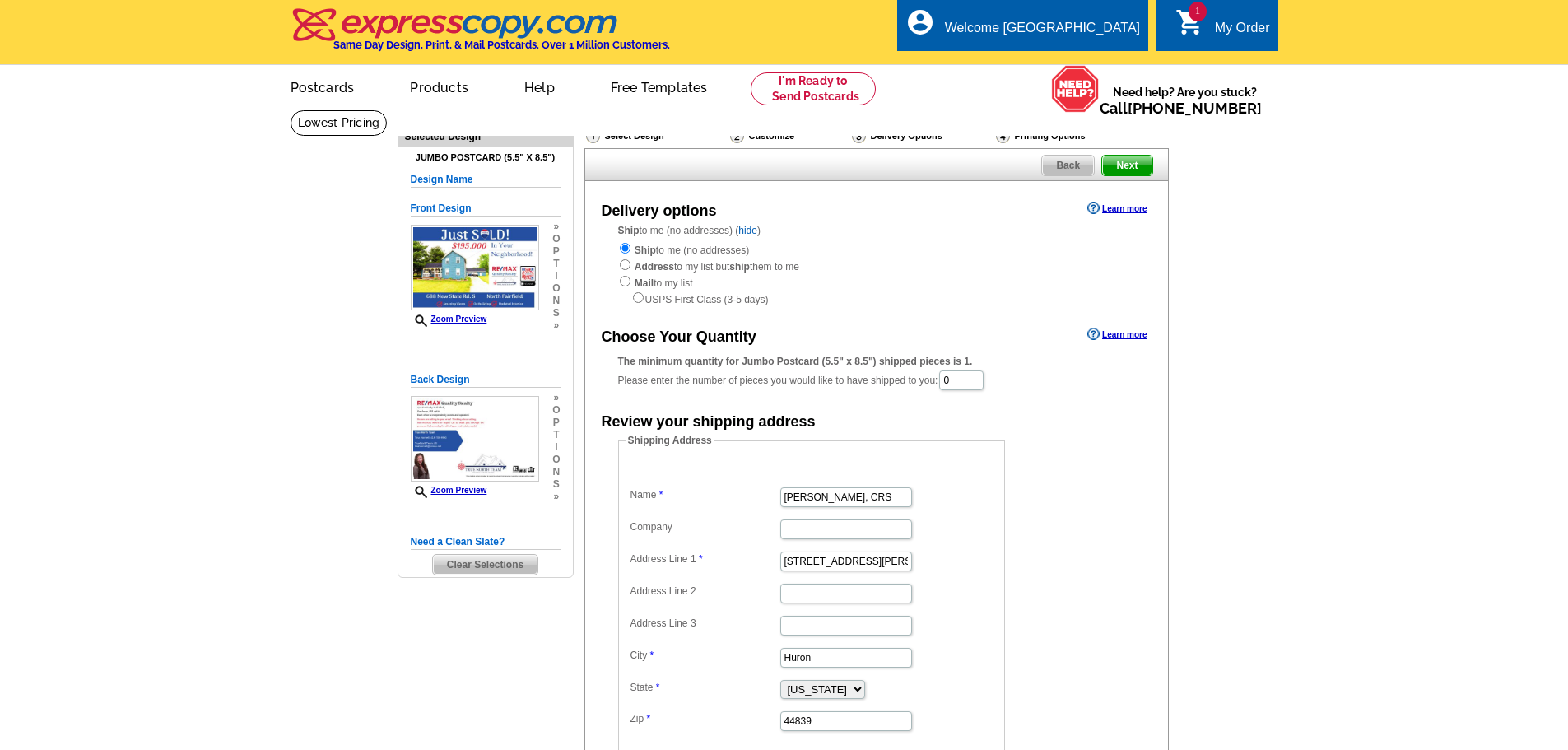 scroll, scrollTop: 0, scrollLeft: 0, axis: both 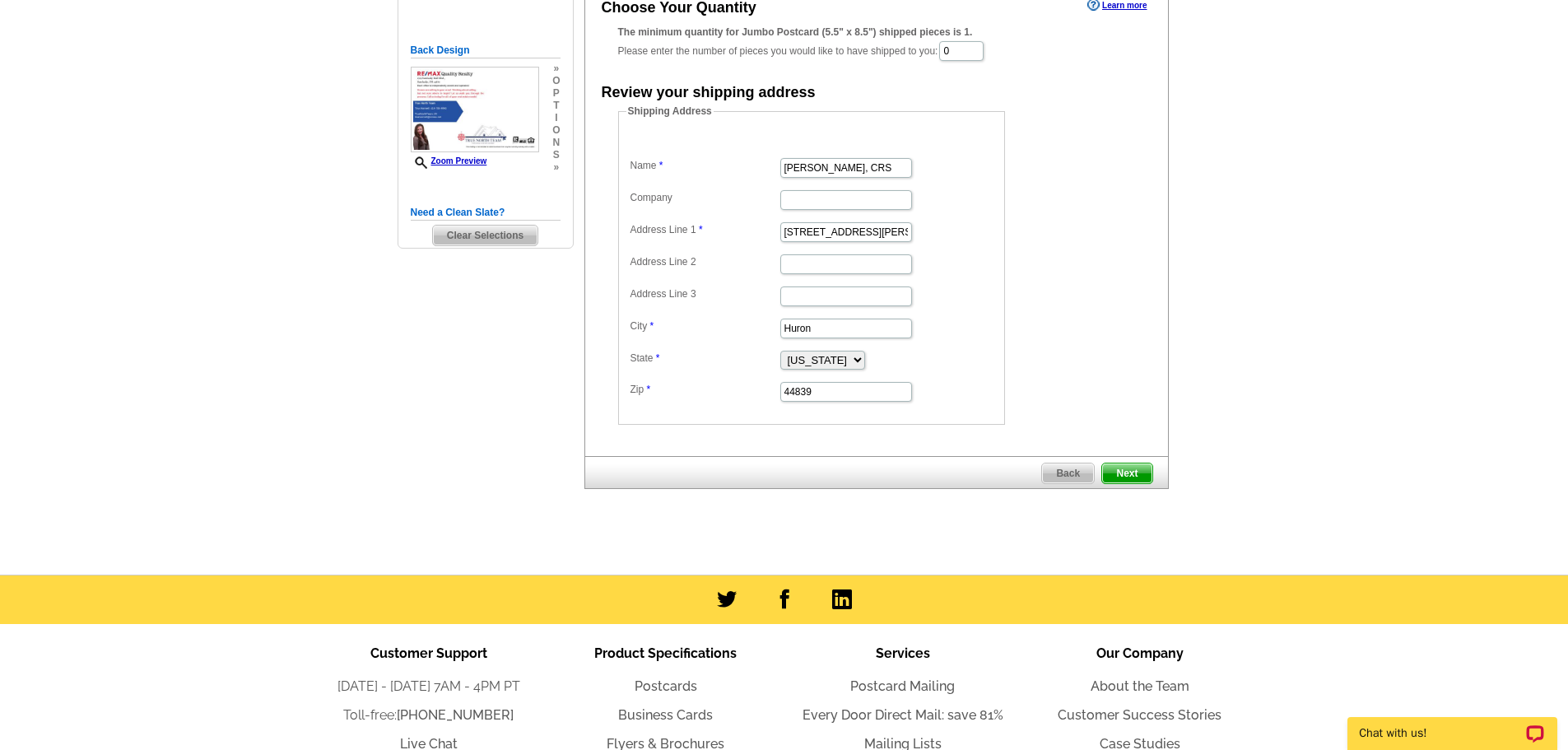 click on "Next" at bounding box center (1127, 473) 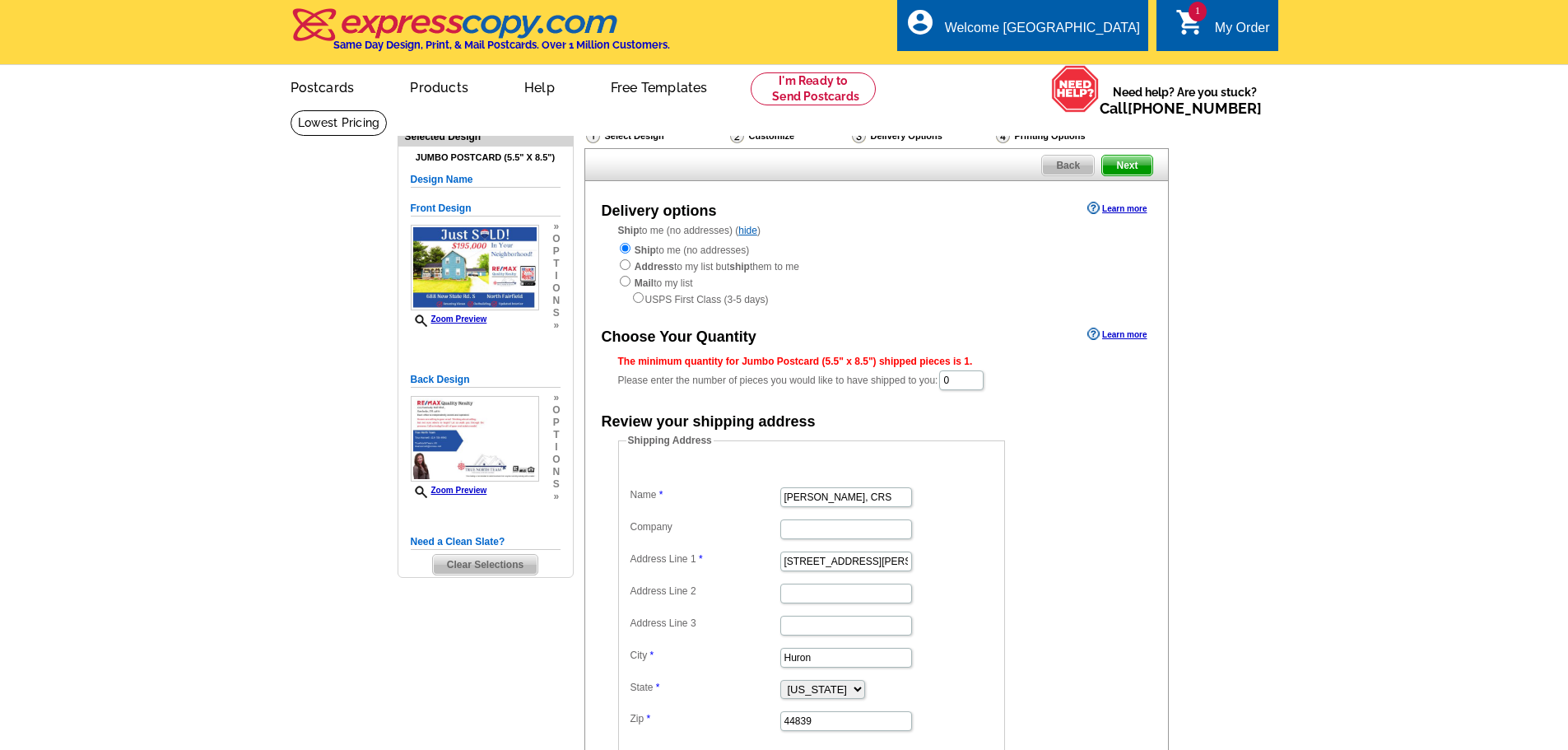scroll, scrollTop: 0, scrollLeft: 0, axis: both 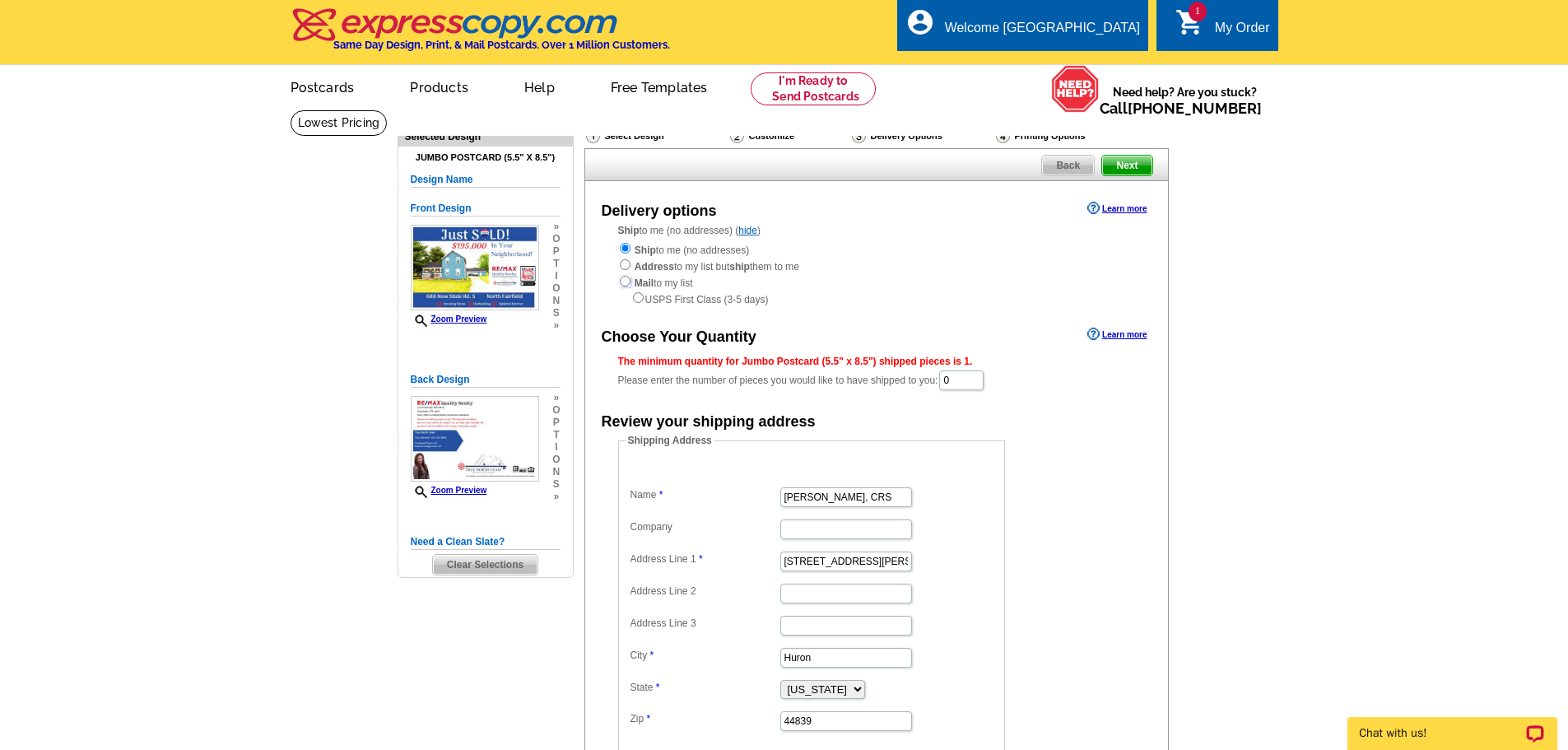 click at bounding box center [625, 281] 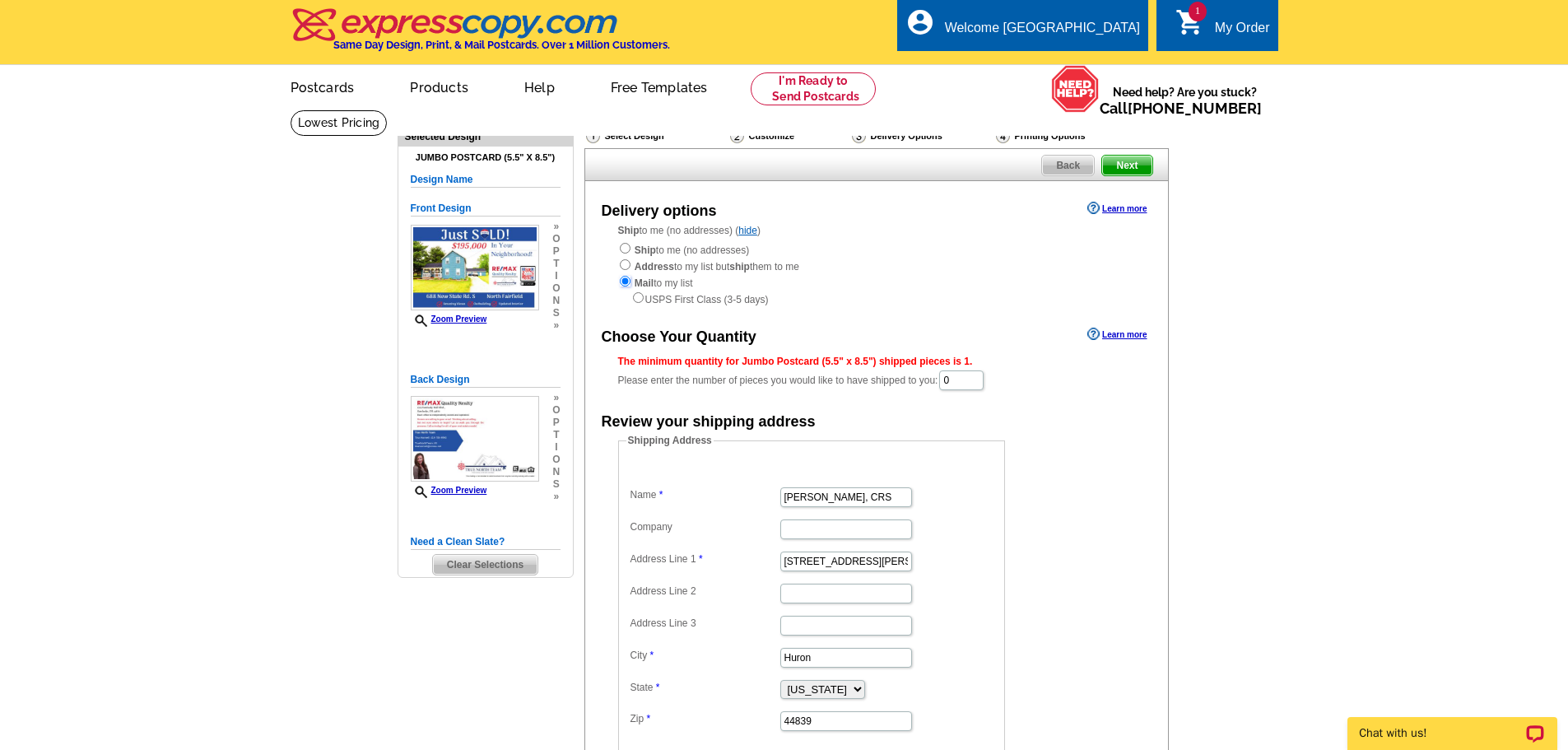 radio on "true" 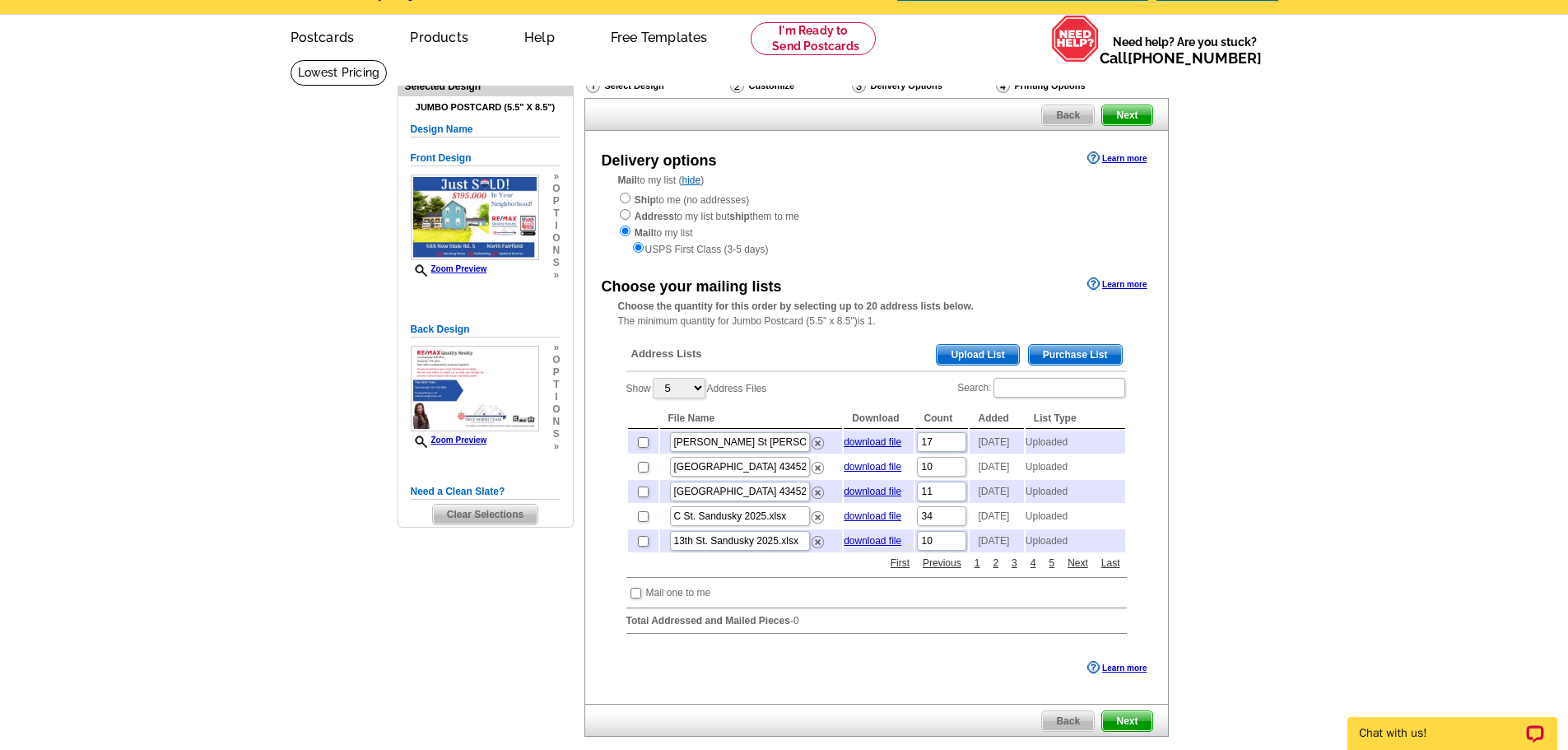 scroll, scrollTop: 0, scrollLeft: 0, axis: both 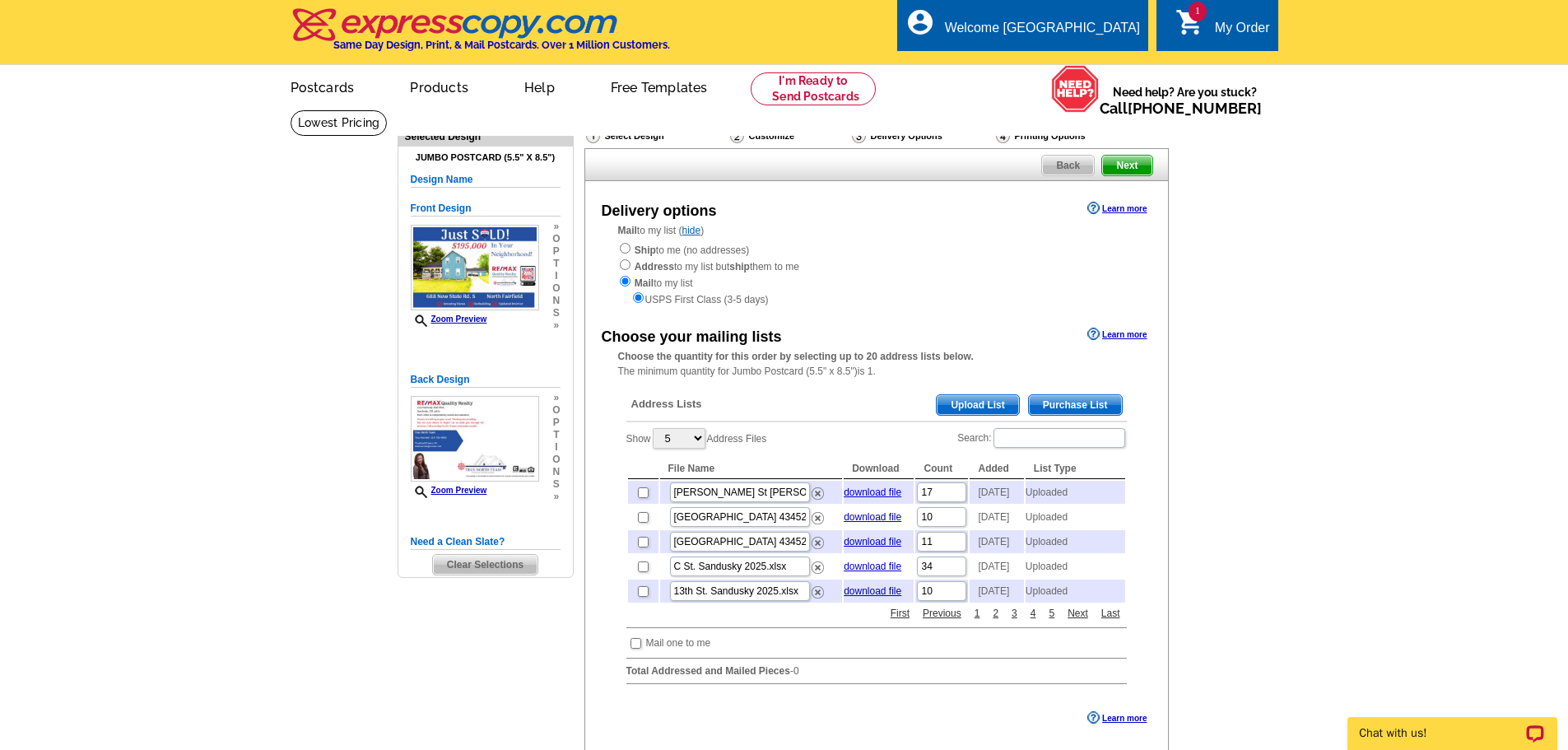 click on "Upload List" at bounding box center [977, 405] 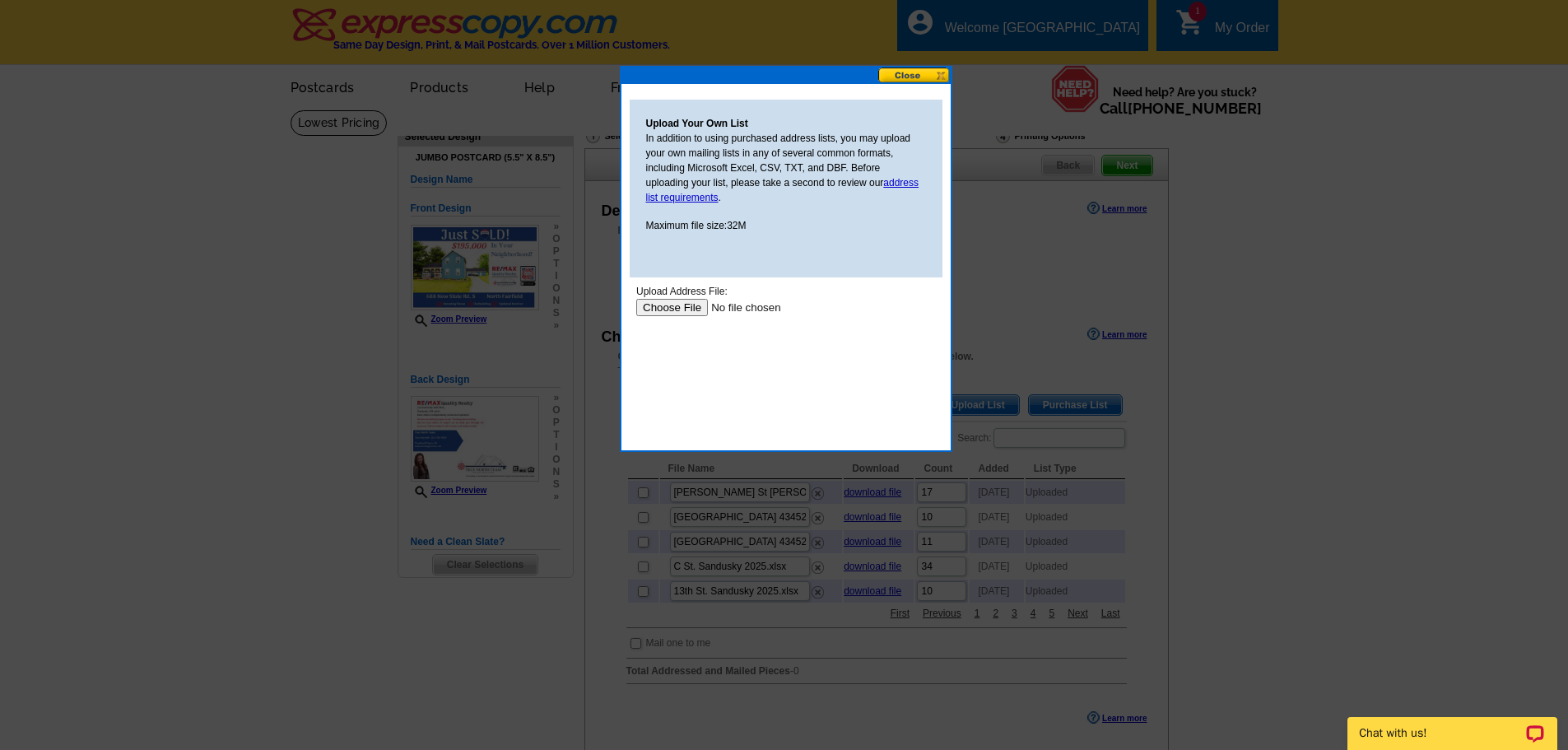 scroll, scrollTop: 0, scrollLeft: 0, axis: both 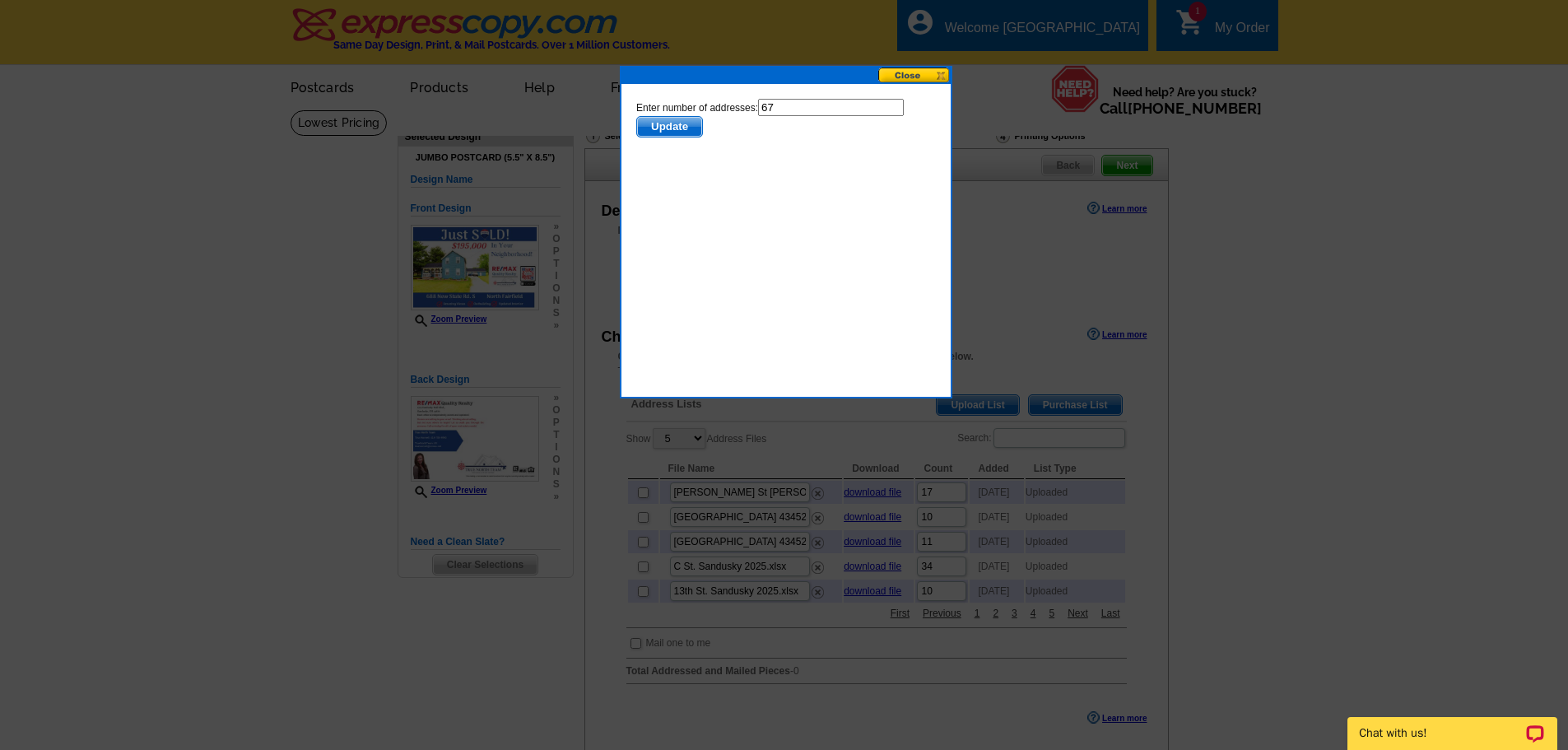 click on "Update" at bounding box center (668, 127) 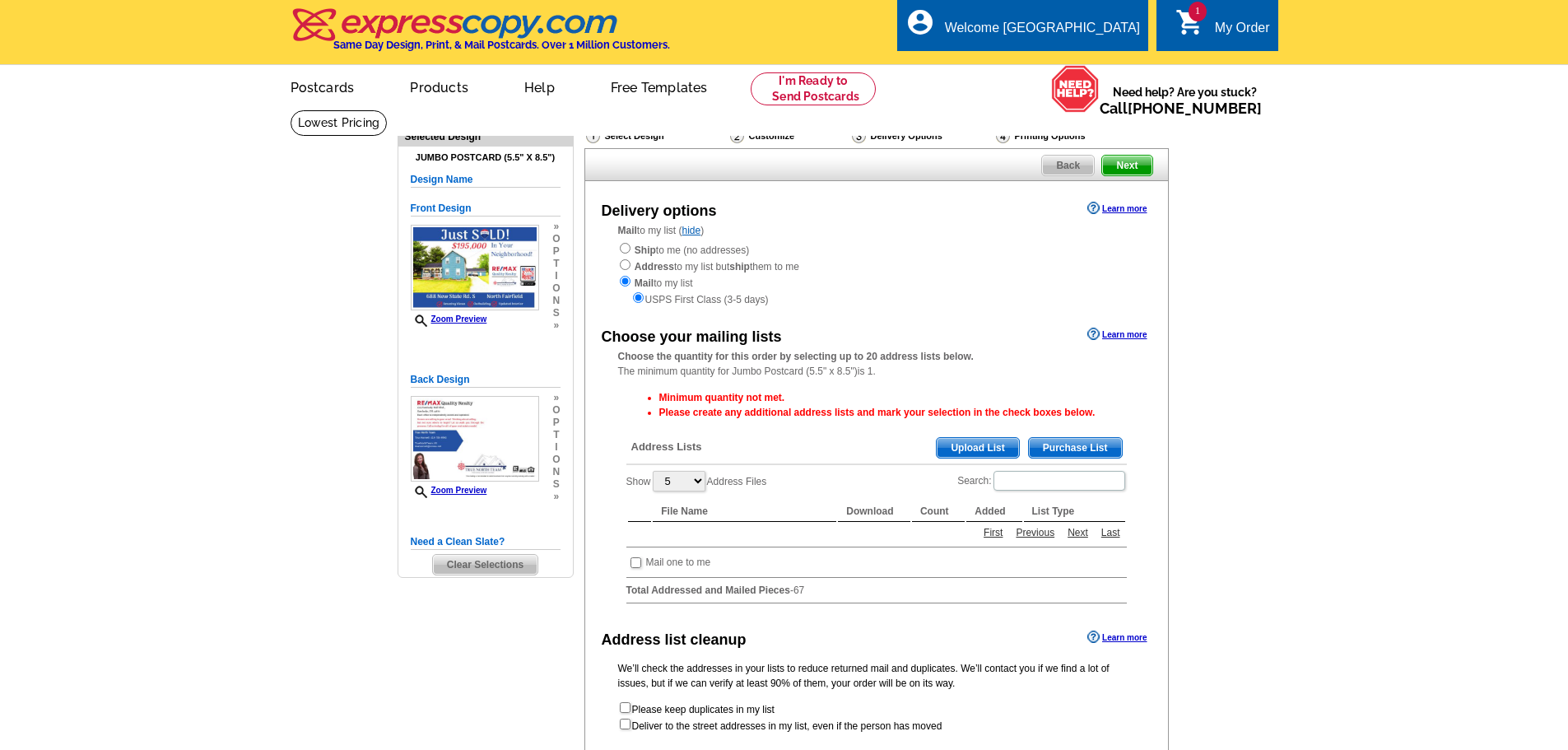 scroll, scrollTop: 0, scrollLeft: 0, axis: both 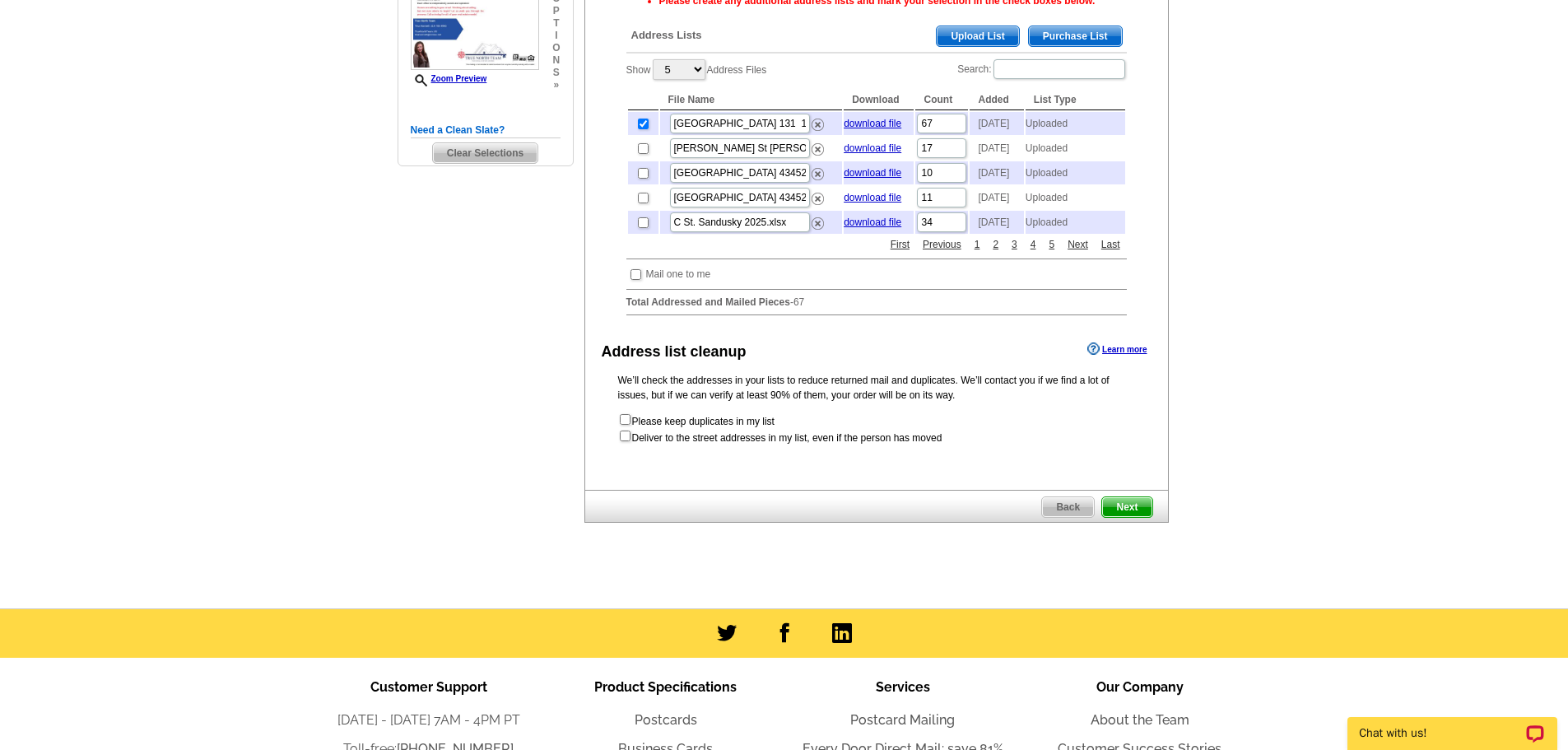 click on "Next" at bounding box center (1127, 507) 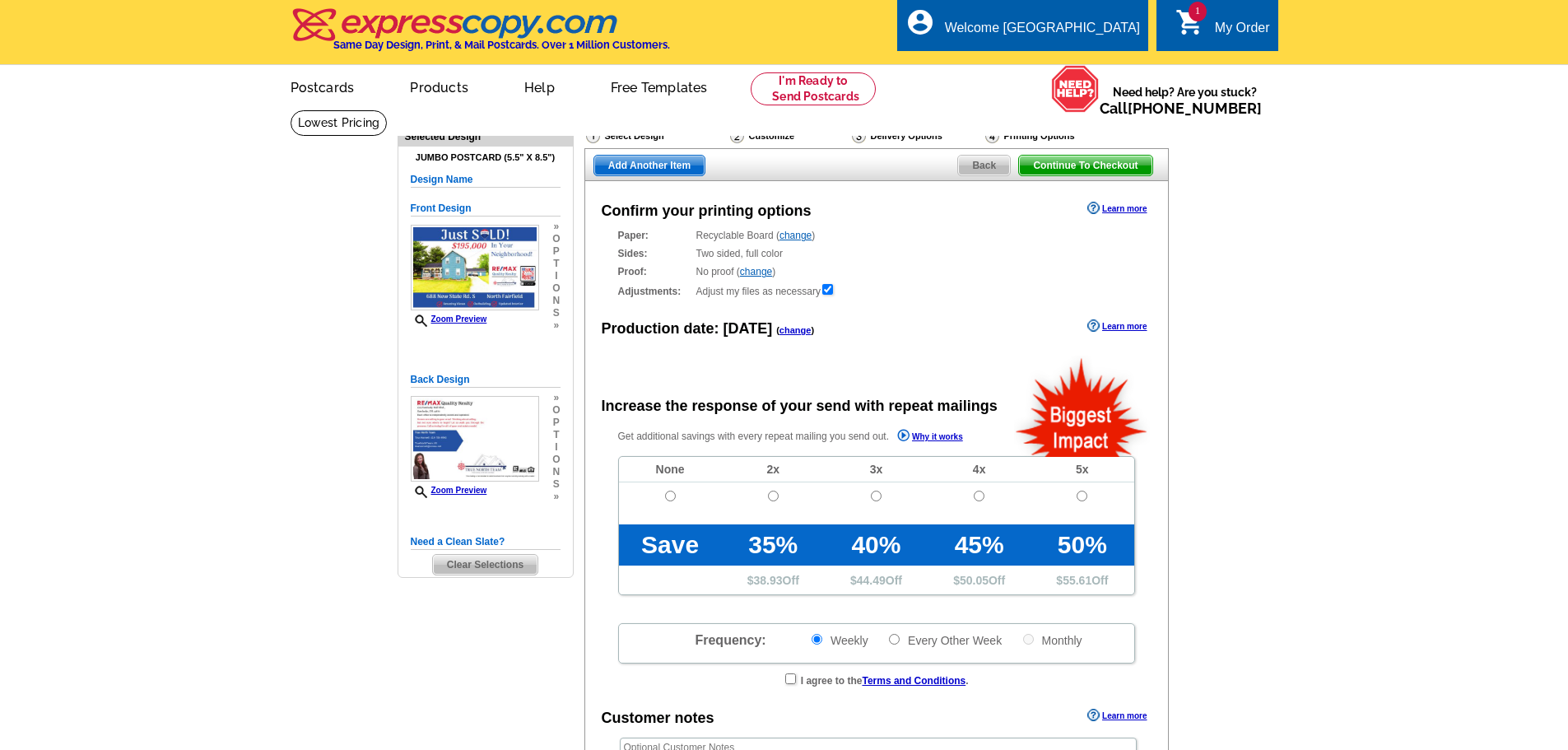 scroll, scrollTop: 0, scrollLeft: 0, axis: both 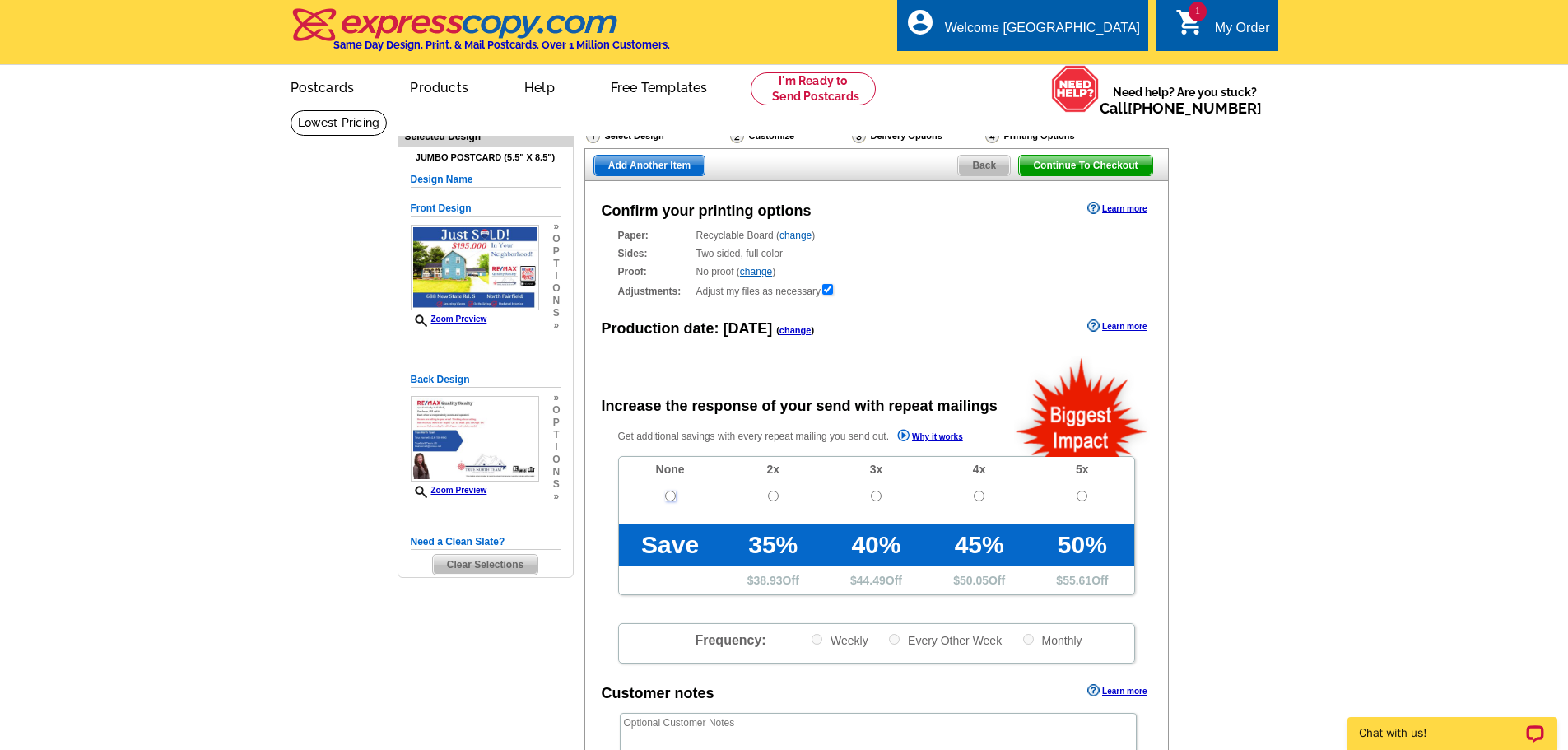 click at bounding box center [670, 496] 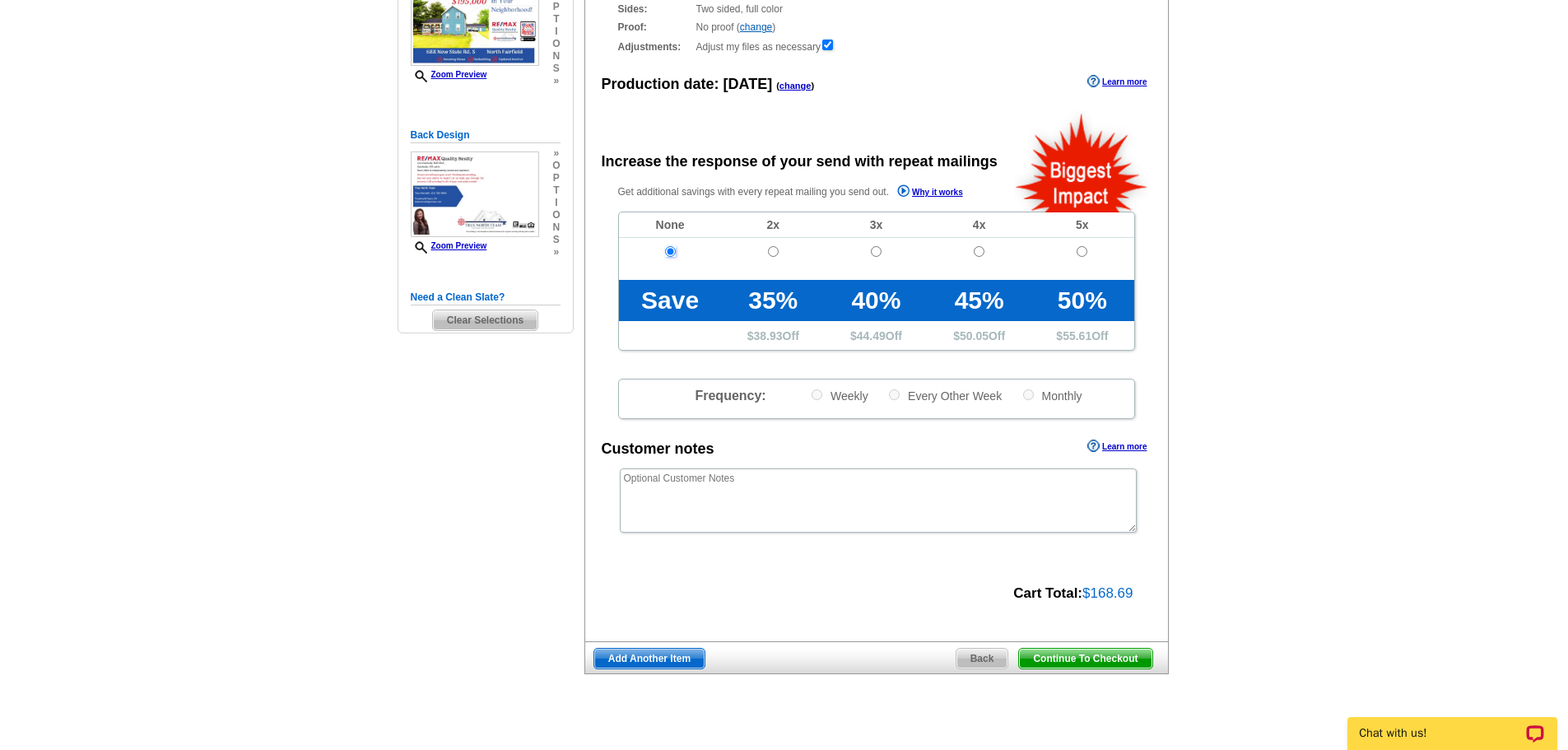 scroll, scrollTop: 247, scrollLeft: 0, axis: vertical 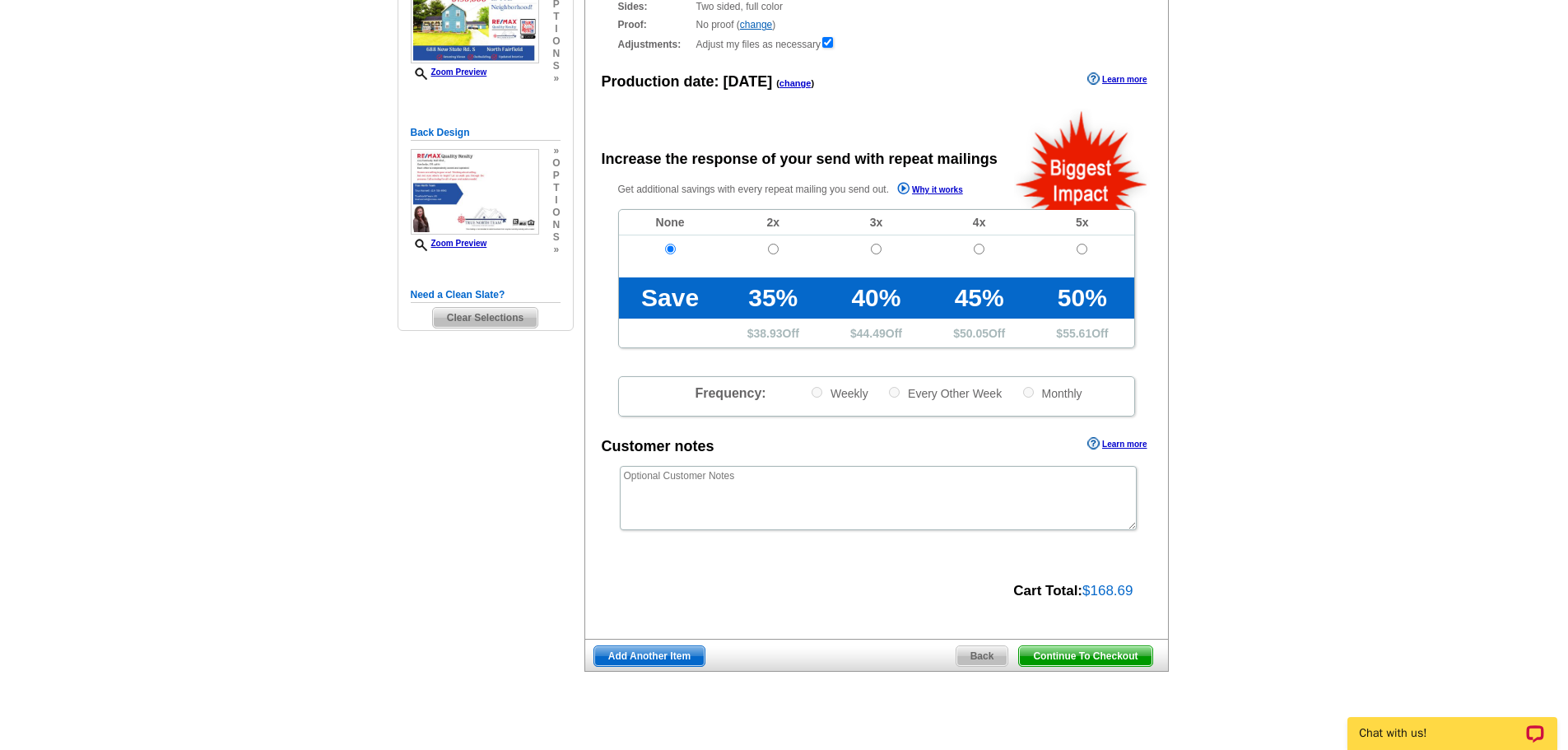 click on "Continue To Checkout" at bounding box center (1085, 656) 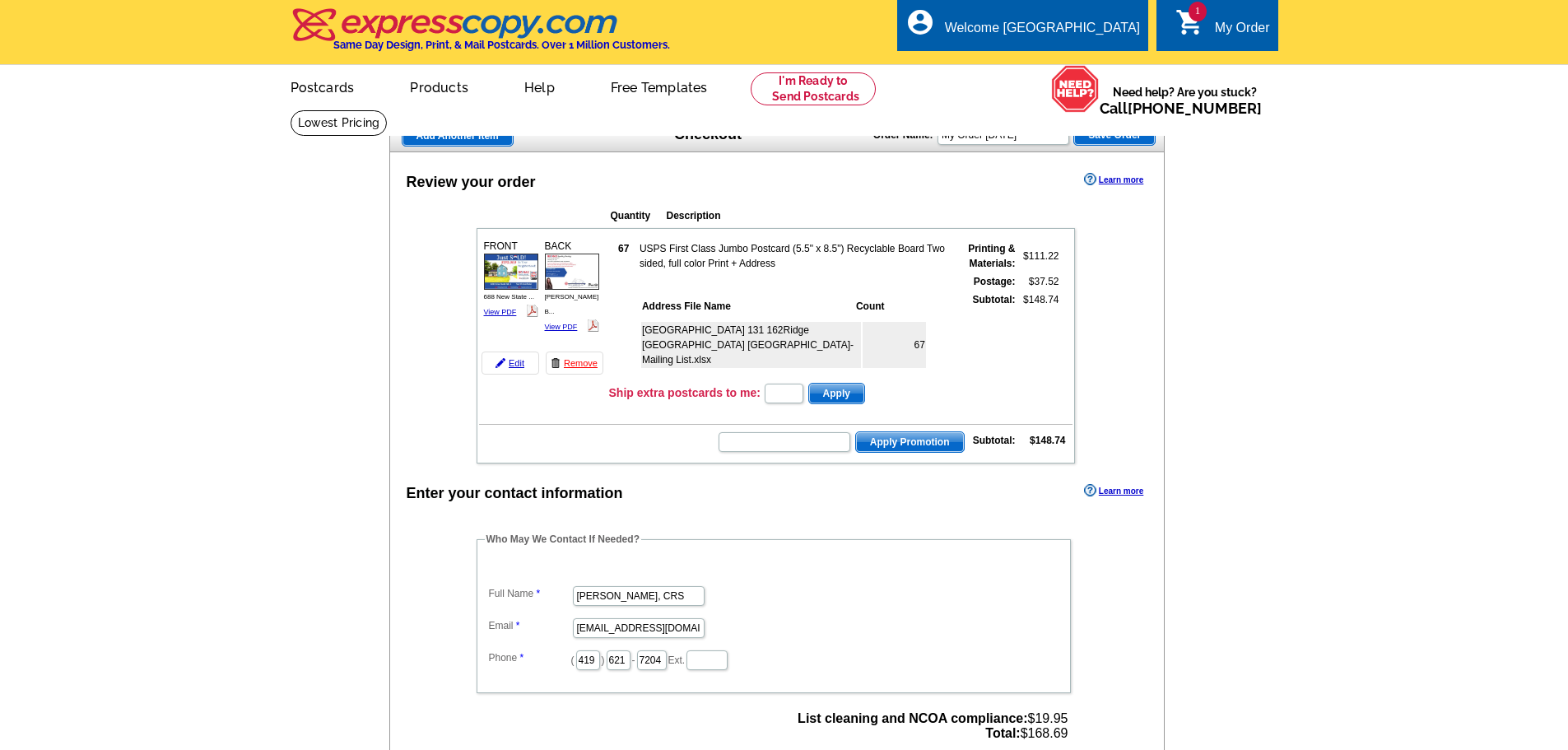 scroll, scrollTop: 0, scrollLeft: 0, axis: both 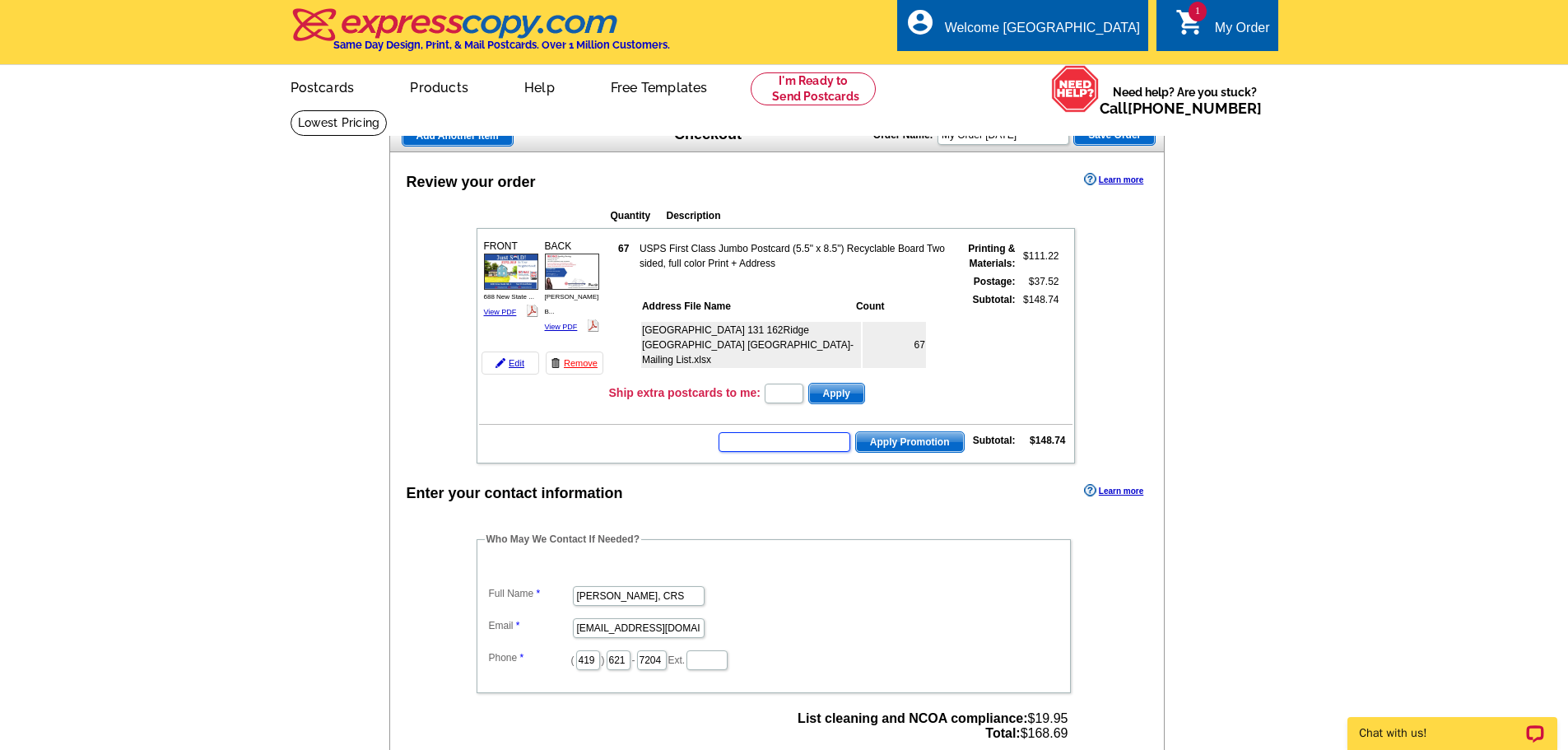 click at bounding box center (784, 442) 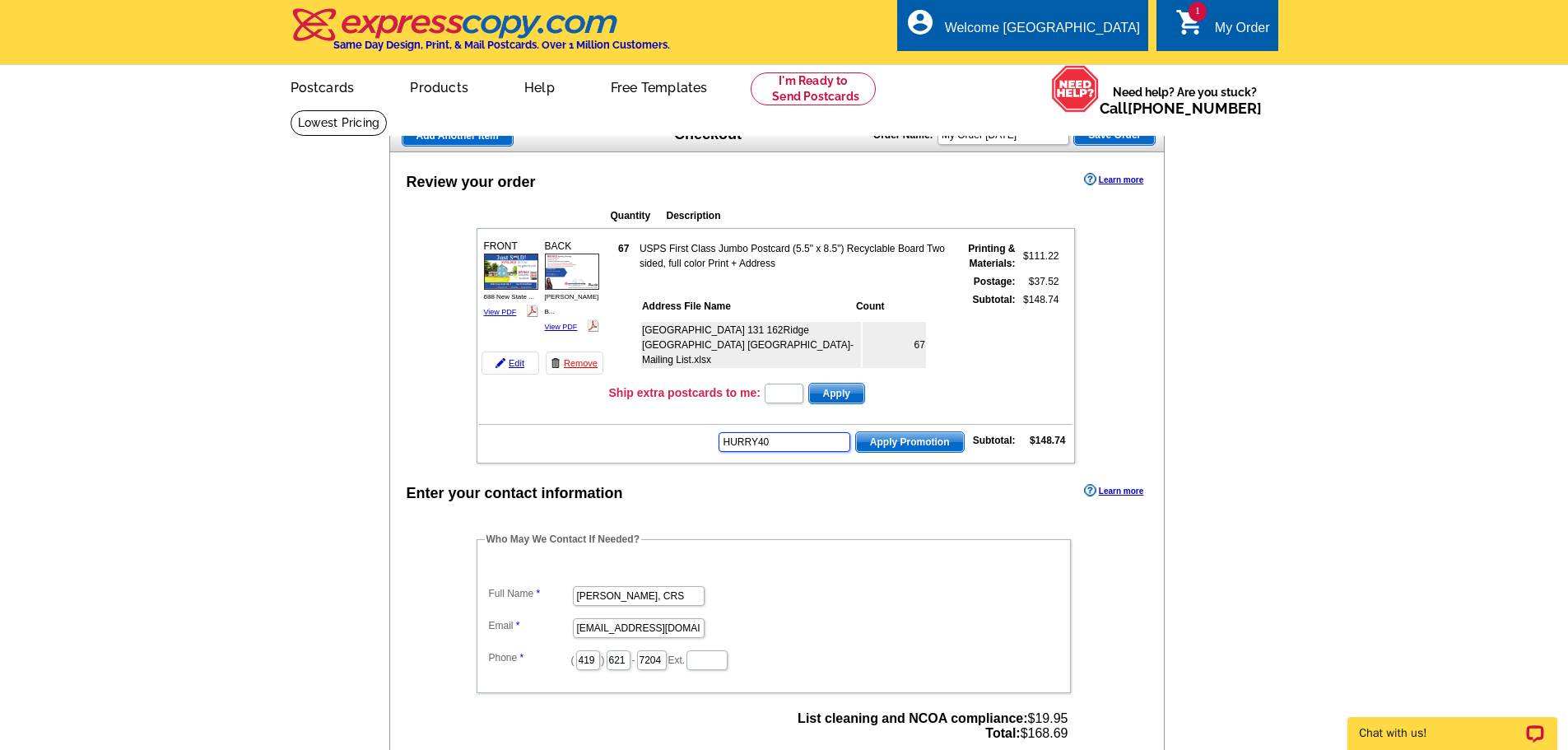 type on "HURRY40" 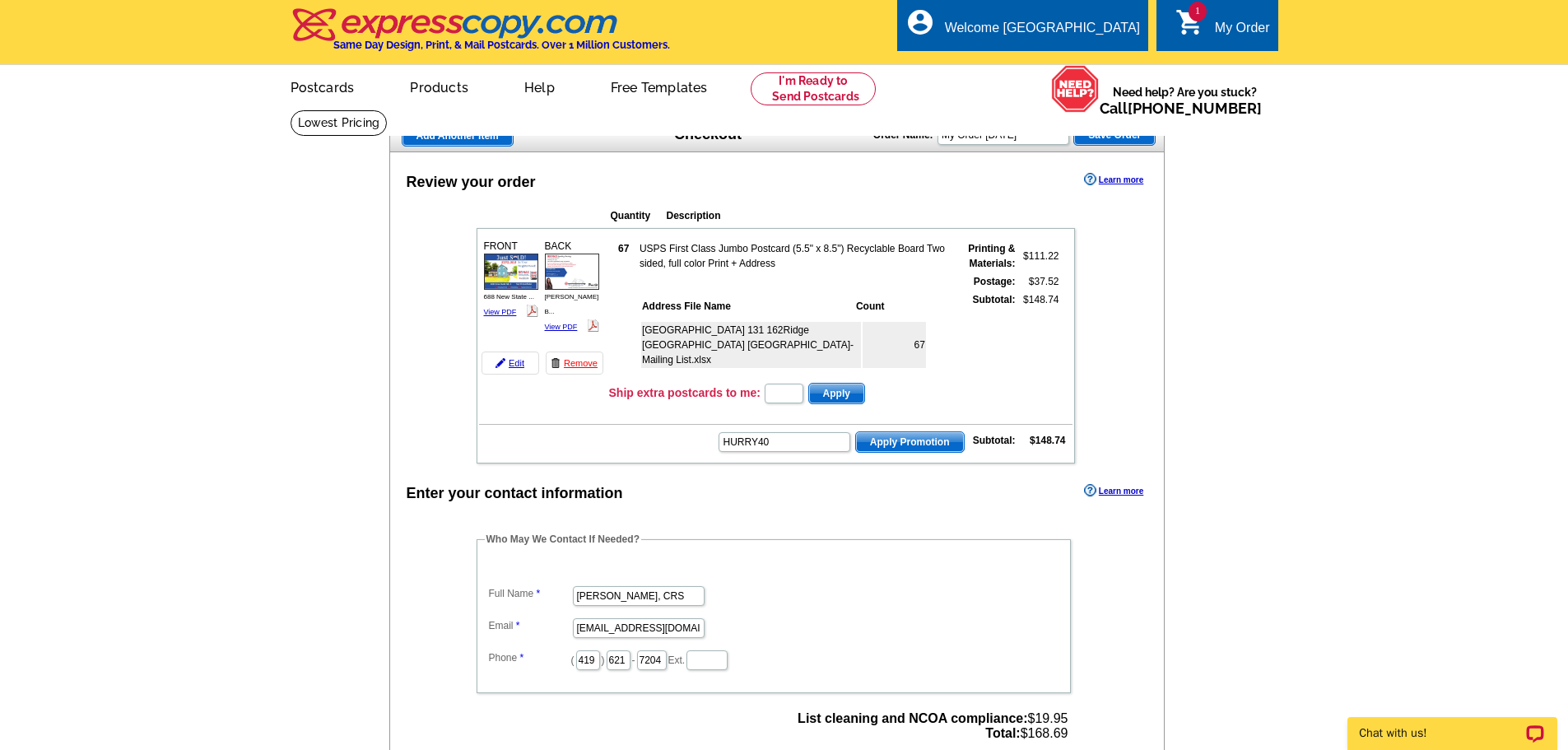 click on "Apply Promotion" at bounding box center [910, 442] 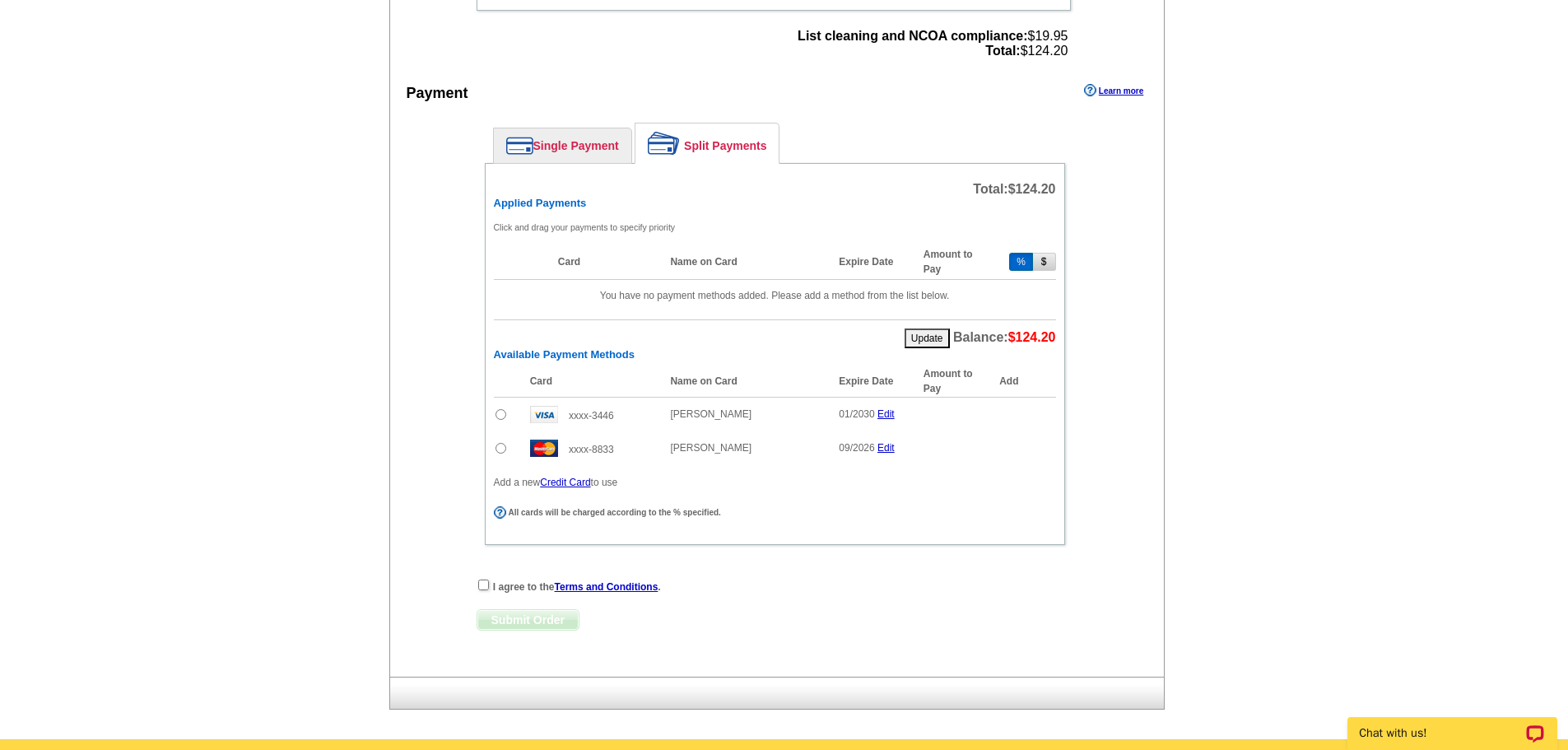 scroll, scrollTop: 741, scrollLeft: 0, axis: vertical 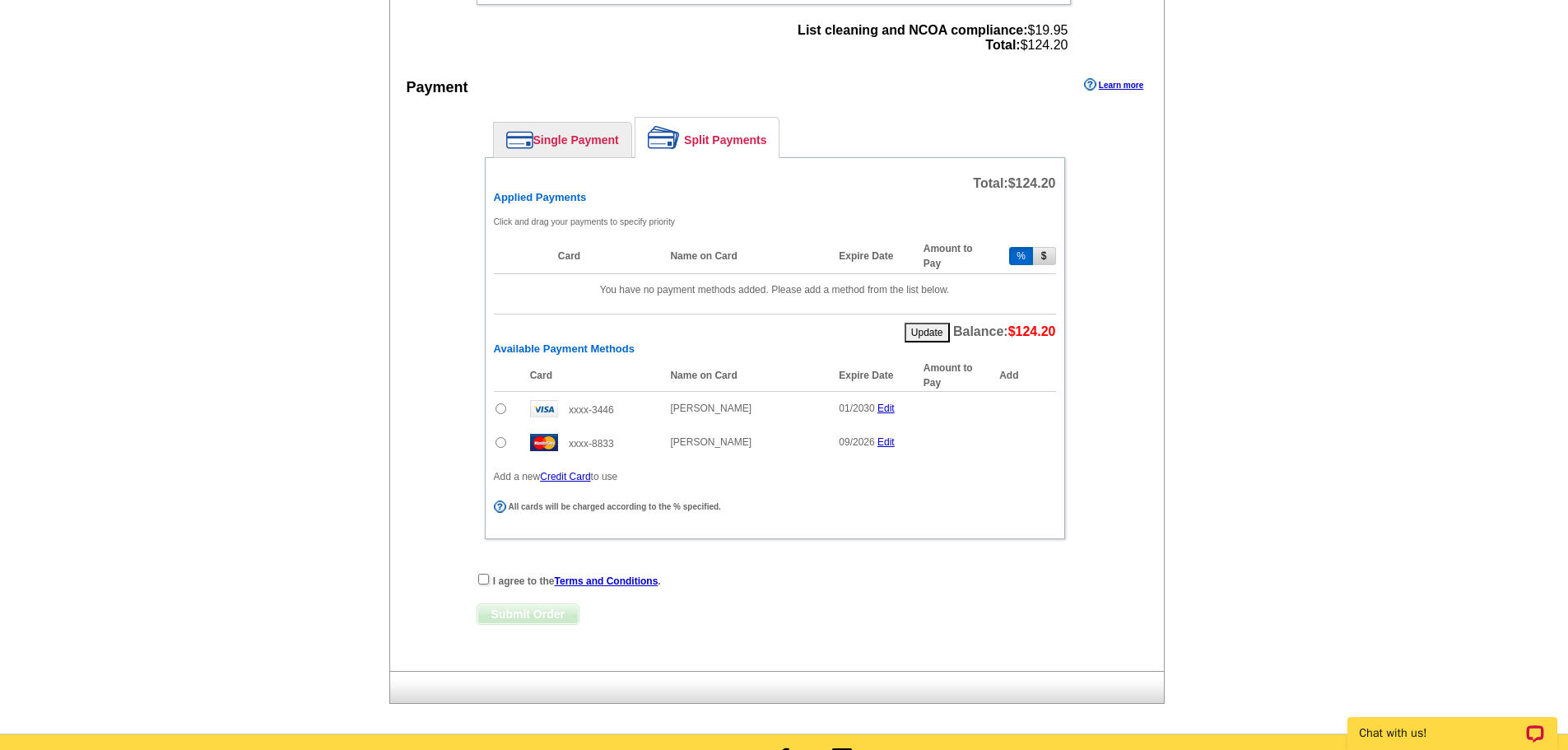 click at bounding box center [500, 408] 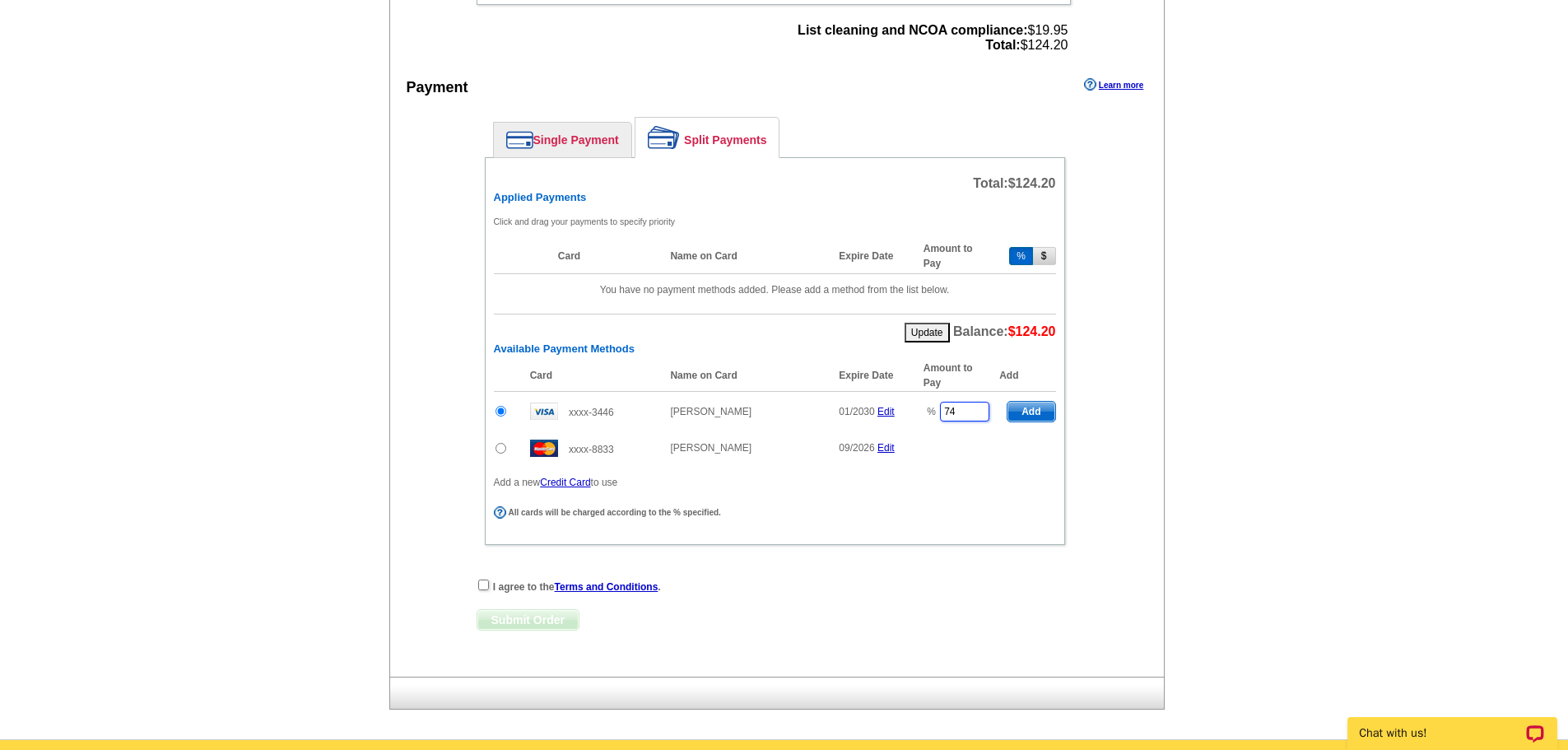 drag, startPoint x: 957, startPoint y: 404, endPoint x: 911, endPoint y: 415, distance: 47.29693 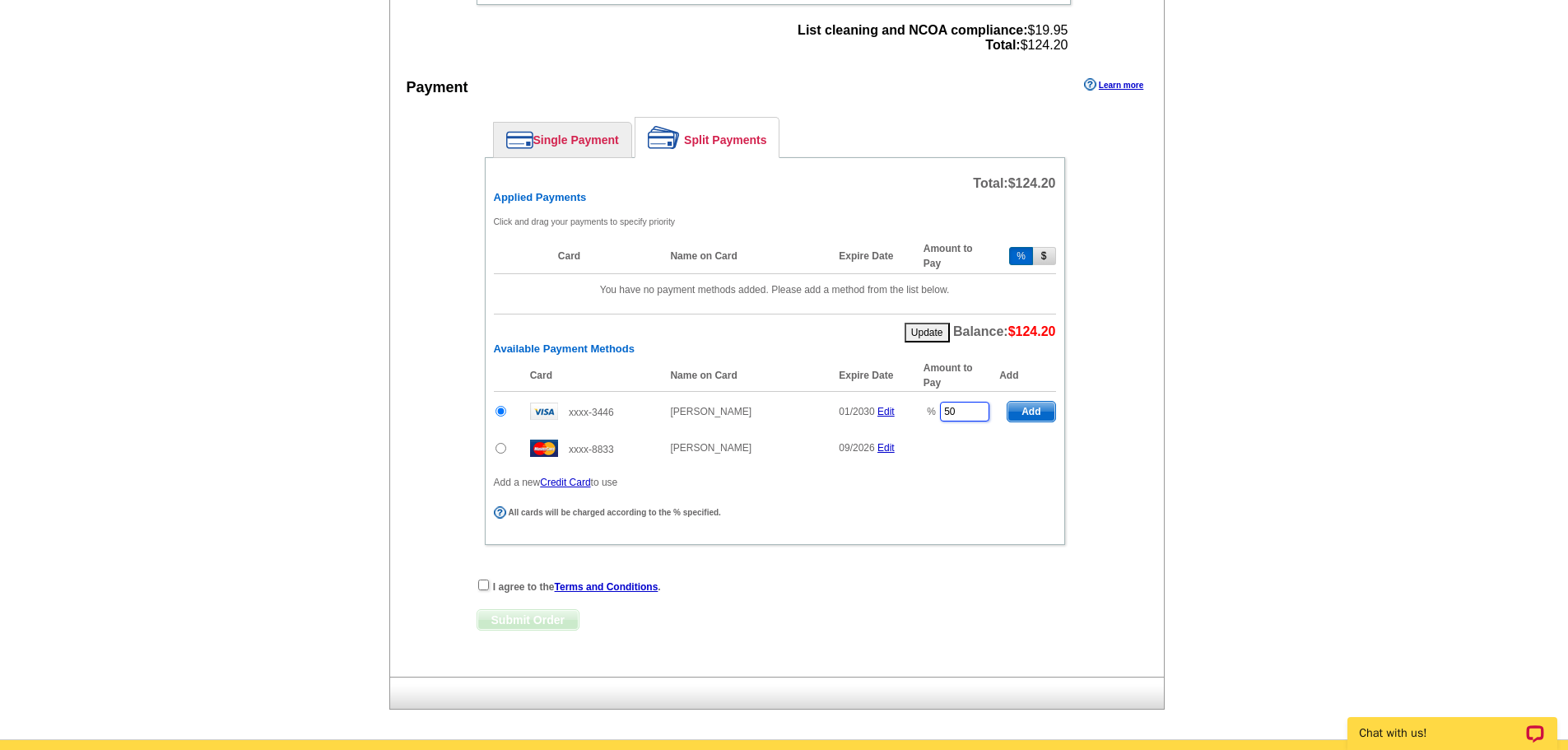 type on "50" 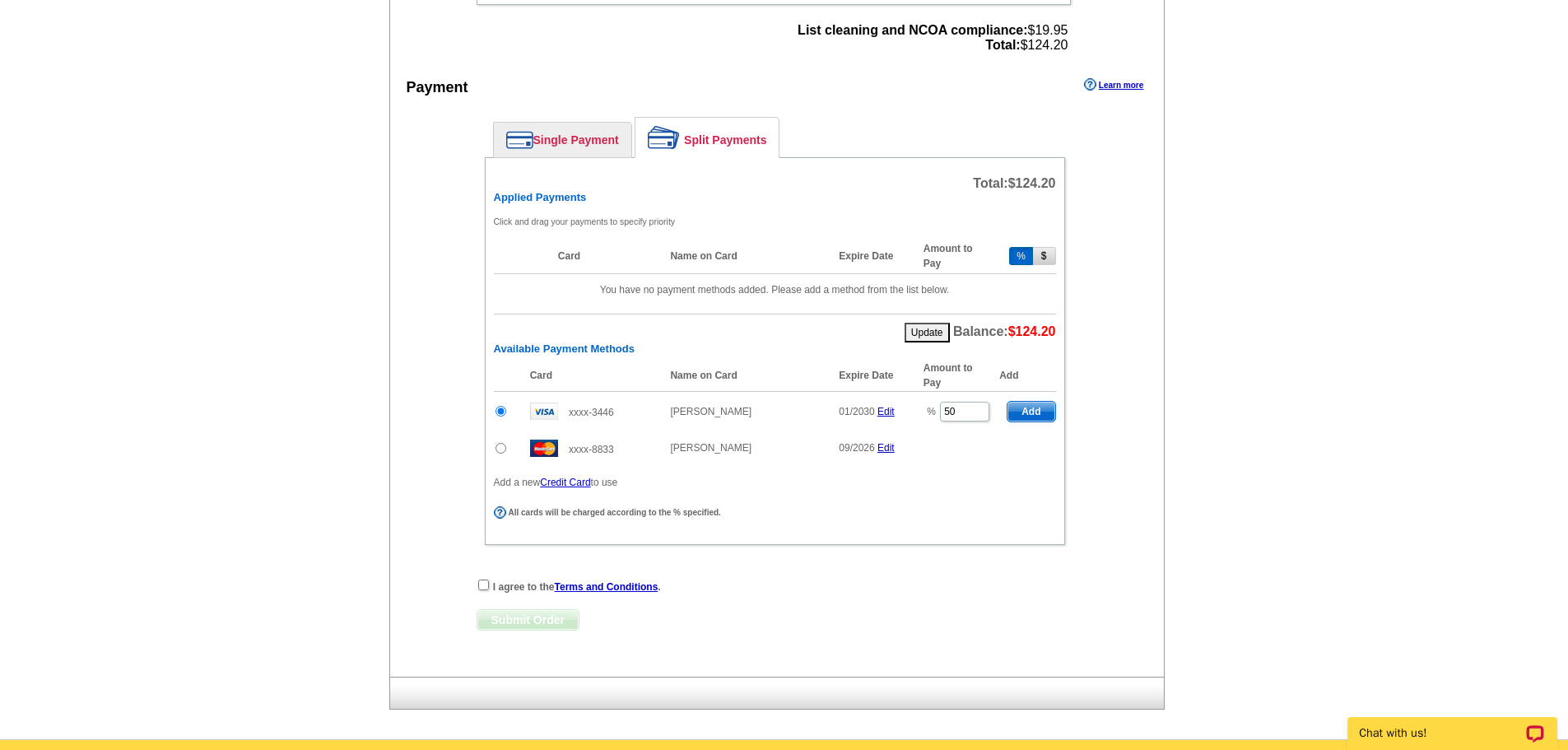click at bounding box center [500, 448] 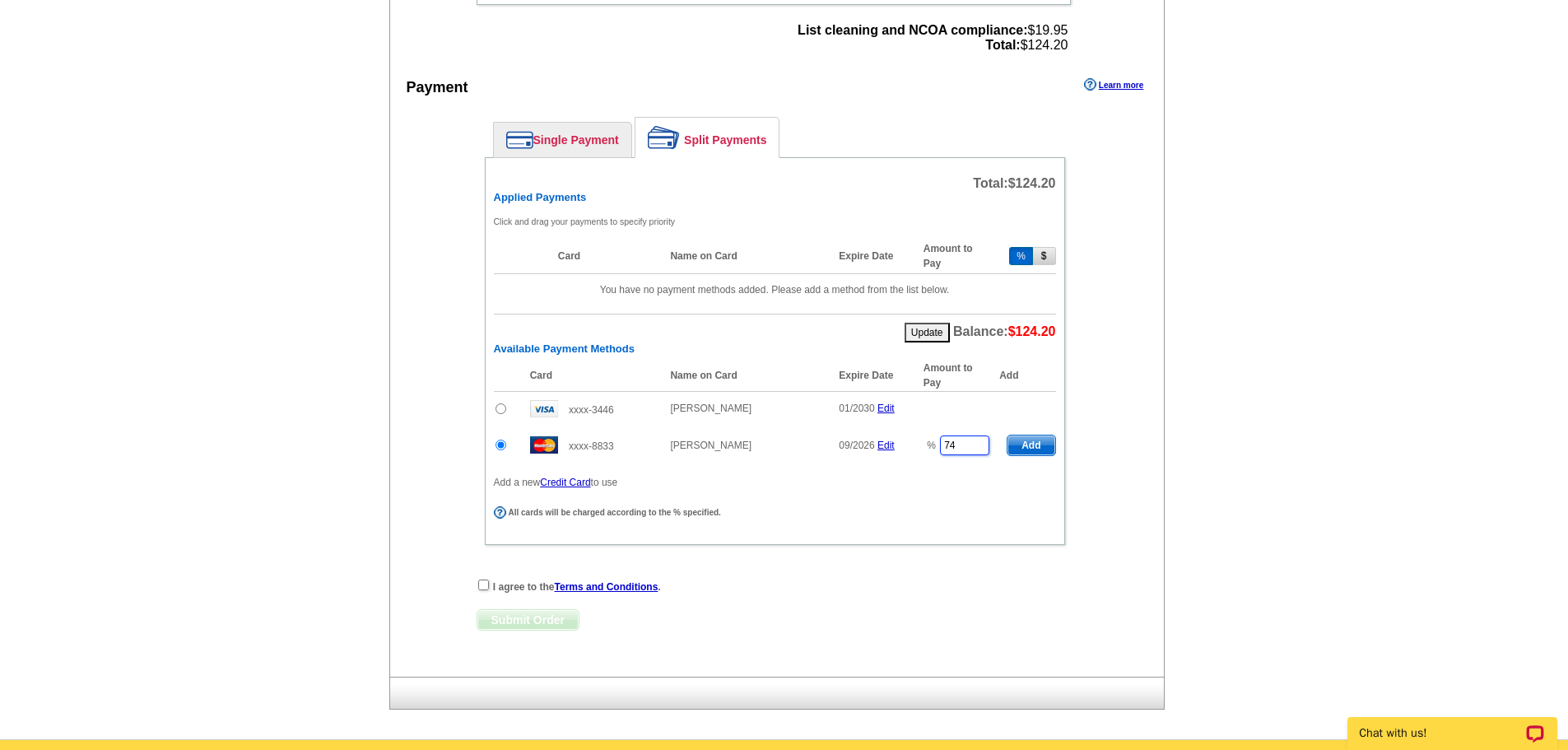 drag, startPoint x: 957, startPoint y: 447, endPoint x: 939, endPoint y: 449, distance: 18.11077 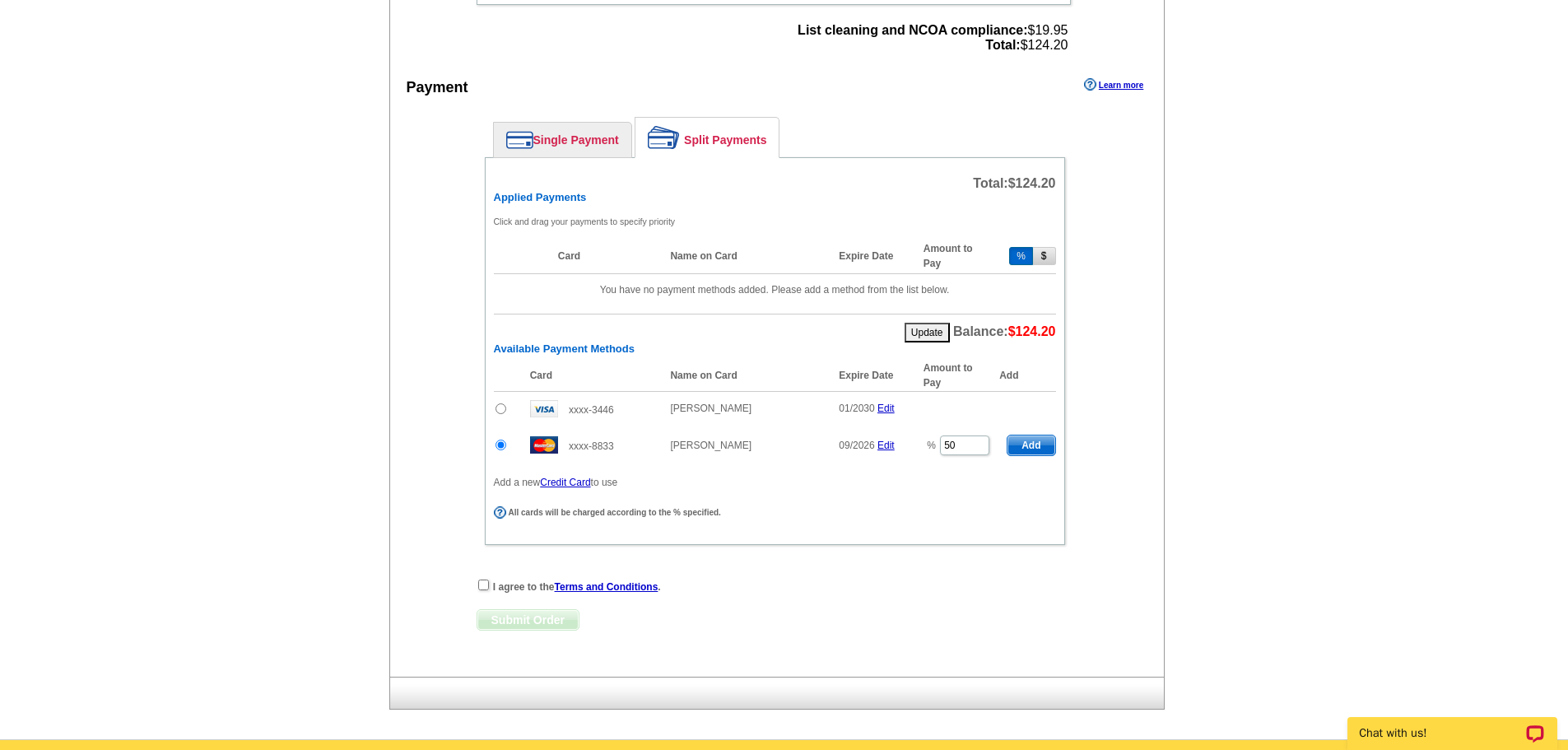 click on "Add" at bounding box center (1031, 445) 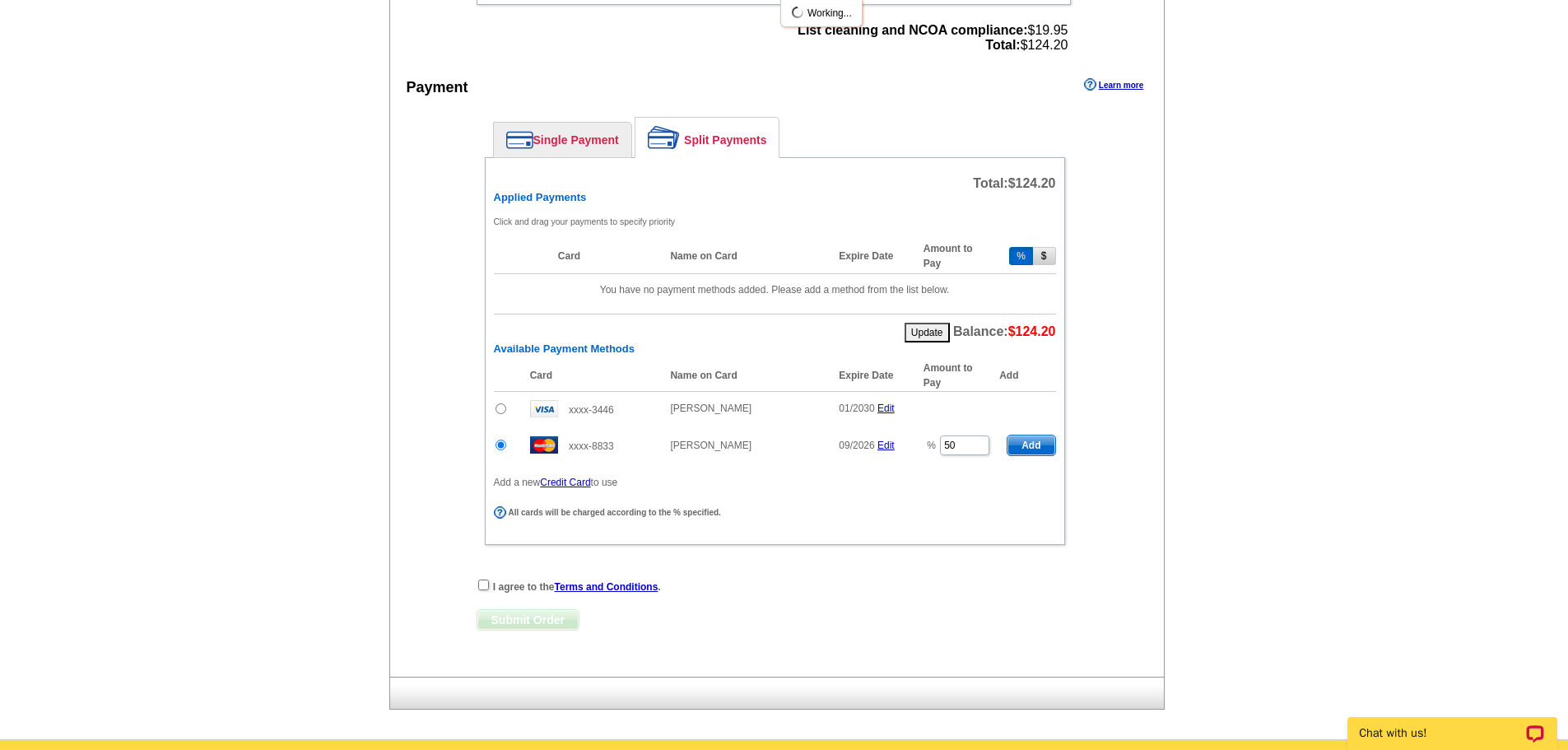 type on "74" 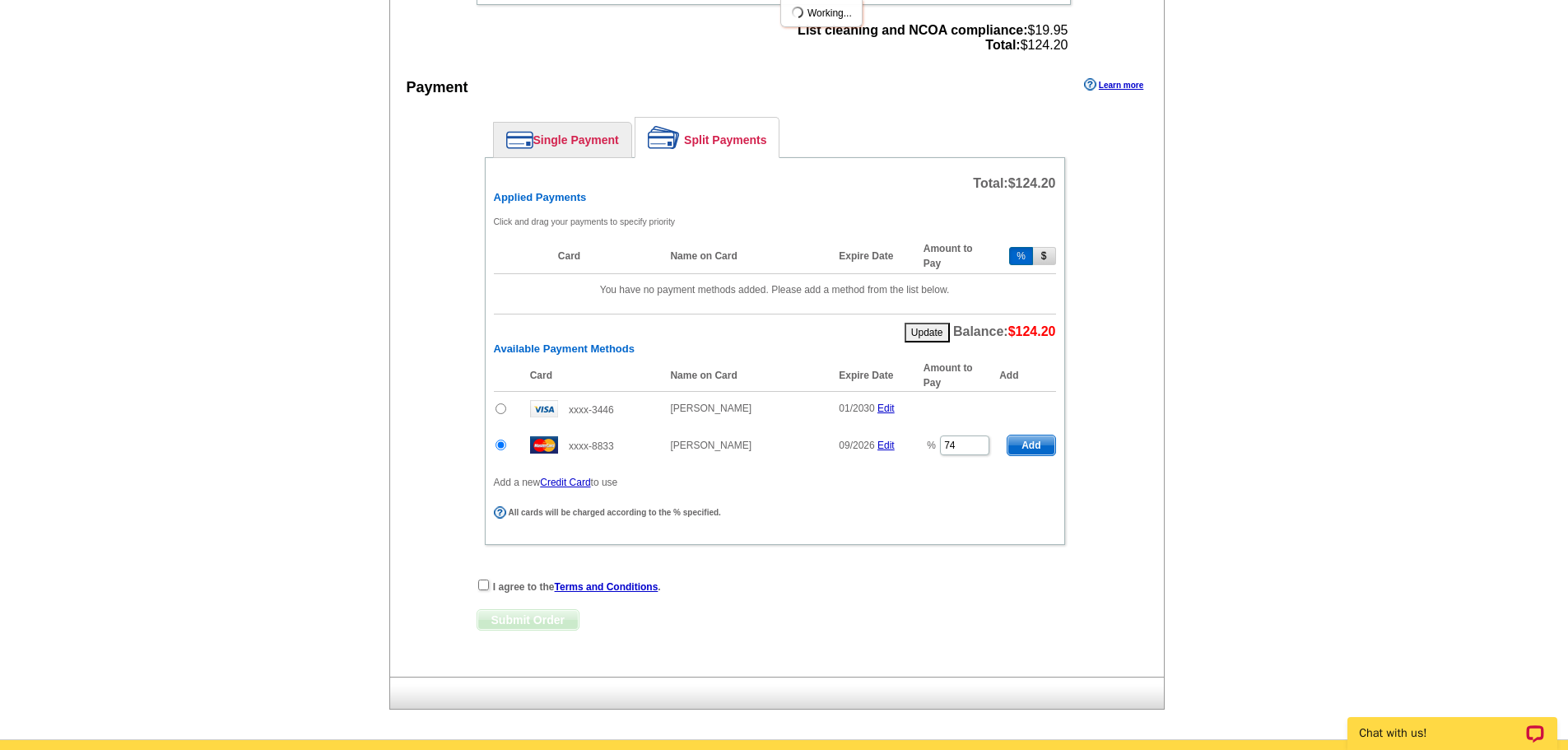 radio on "false" 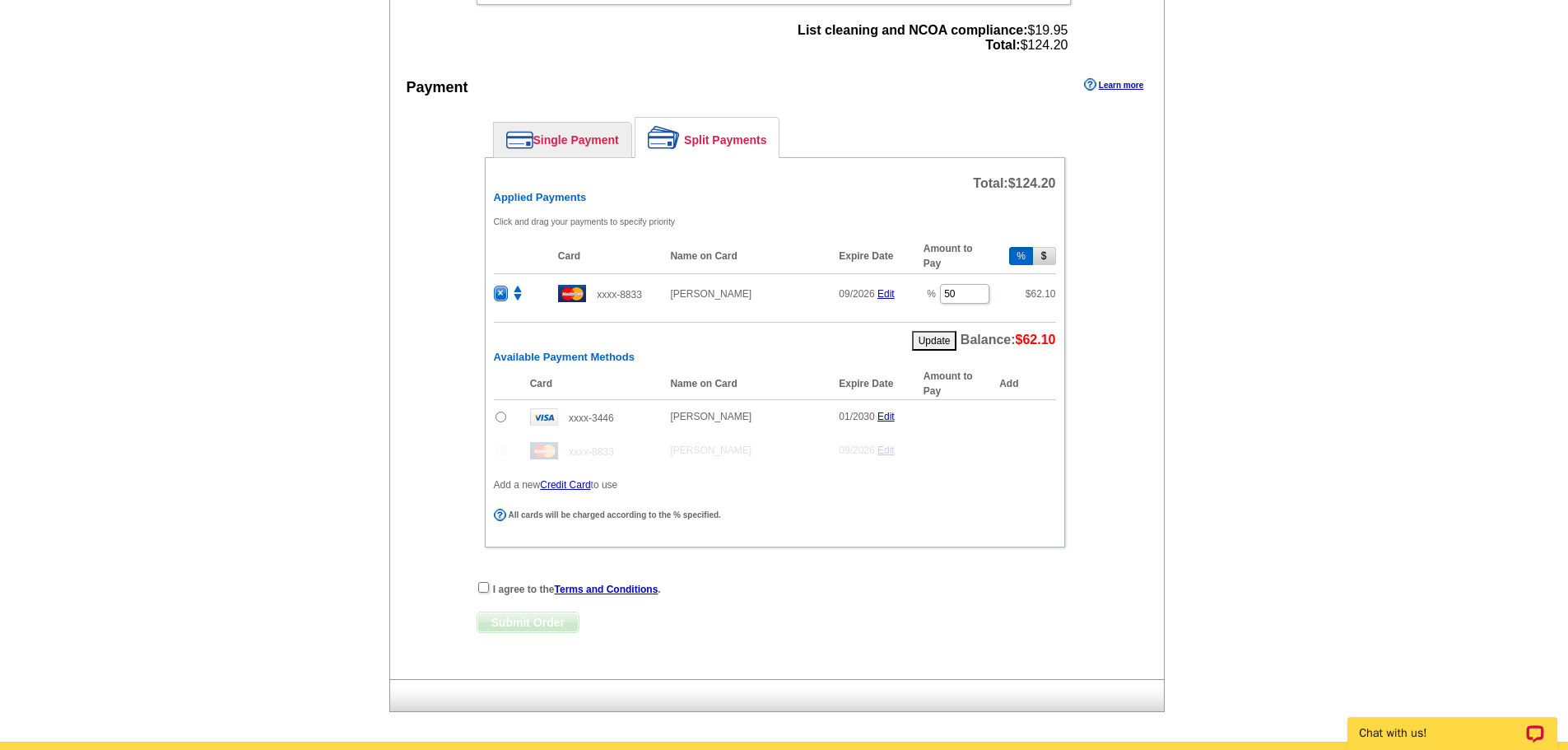 click at bounding box center [500, 417] 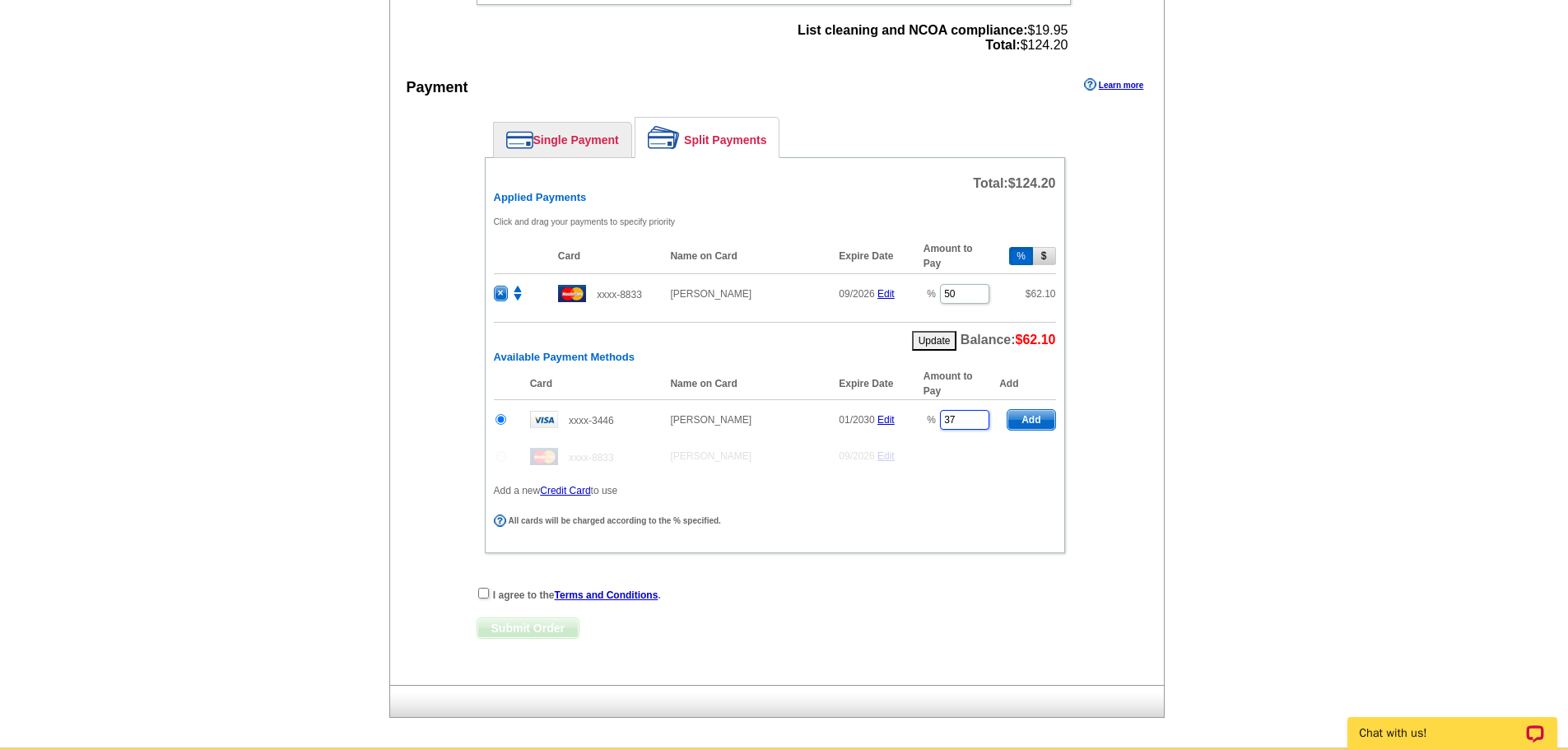 drag, startPoint x: 959, startPoint y: 418, endPoint x: 932, endPoint y: 422, distance: 27.29469 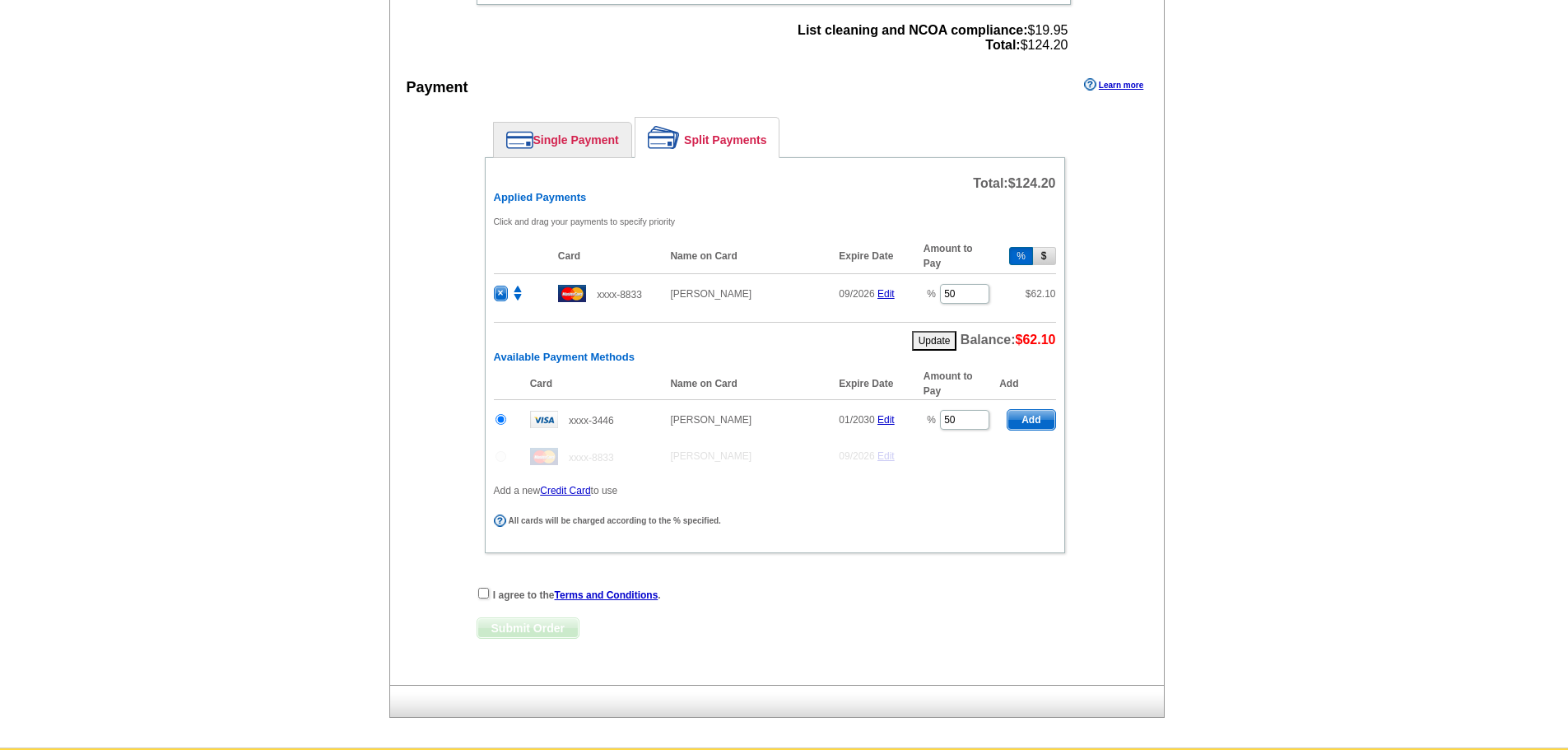 click on "Add" at bounding box center [1031, 420] 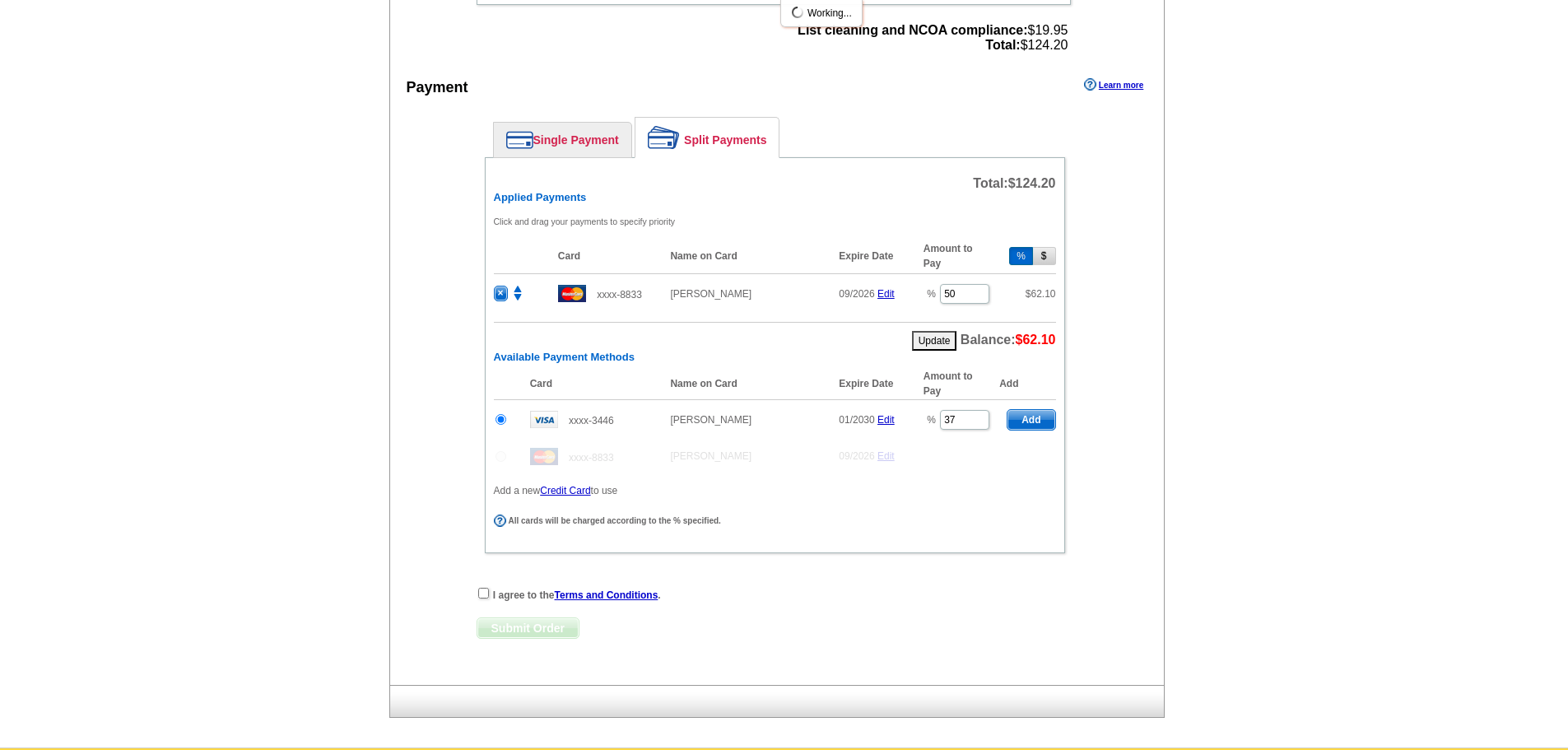 radio on "false" 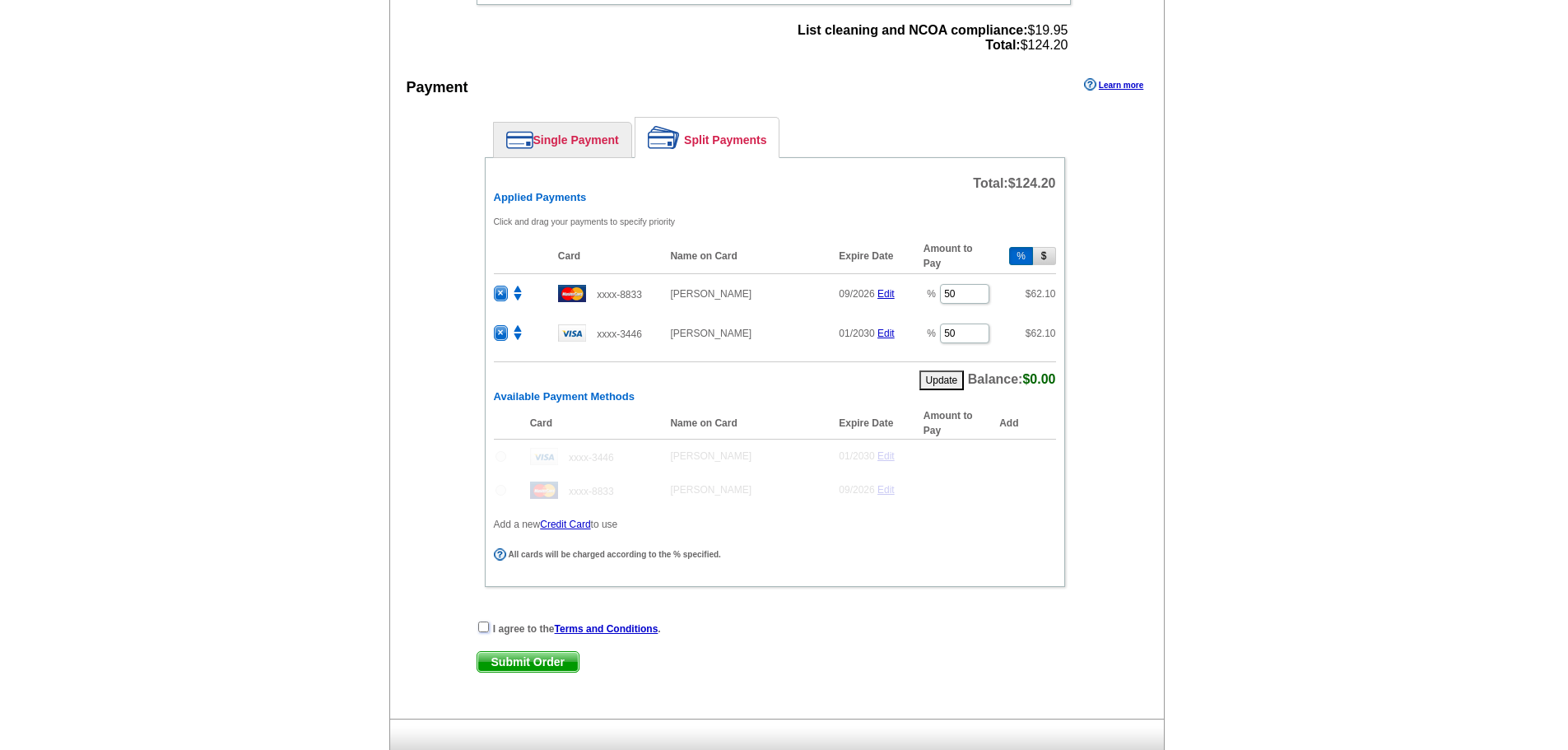 click at bounding box center [483, 627] 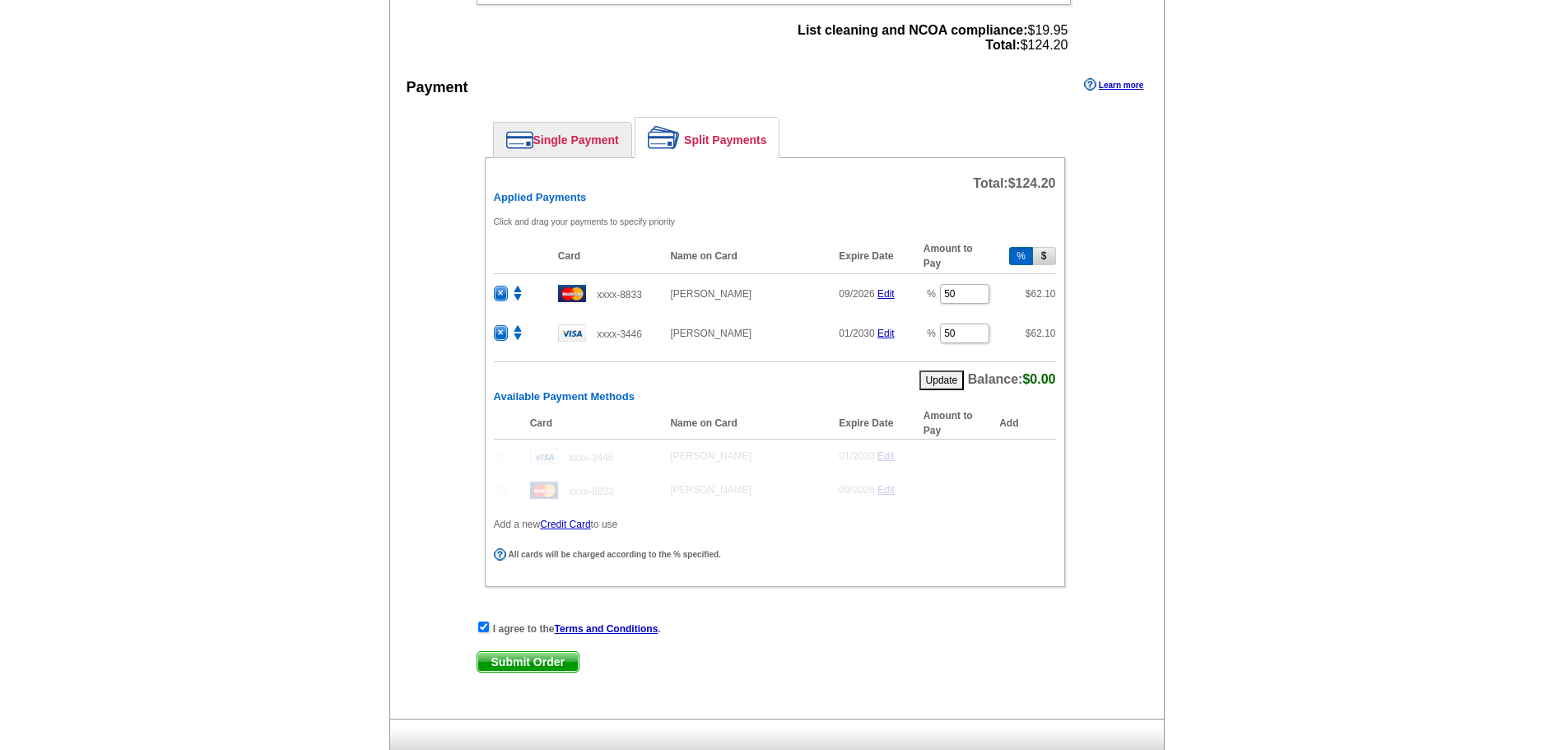 click on "Submit Order" at bounding box center [528, 662] 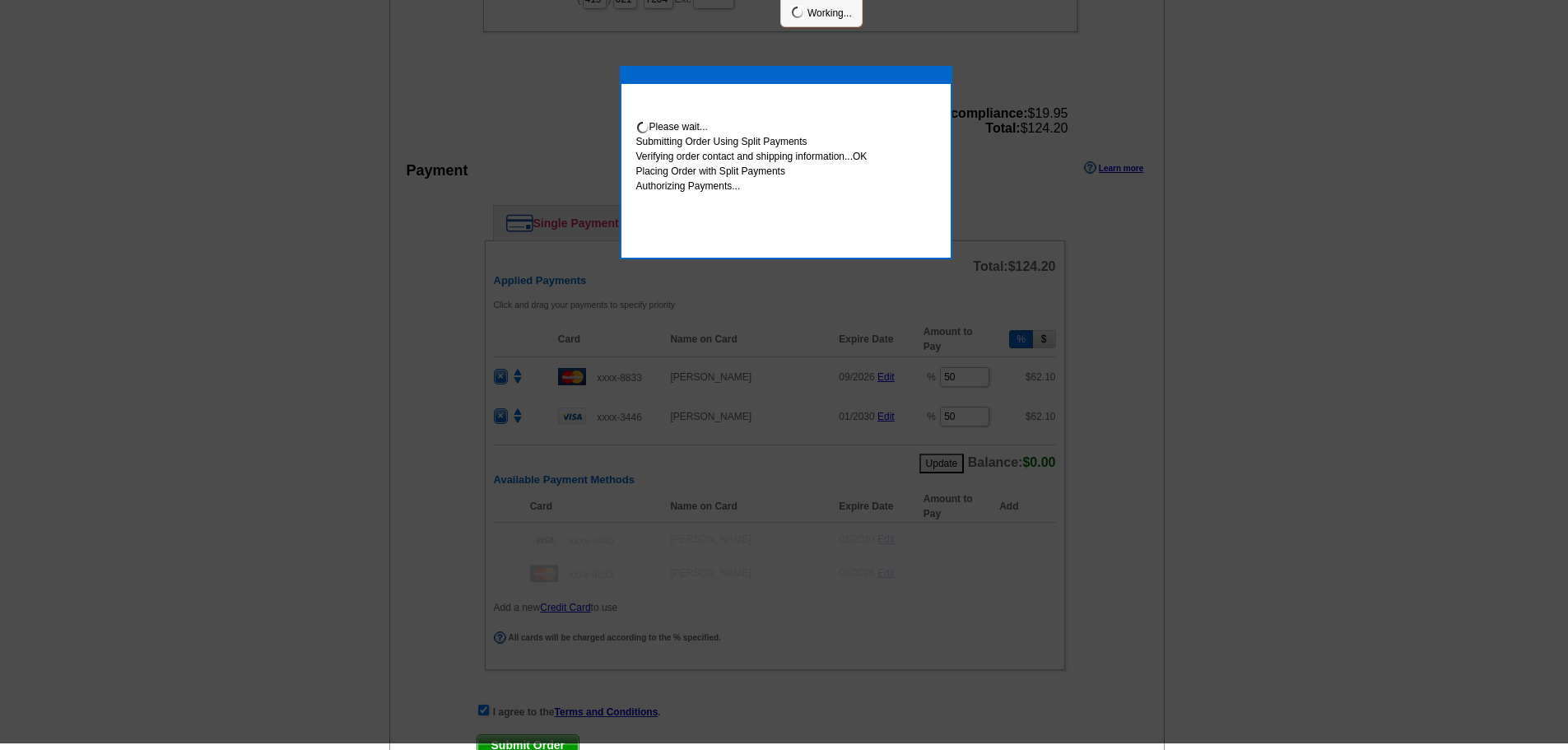 scroll, scrollTop: 734, scrollLeft: 0, axis: vertical 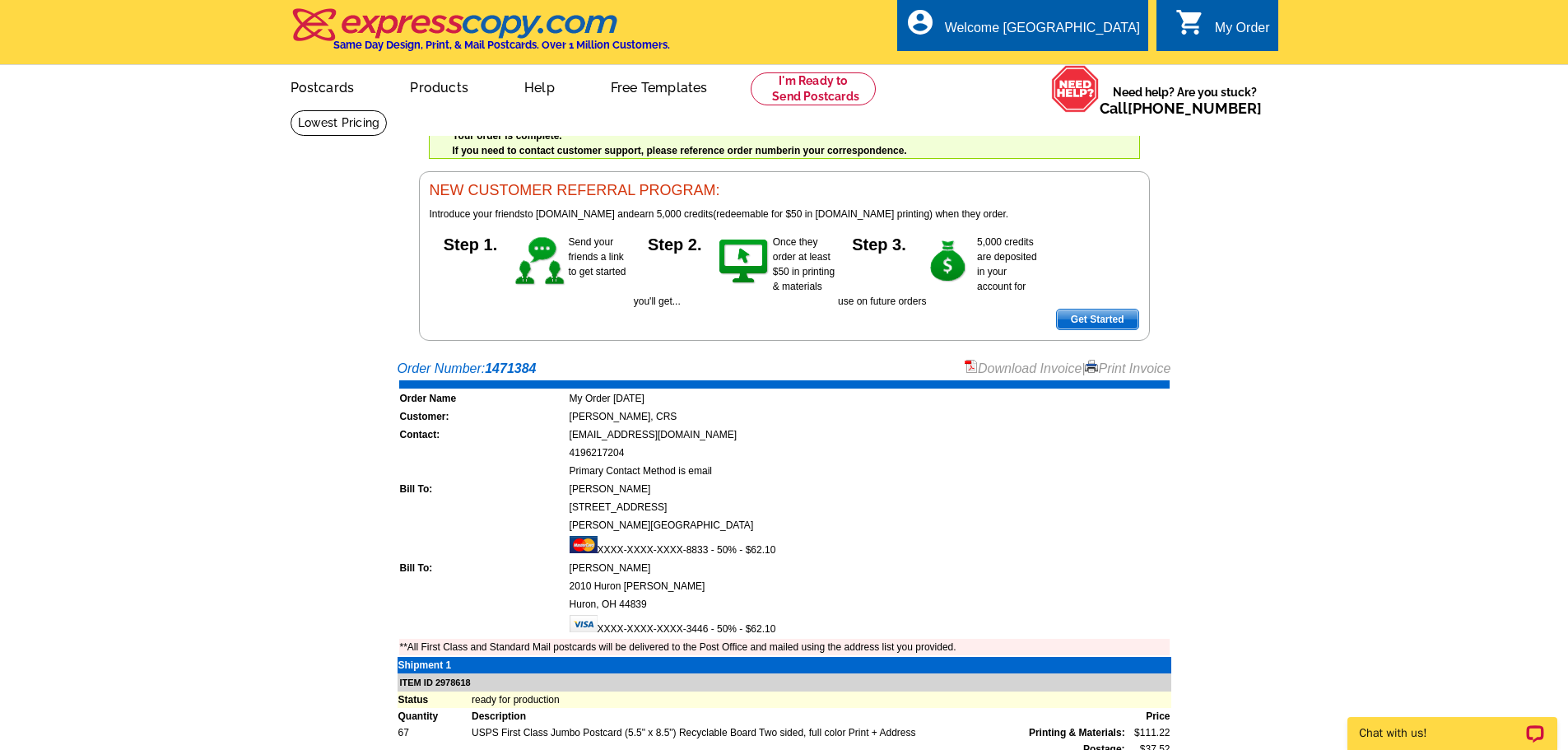 click on "Download Invoice" at bounding box center [1023, 368] 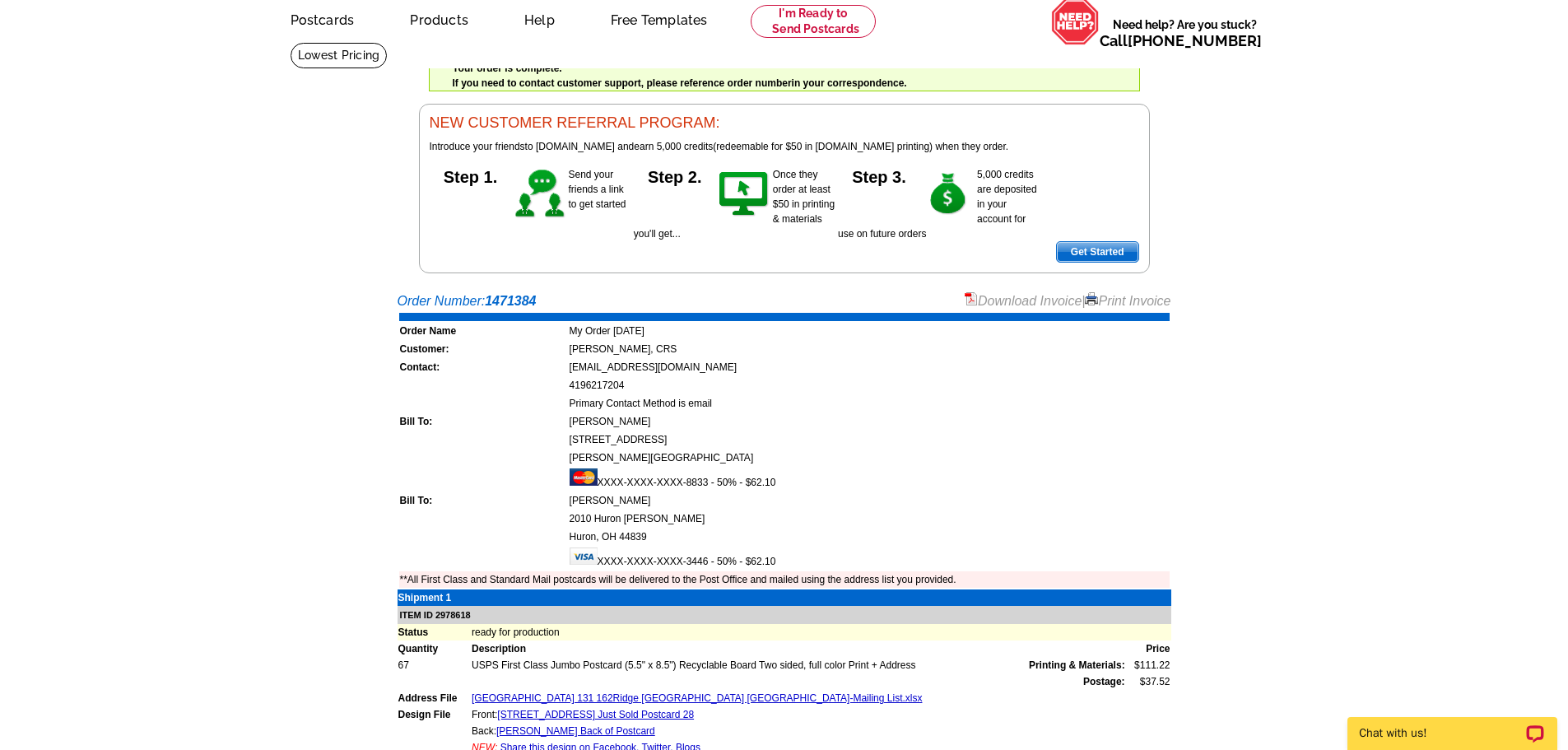 scroll, scrollTop: 0, scrollLeft: 0, axis: both 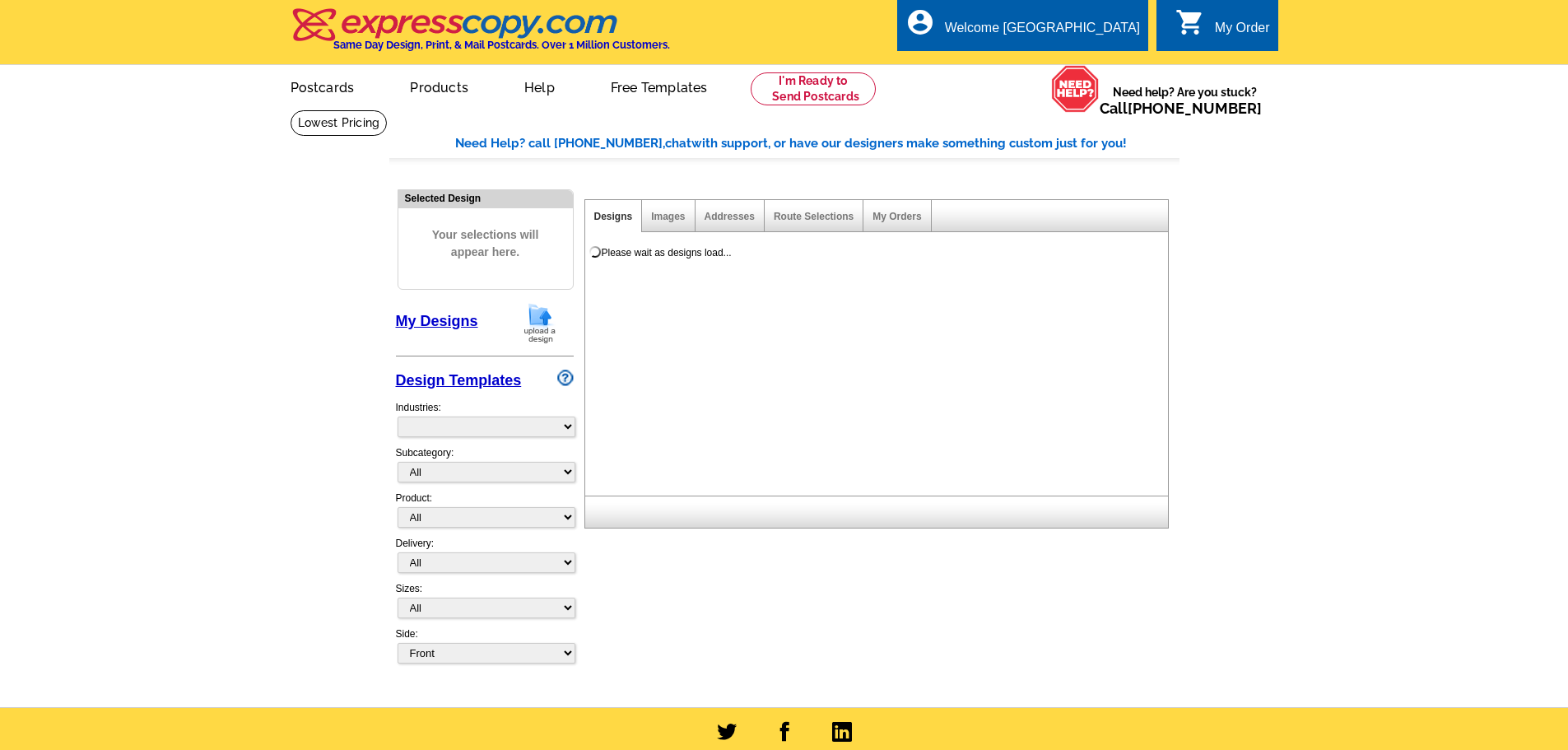select on "785" 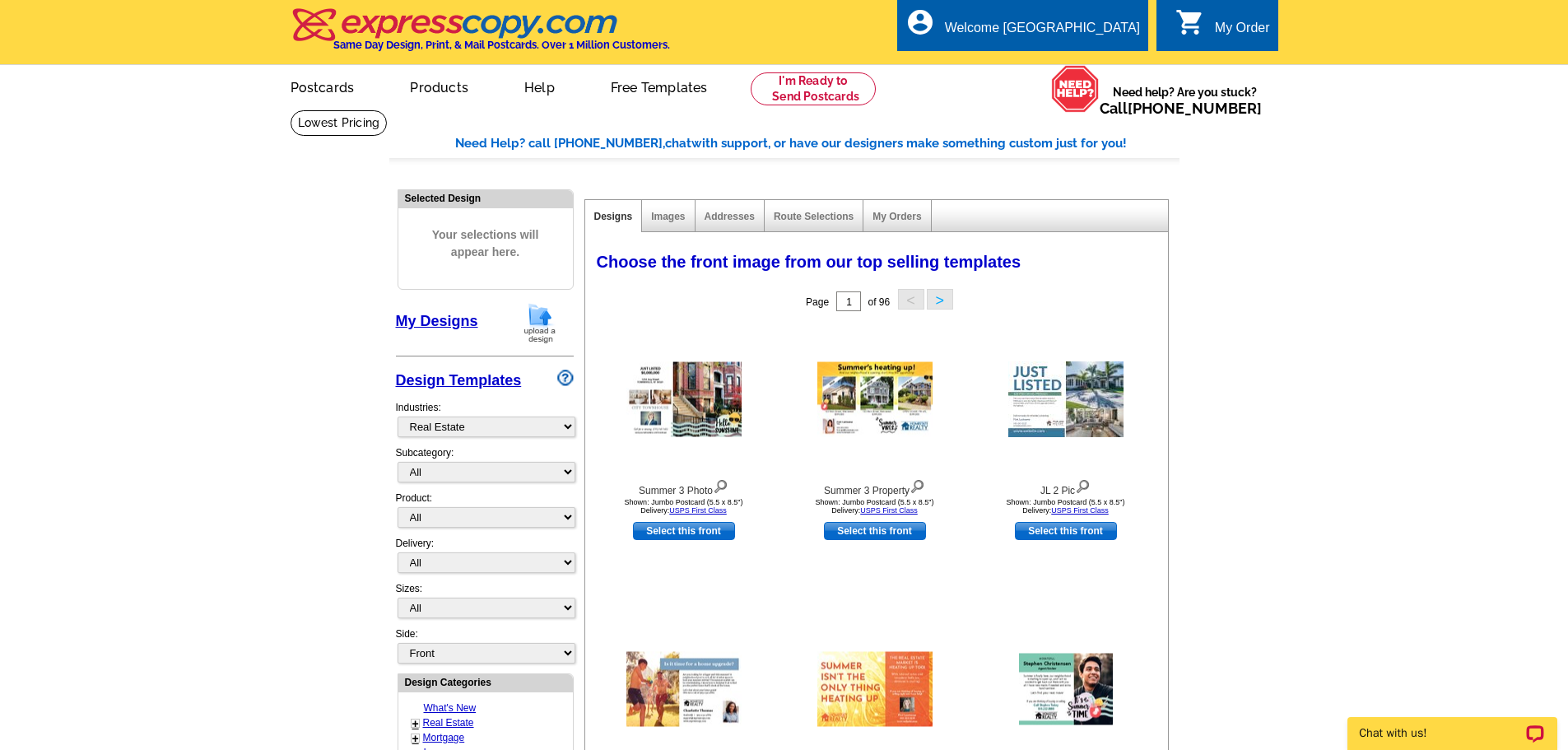 scroll, scrollTop: 0, scrollLeft: 0, axis: both 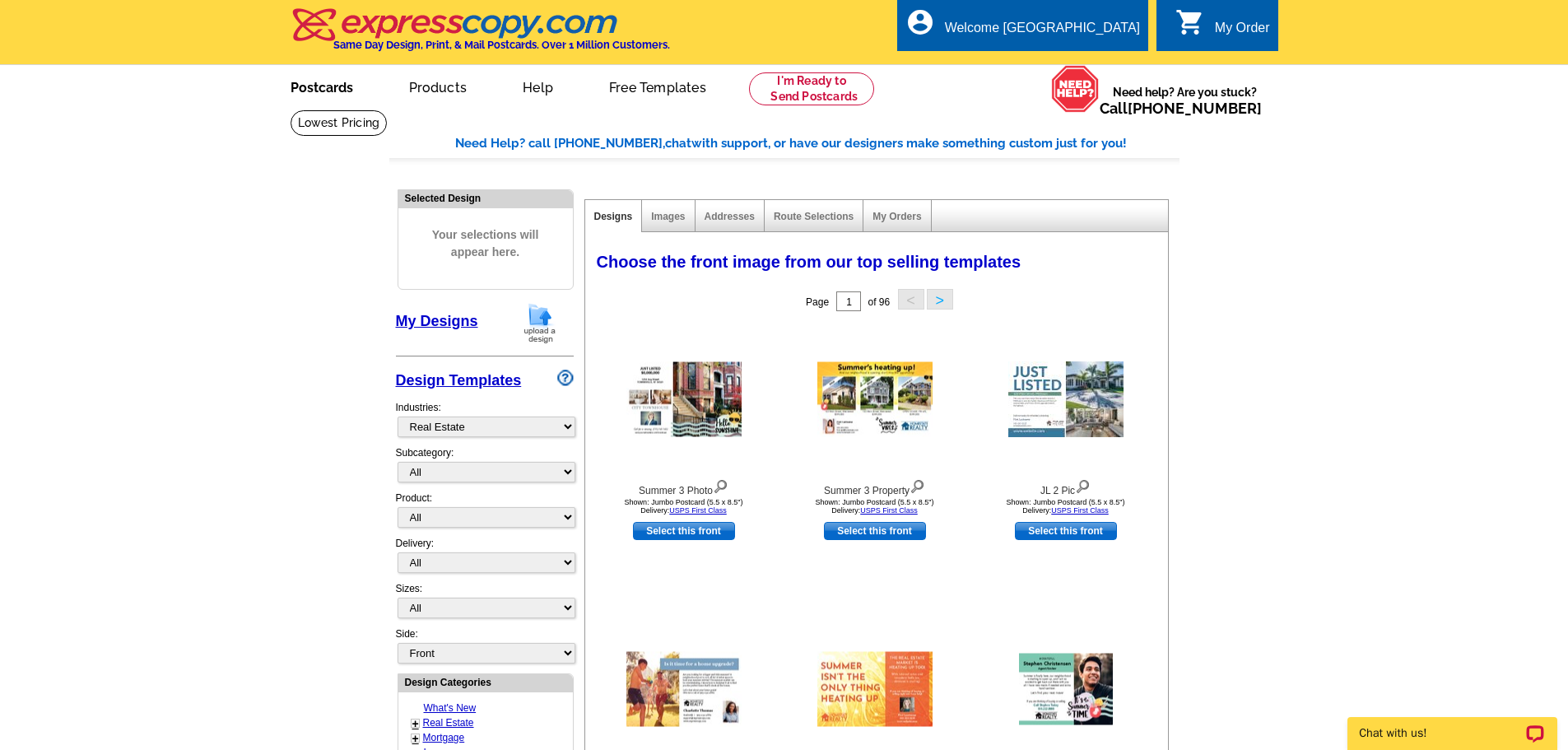 click on "Postcards" at bounding box center (322, 86) 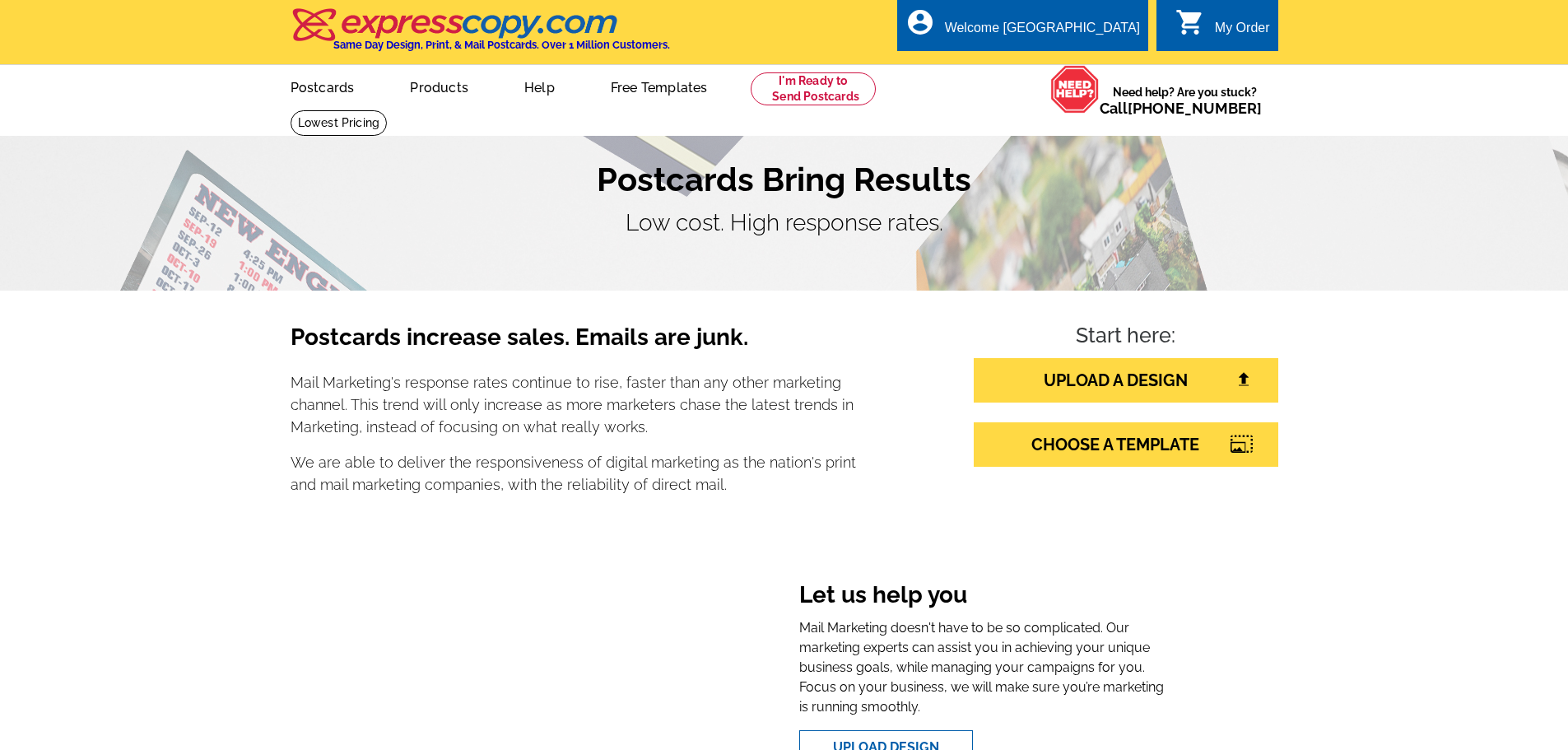 scroll, scrollTop: 0, scrollLeft: 0, axis: both 